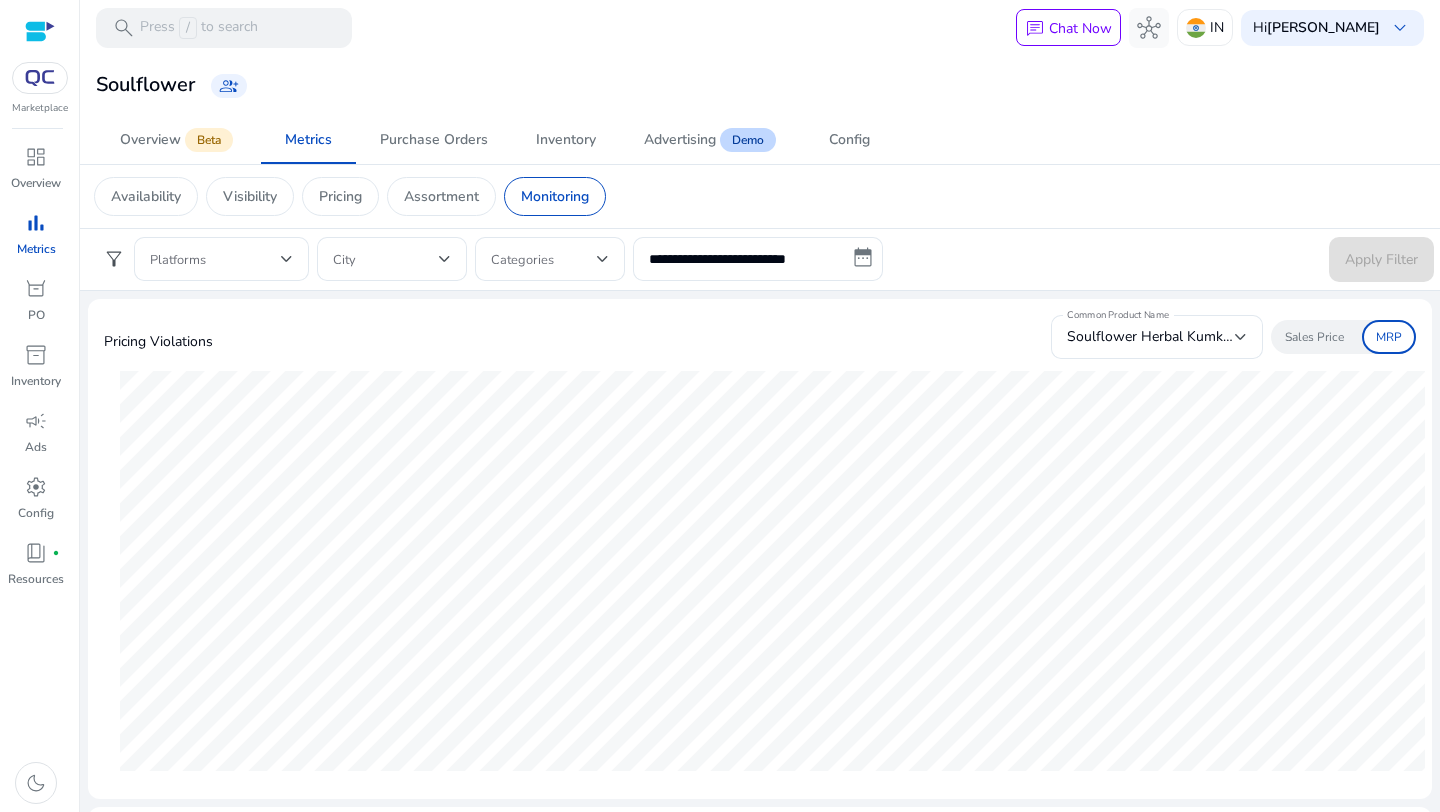 scroll, scrollTop: 0, scrollLeft: 0, axis: both 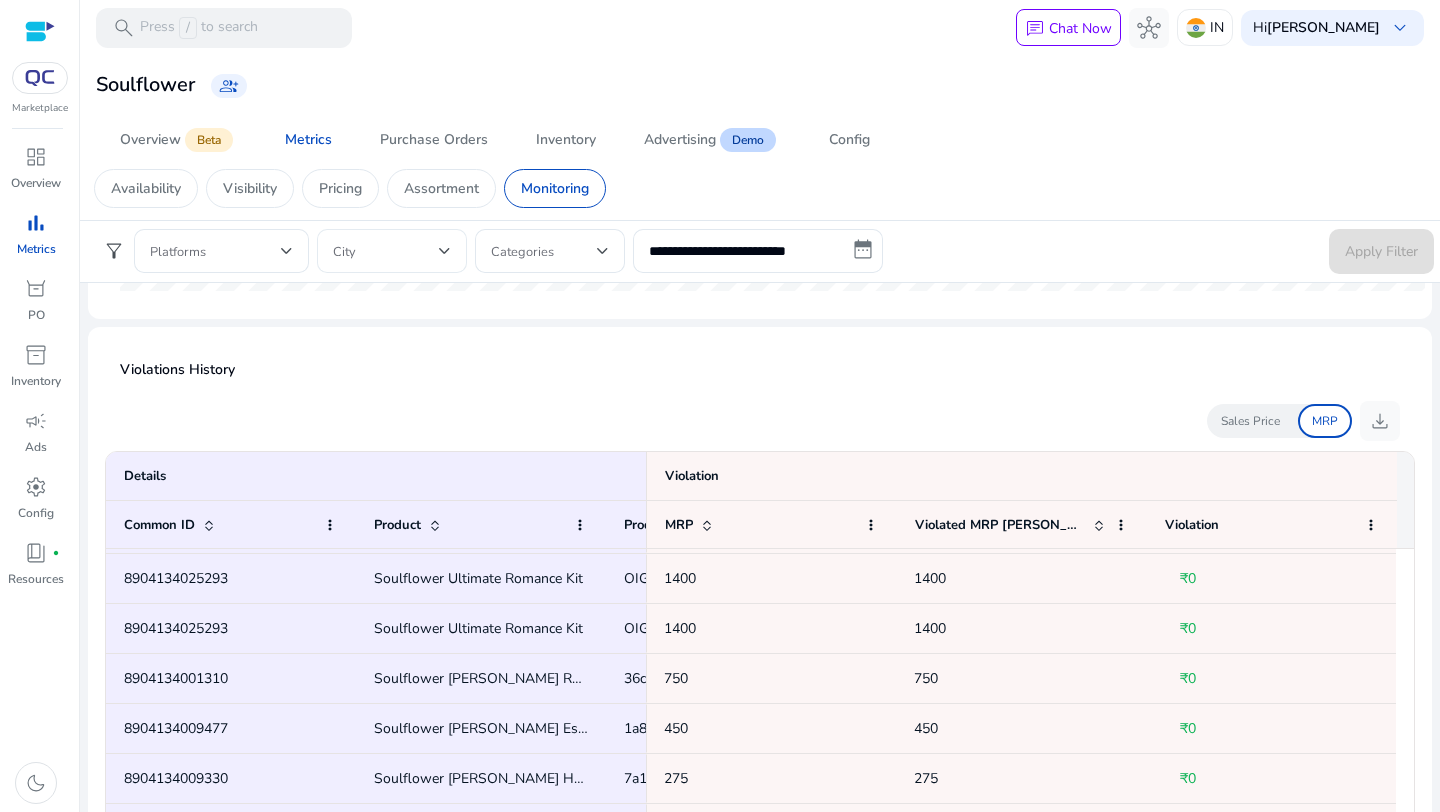 click on "City" 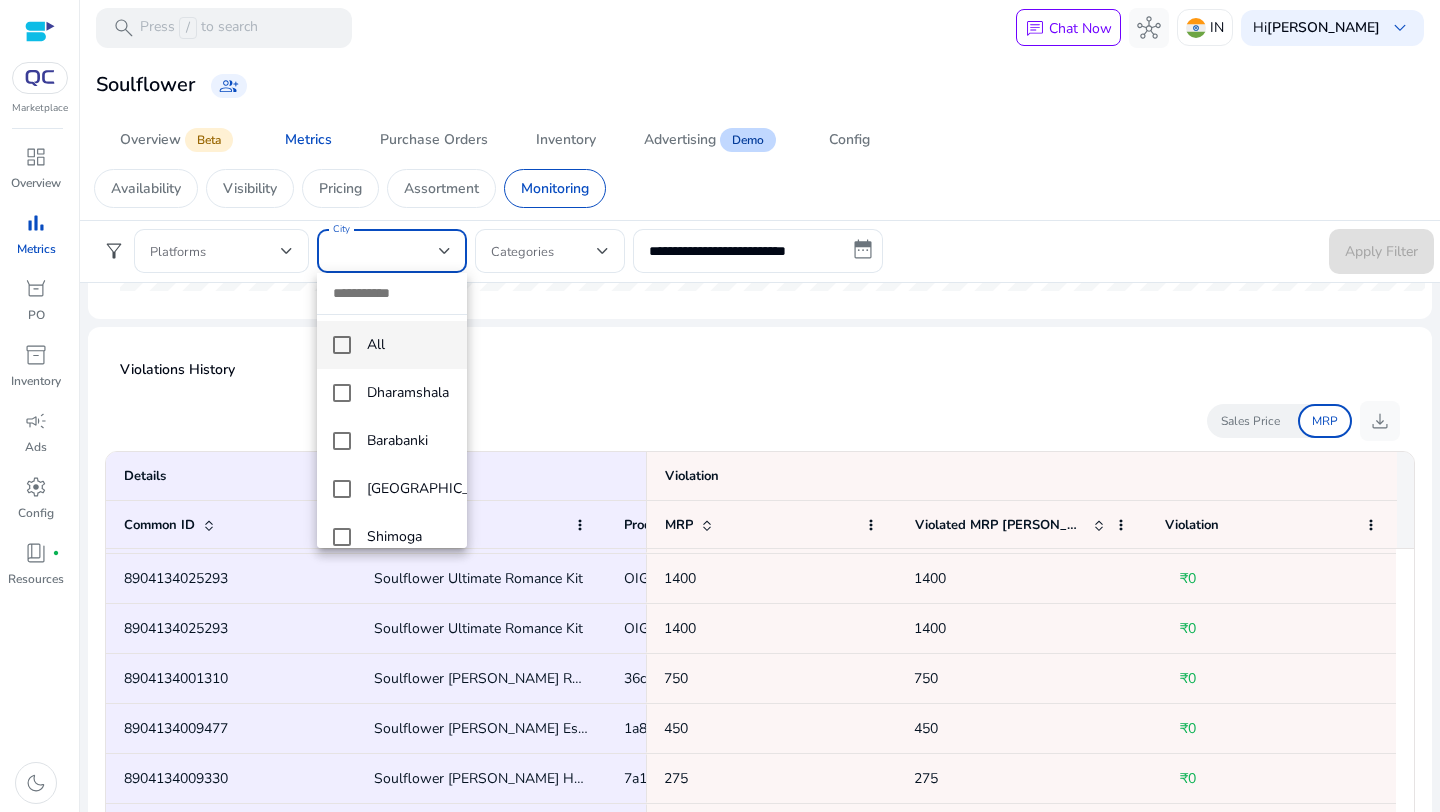 click at bounding box center [720, 406] 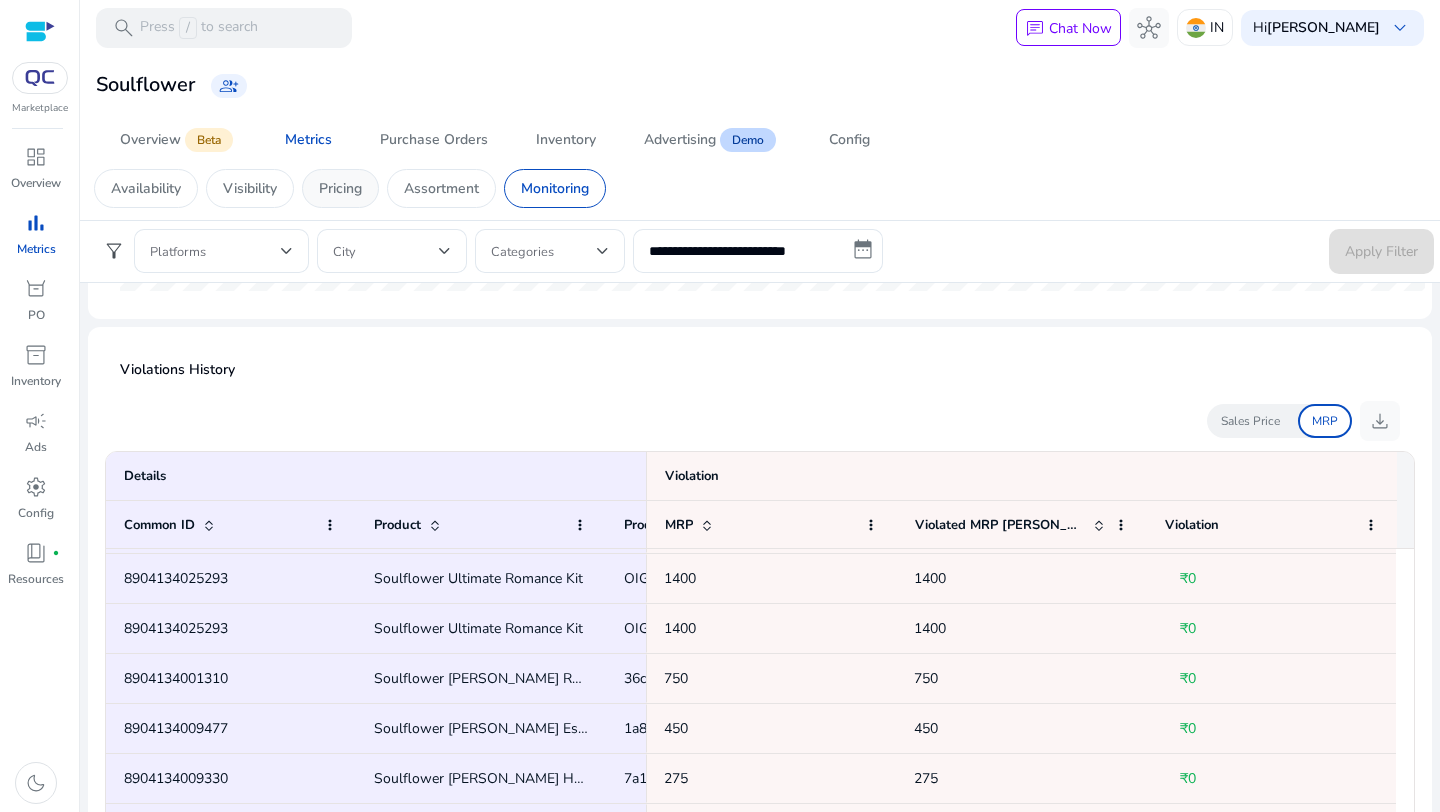 click on "Pricing" 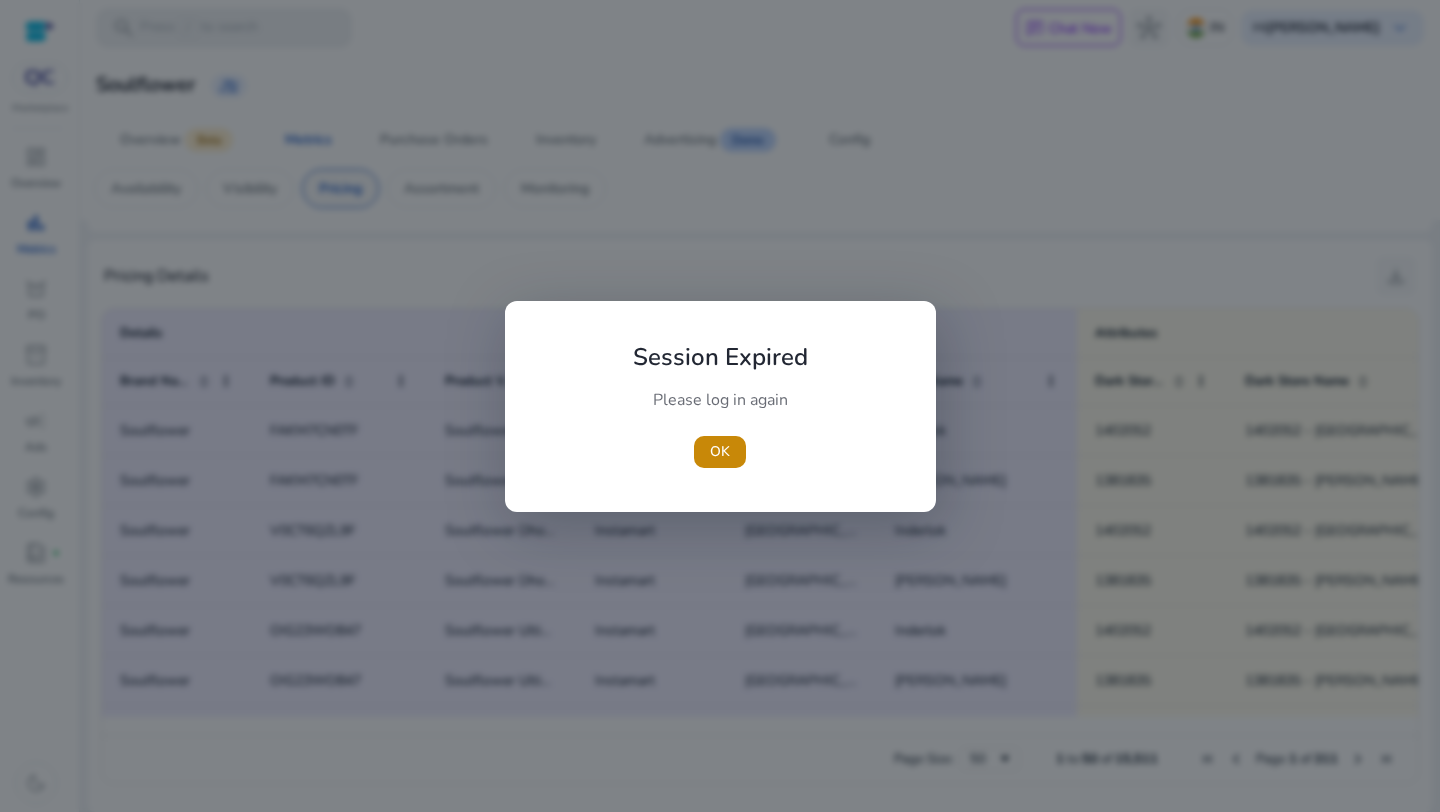 scroll, scrollTop: 1255, scrollLeft: 0, axis: vertical 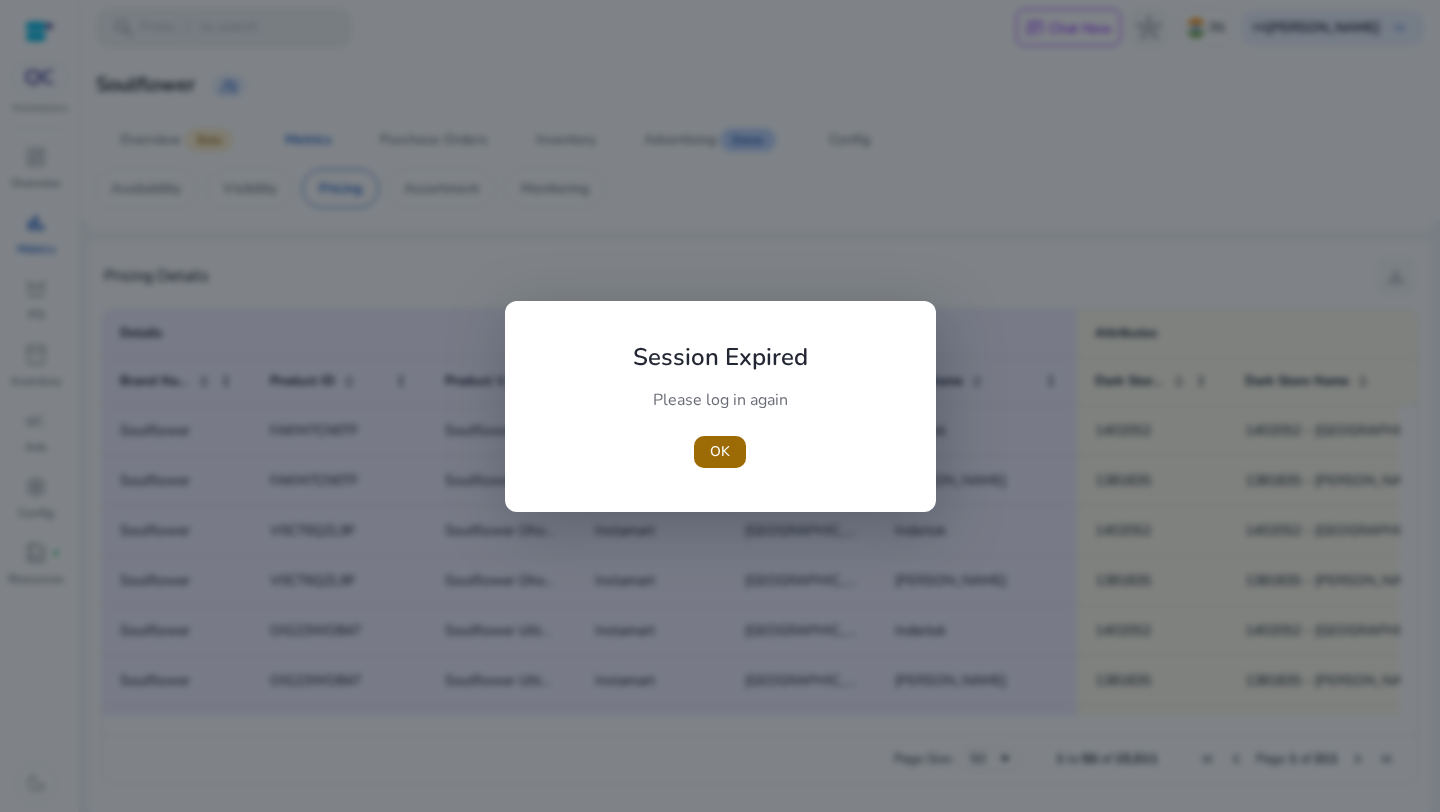 click at bounding box center [720, 452] 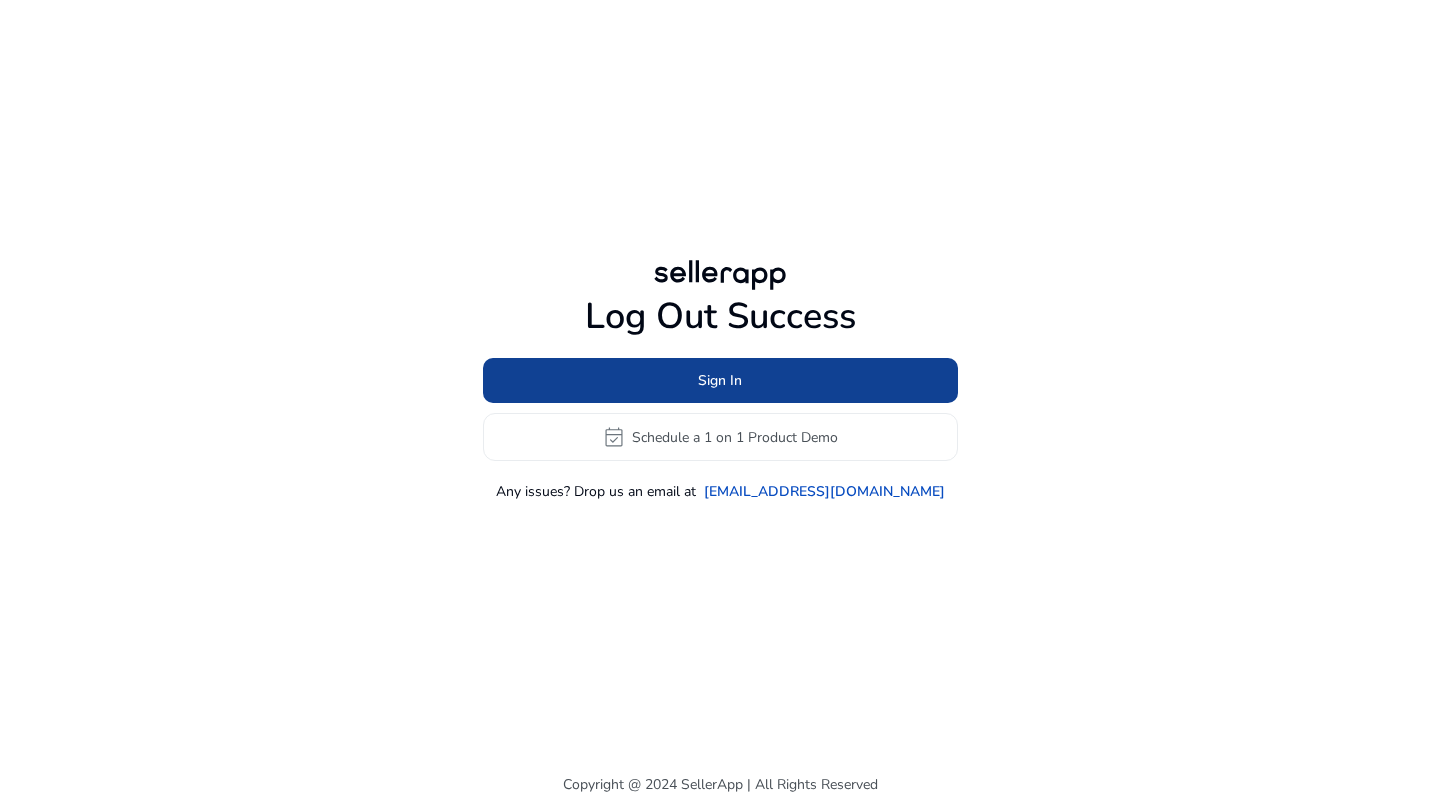 click 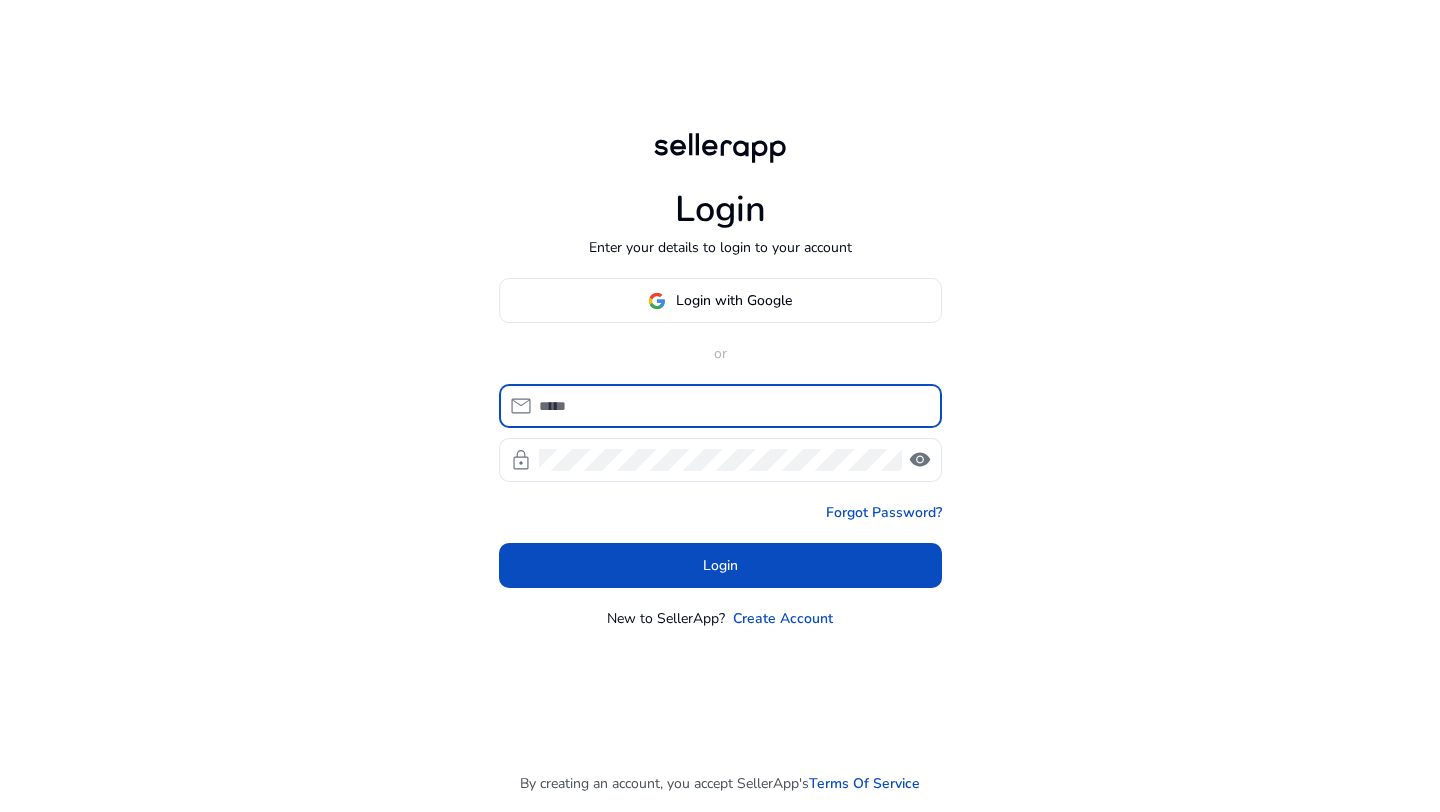 click at bounding box center (732, 406) 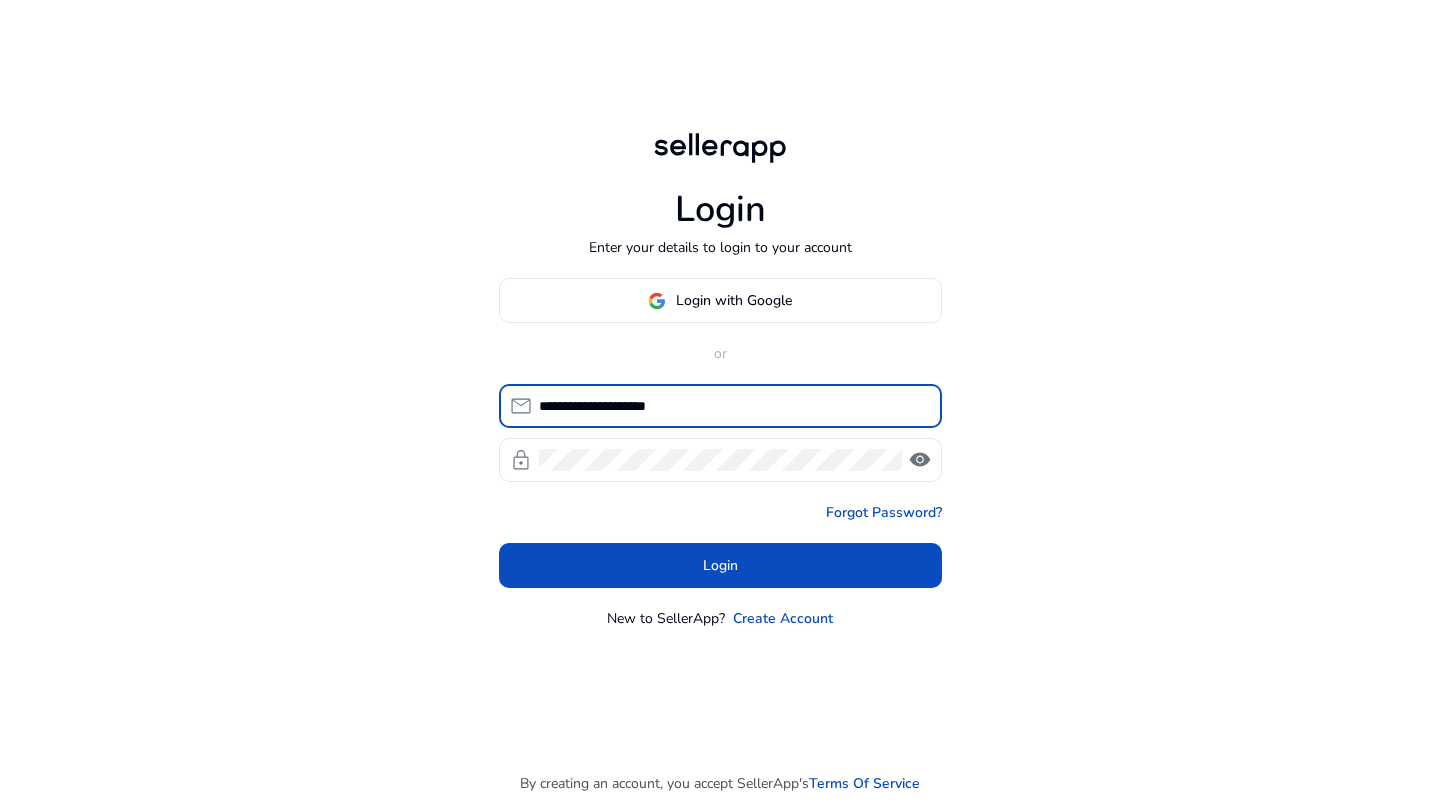 click on "**********" 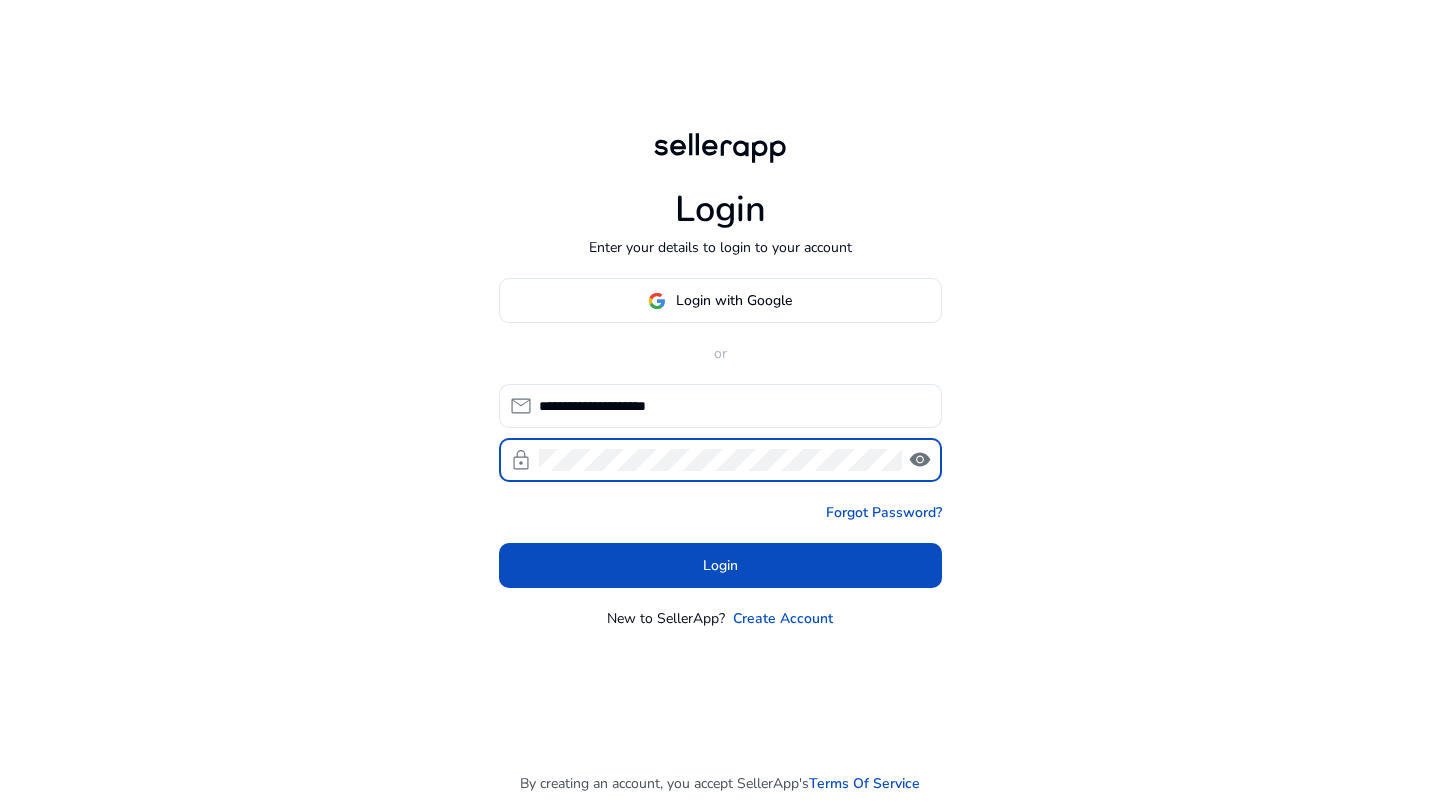 click on "Login" at bounding box center (720, 565) 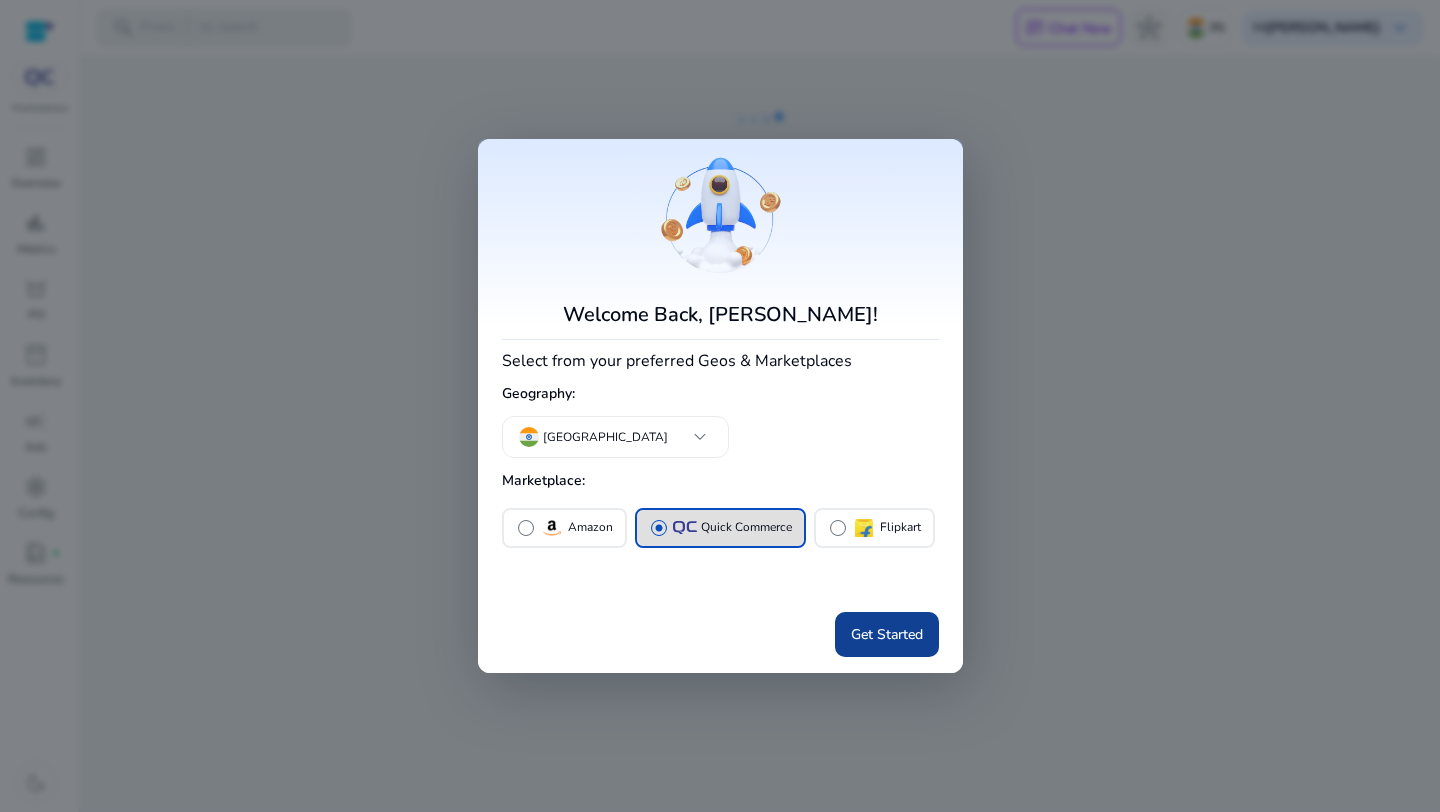 click at bounding box center (887, 634) 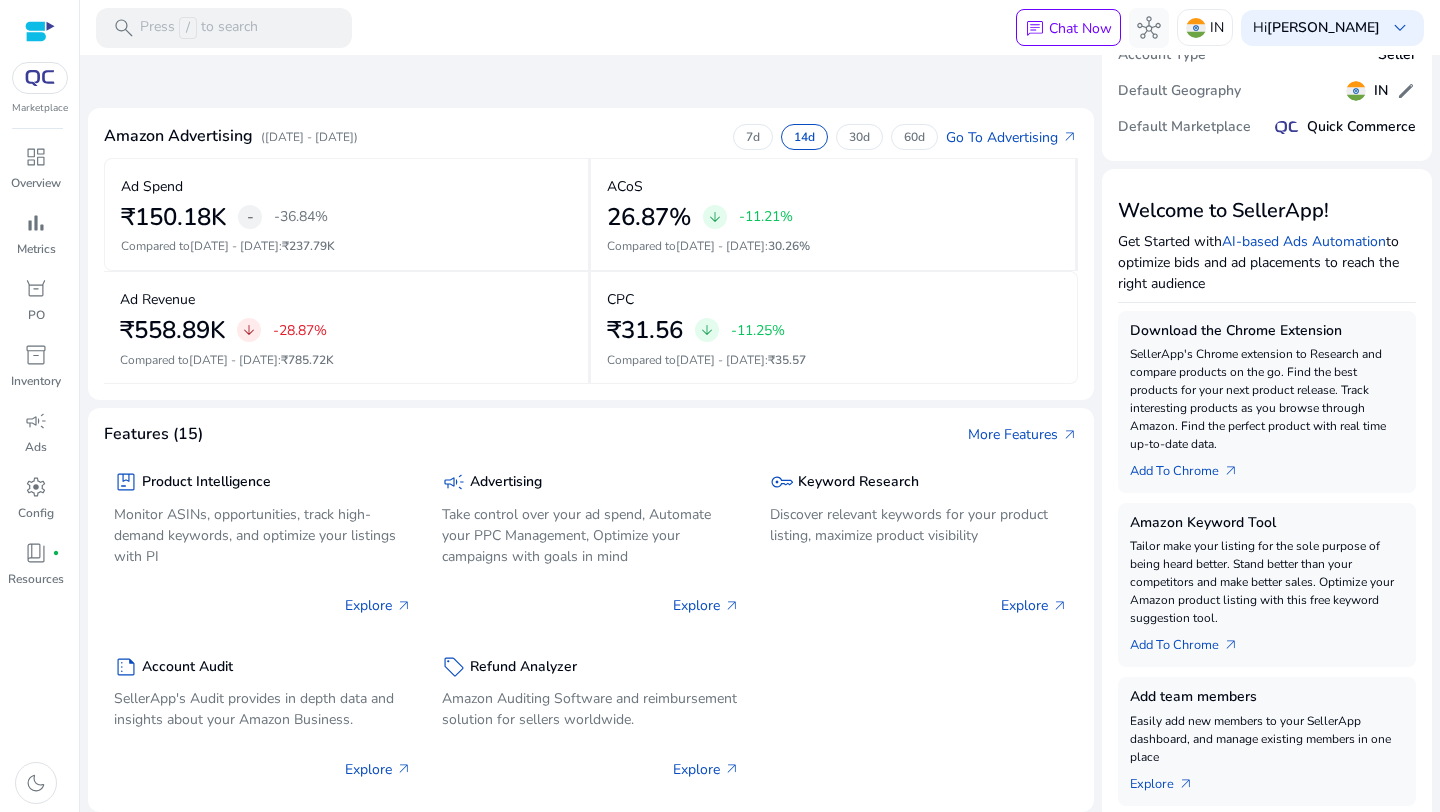 scroll, scrollTop: 0, scrollLeft: 0, axis: both 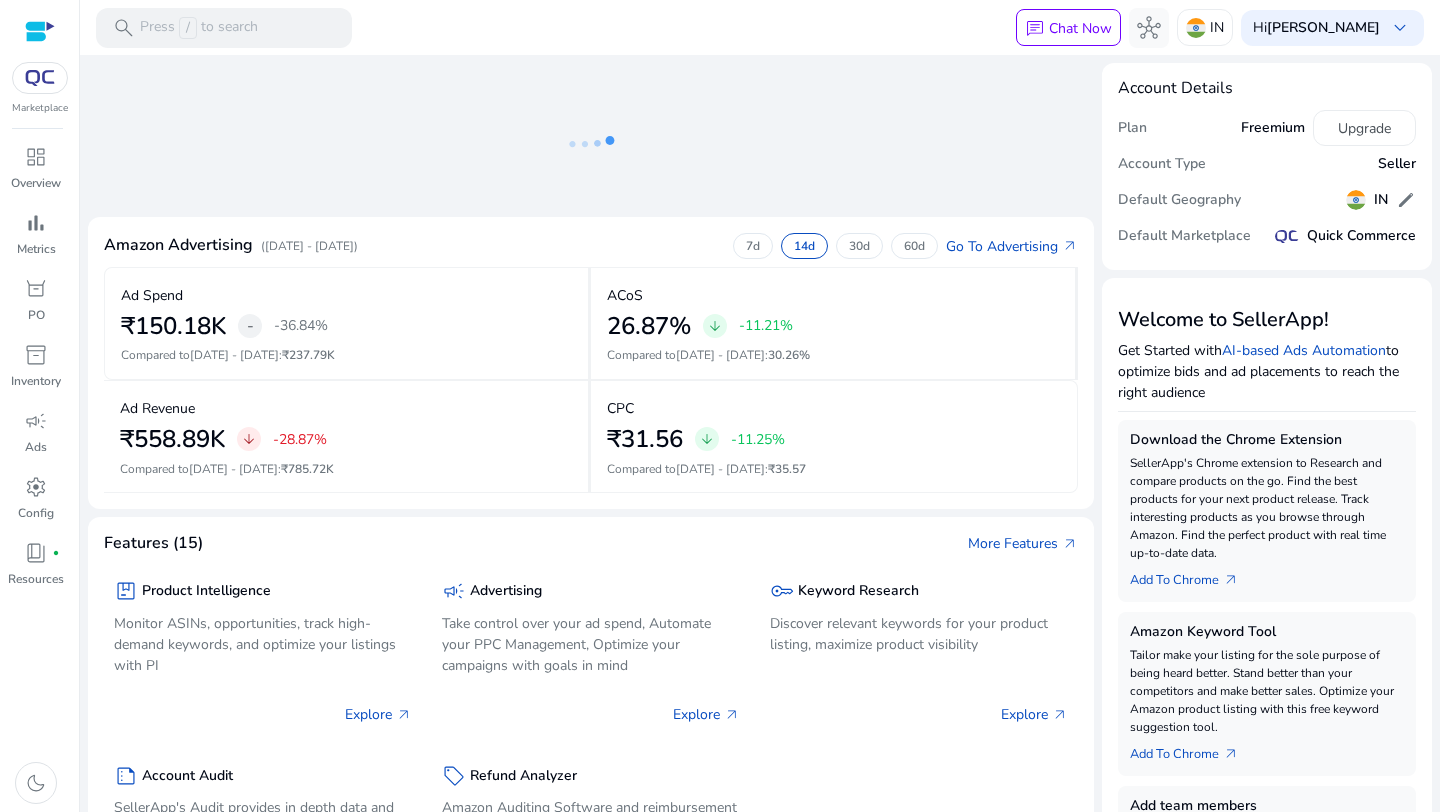 click on "Freemium" 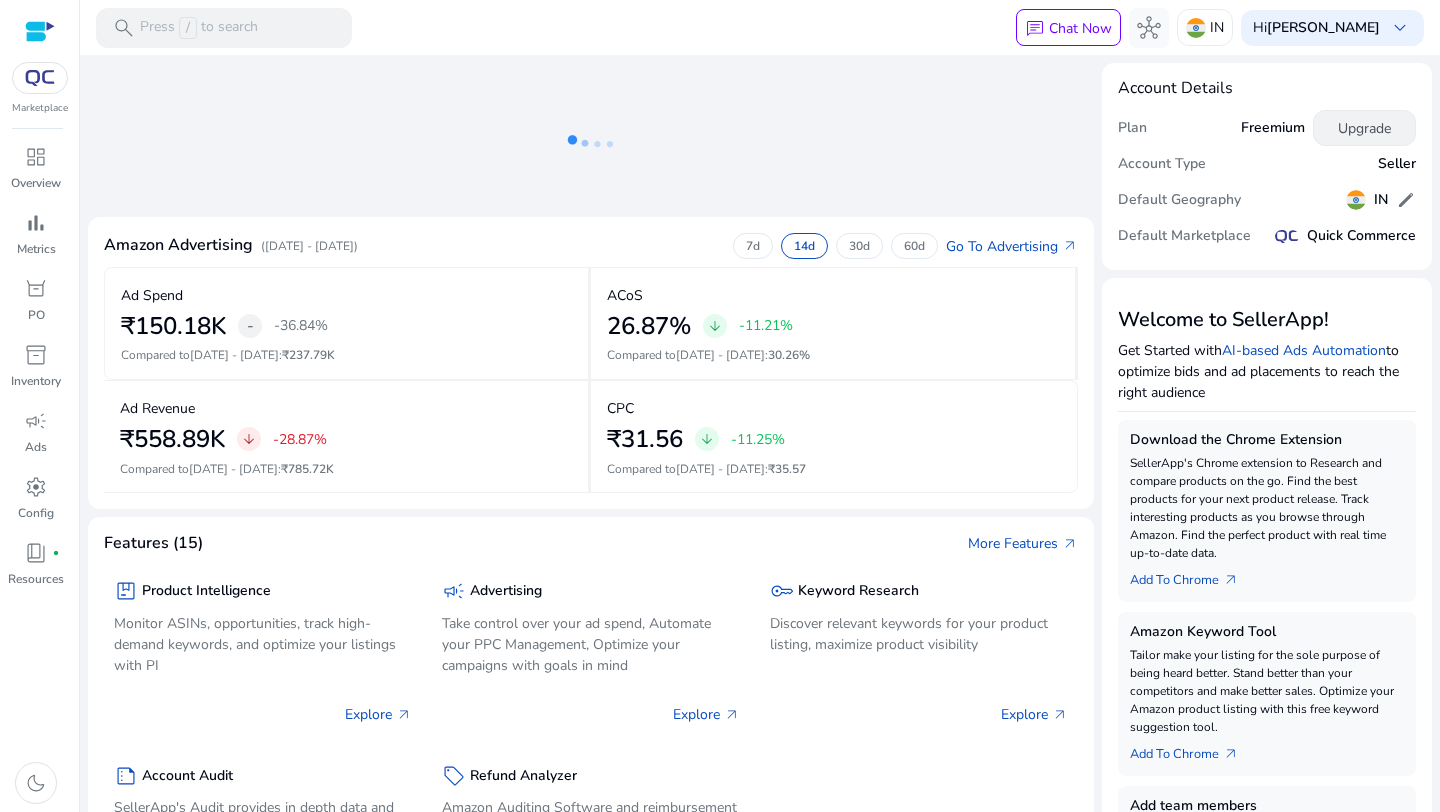 click on "Upgrade" 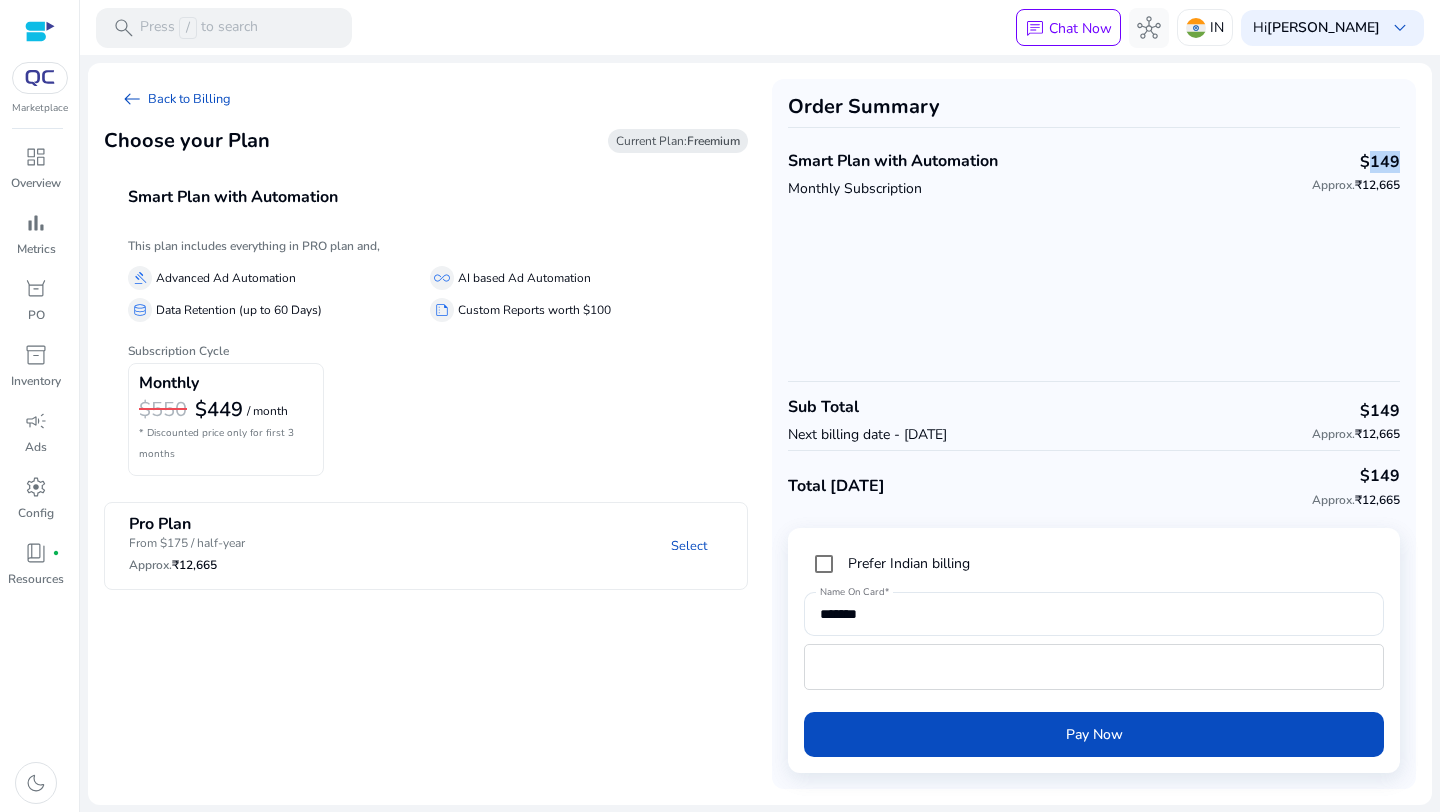 drag, startPoint x: 1358, startPoint y: 173, endPoint x: 1350, endPoint y: 153, distance: 21.540659 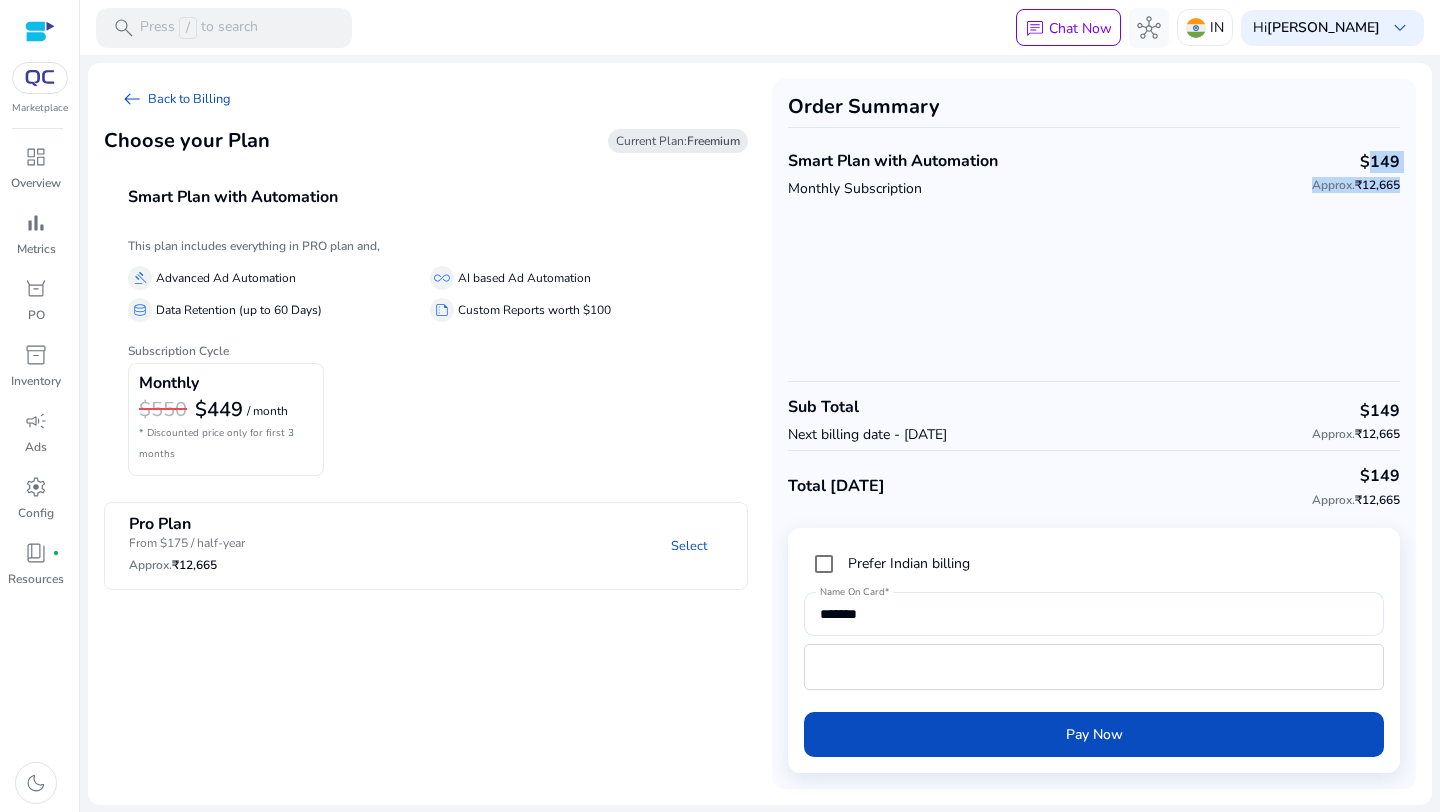 drag, startPoint x: 1361, startPoint y: 158, endPoint x: 1409, endPoint y: 253, distance: 106.437775 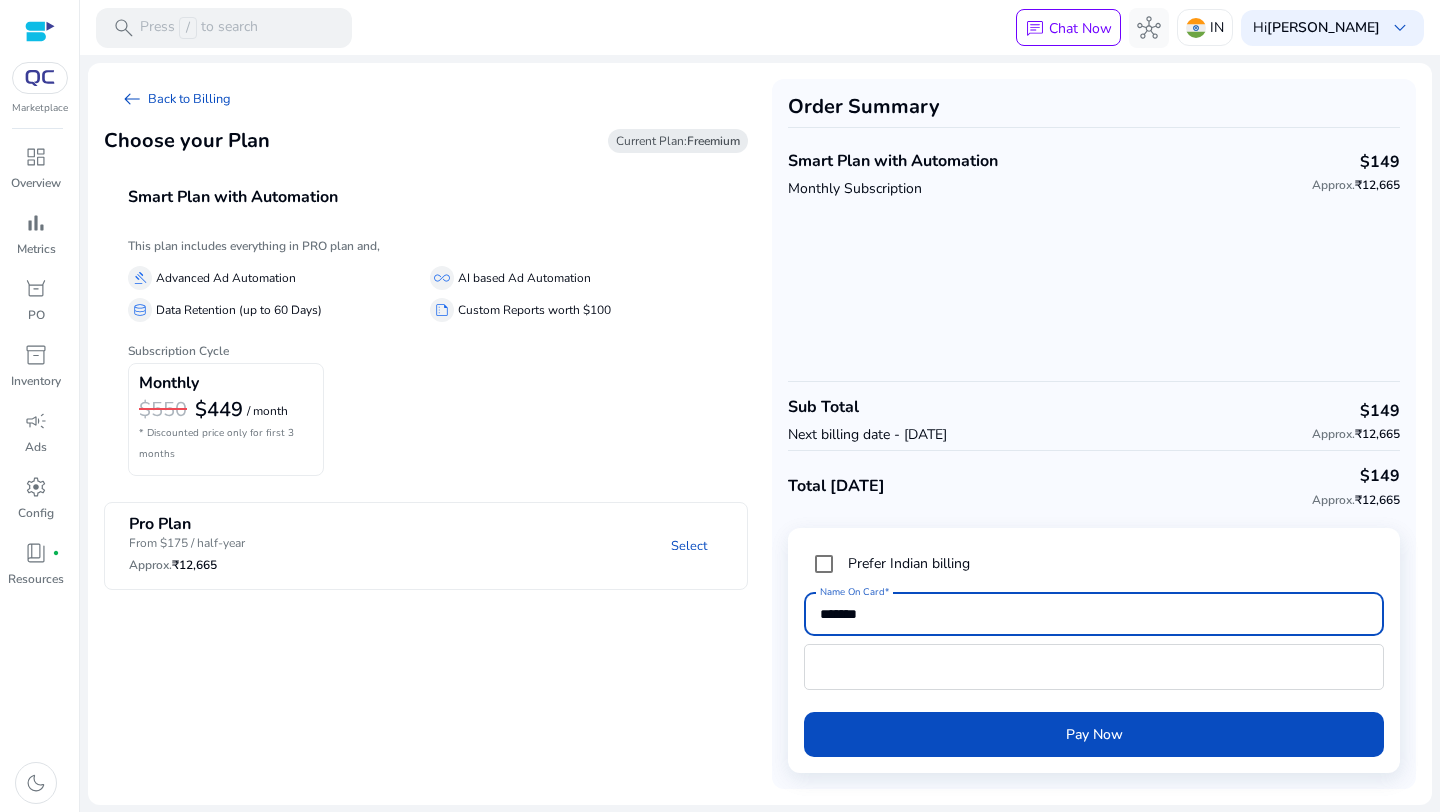 drag, startPoint x: 899, startPoint y: 607, endPoint x: 740, endPoint y: 622, distance: 159.70598 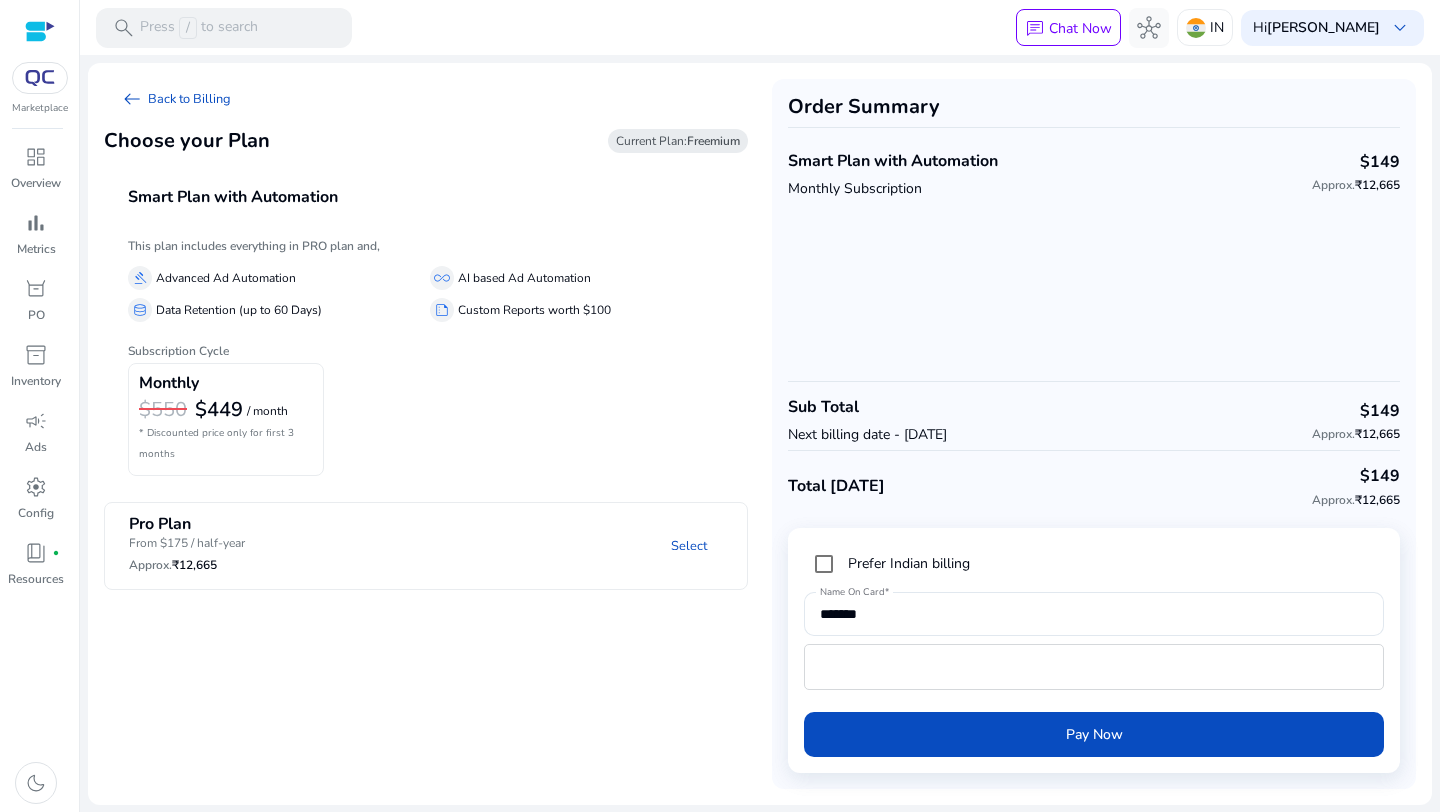 click on "arrow_left_alt   Back to Billing  Choose your Plan Current Plan:  Freemium  Smart Plan with Automation   This plan includes everything in PRO plan and,   gavel  Advanced Ad Automation  all_inclusive  AI based Ad Automation  database  Data Retention (up to 60 Days)  summarize  Custom Reports worth $100 Subscription Cycle  Monthly  $550 $449  / month   * Discounted price only for first 3 months   Pro Plan   From $175 / half-year  Approx.  ₹12,665  Select  This plan includes everything in PRO plan and,   gavel  Advanced Ad Automation  all_inclusive  AI based Ad Automation  database  Data Retention (up to 60 Days)  summarize  Custom Reports worth $100 Subscription Cycle  Monthly  $550 $449  / month" 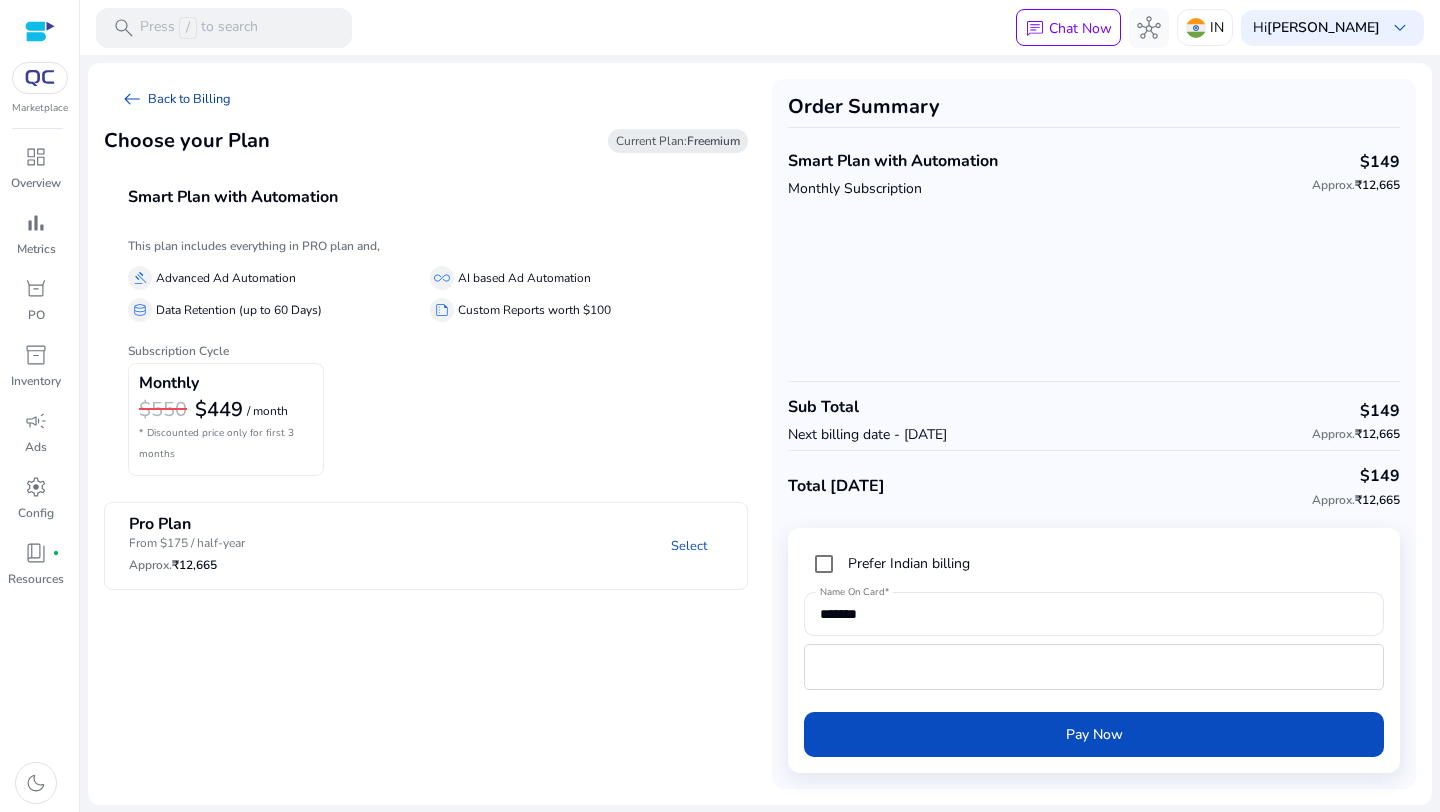 click on "arrow_left_alt" 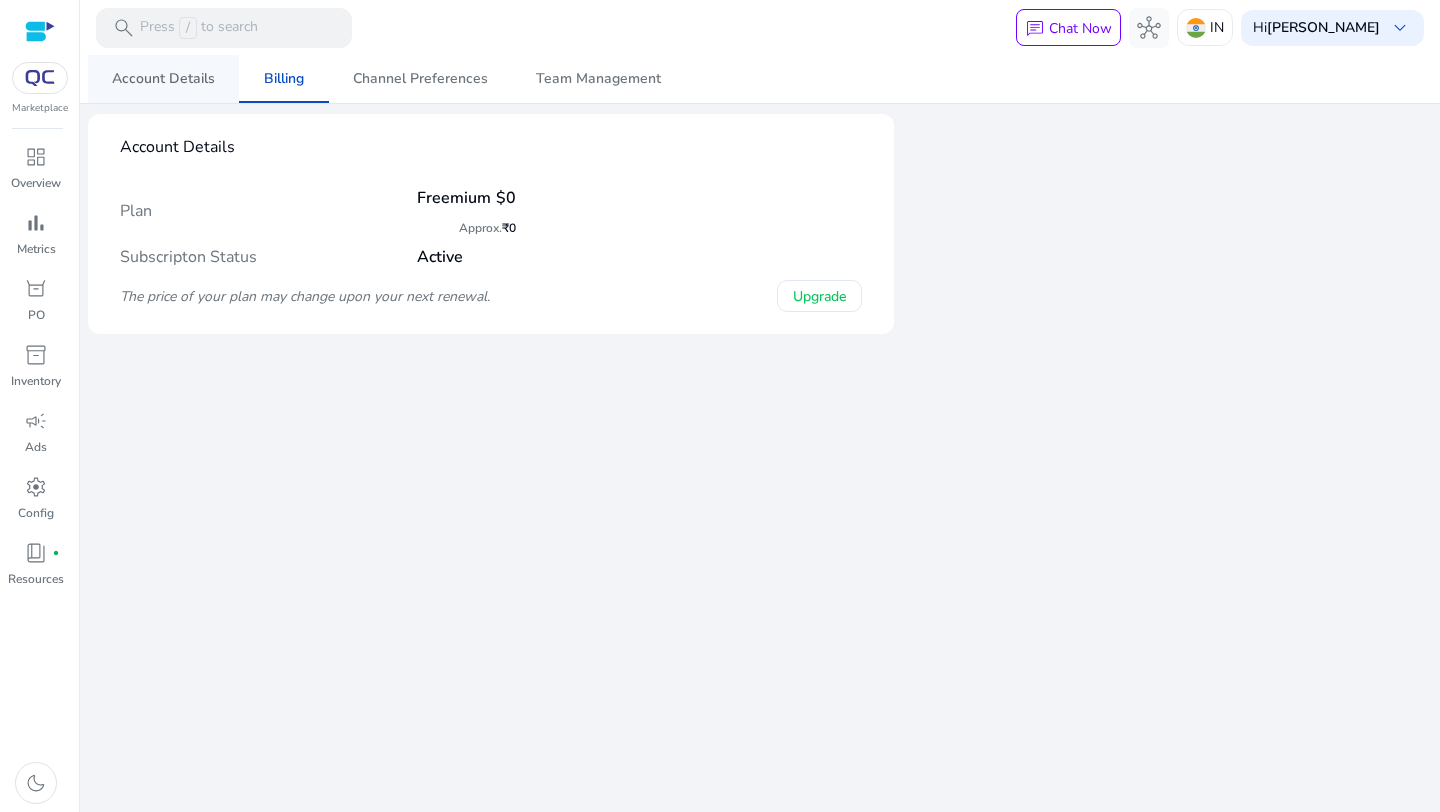 click on "Account Details" at bounding box center (163, 79) 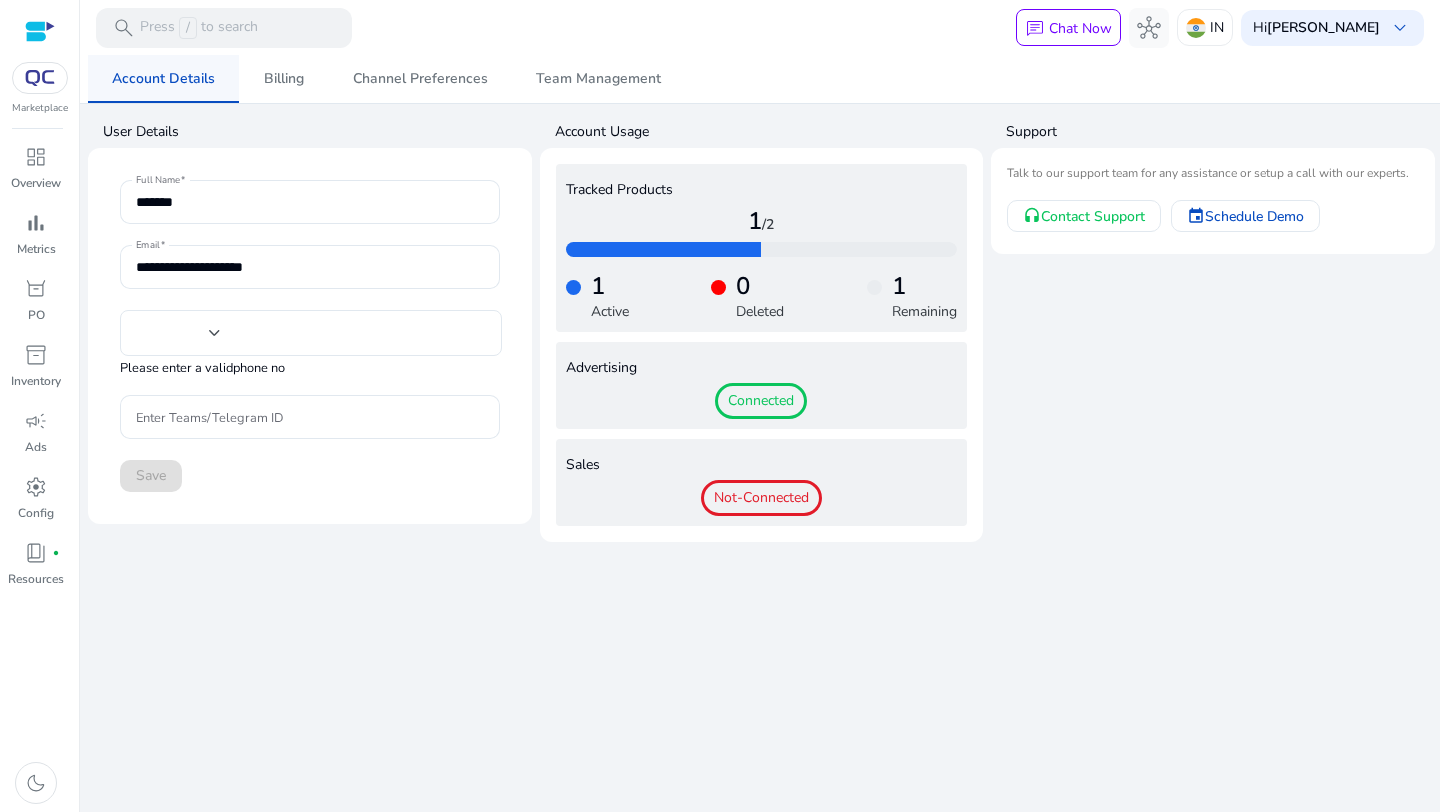type on "***" 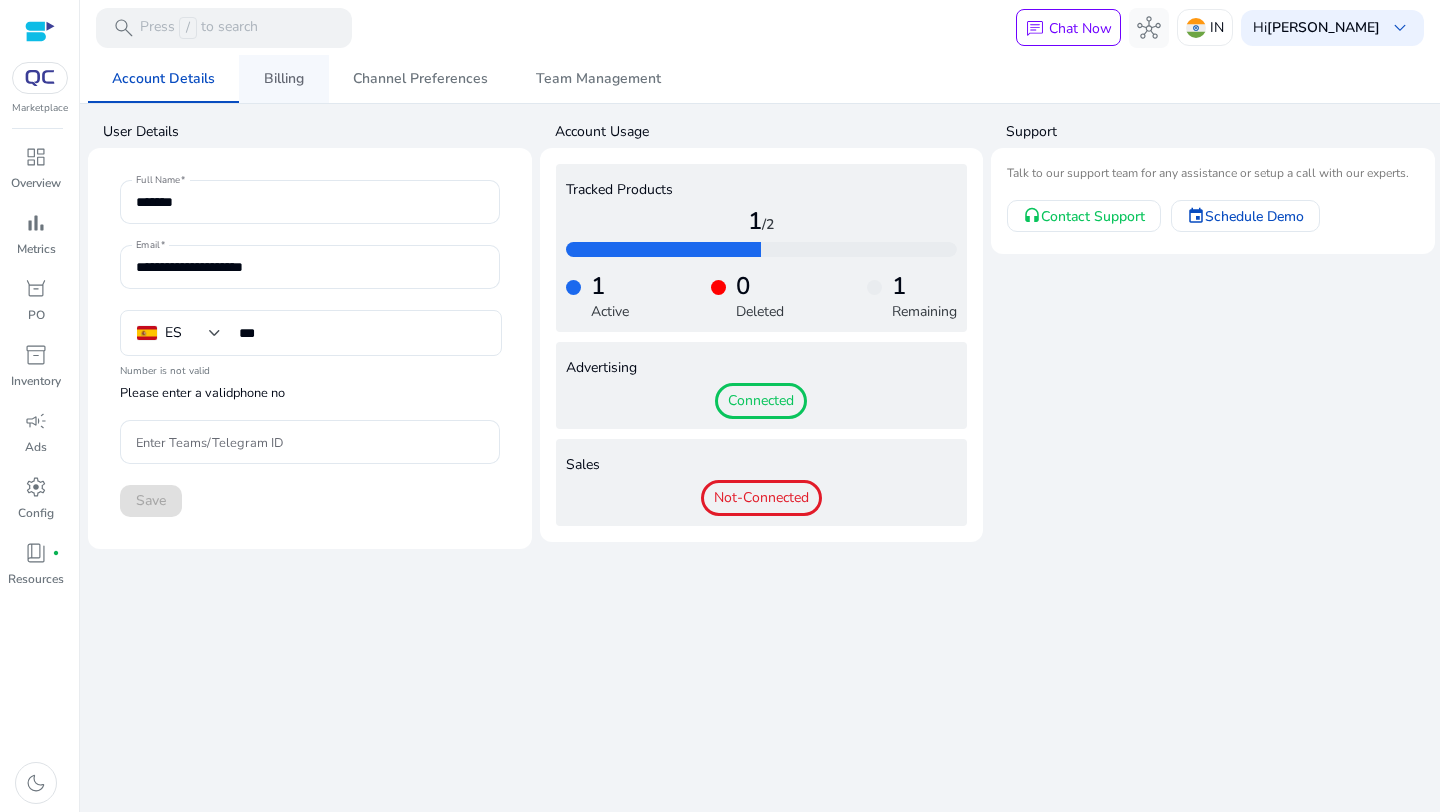 click on "Billing" at bounding box center [284, 79] 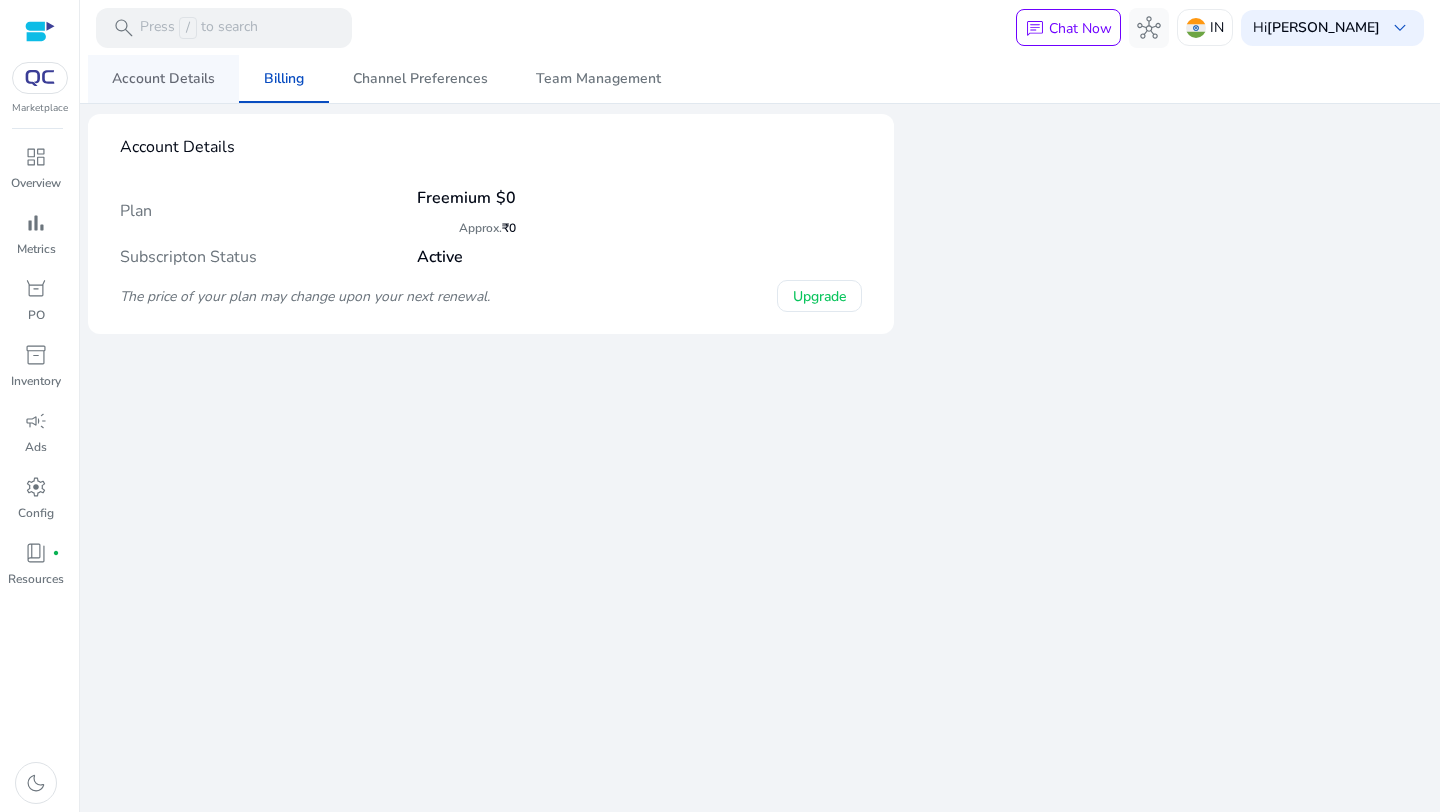 click on "Account Details" at bounding box center [163, 79] 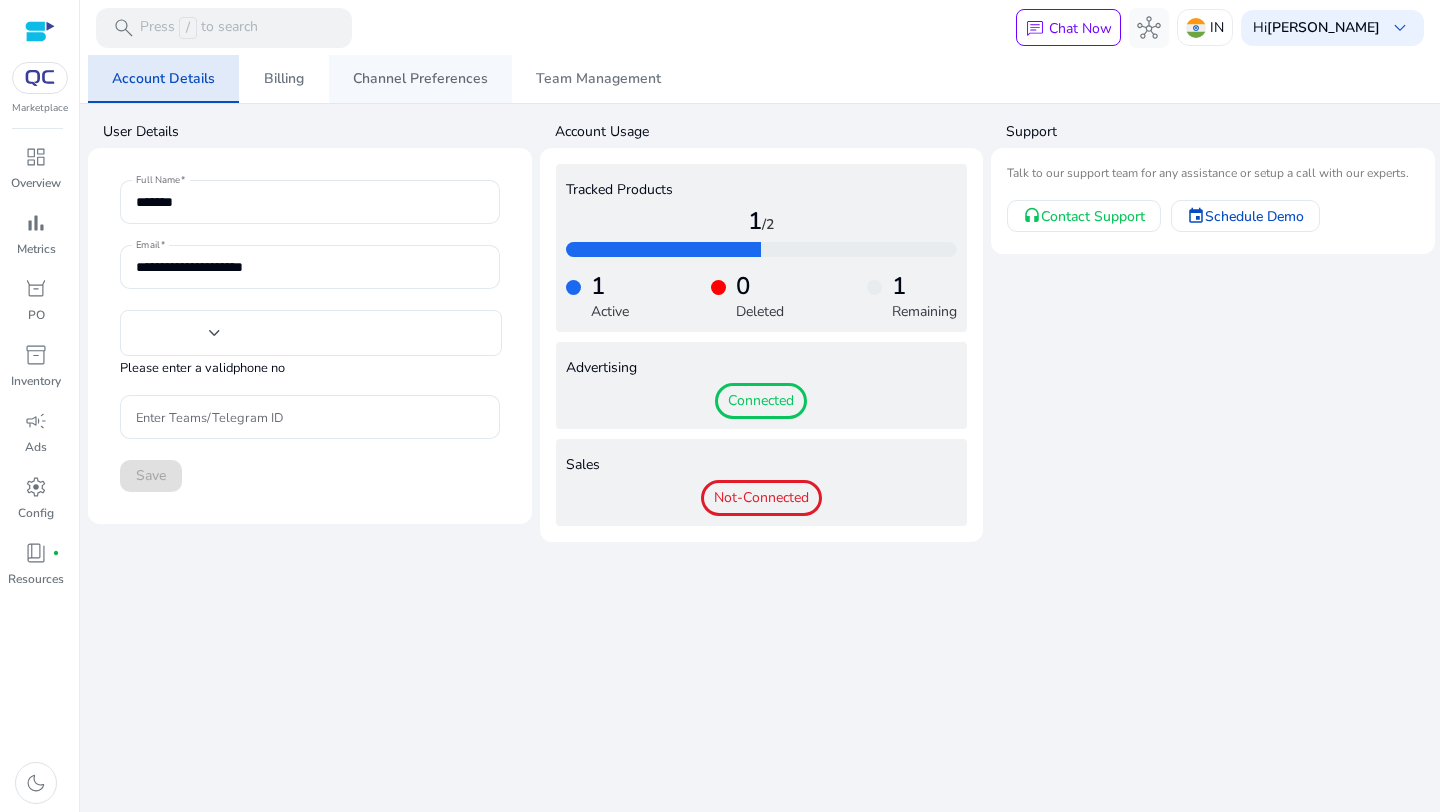 type on "***" 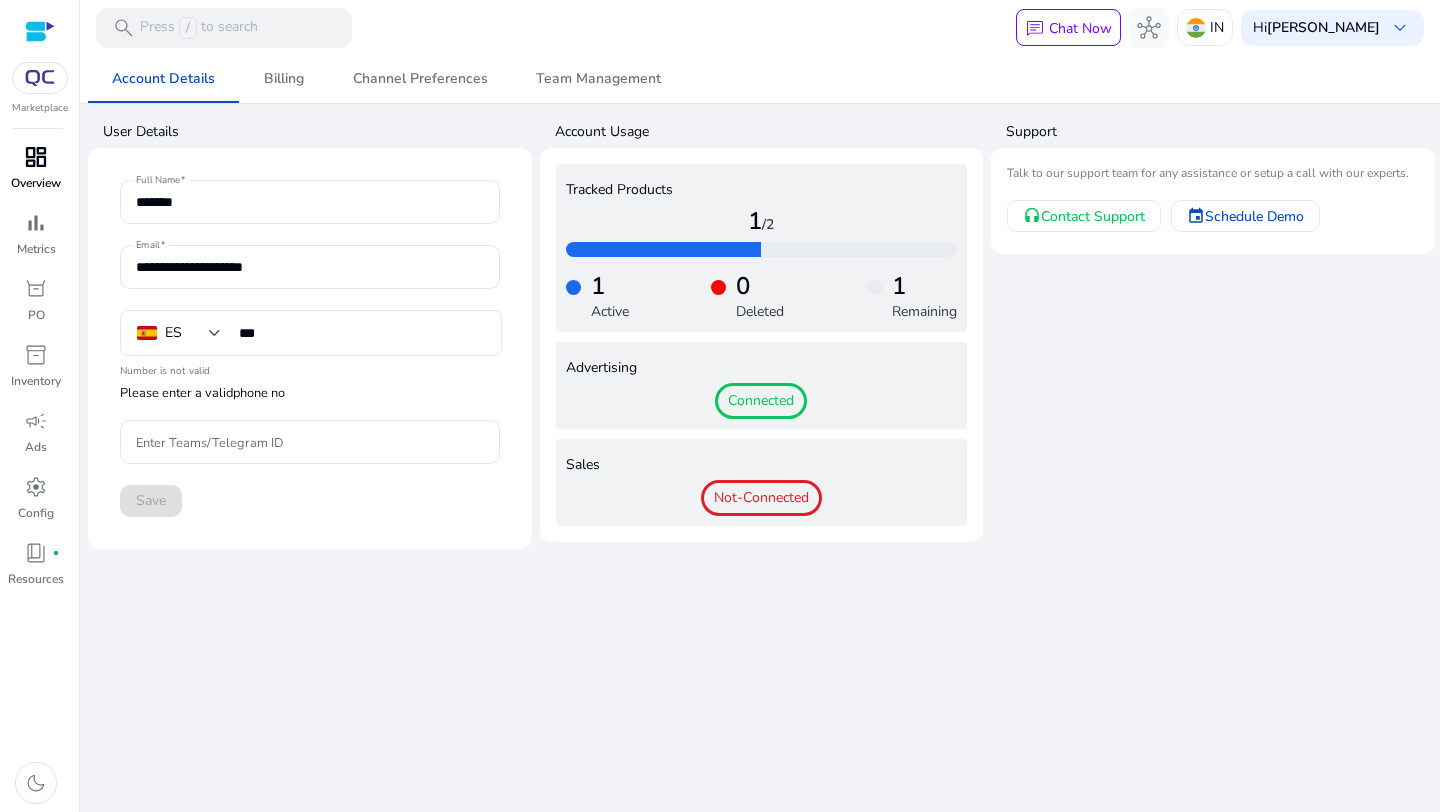 click on "Overview" at bounding box center (36, 183) 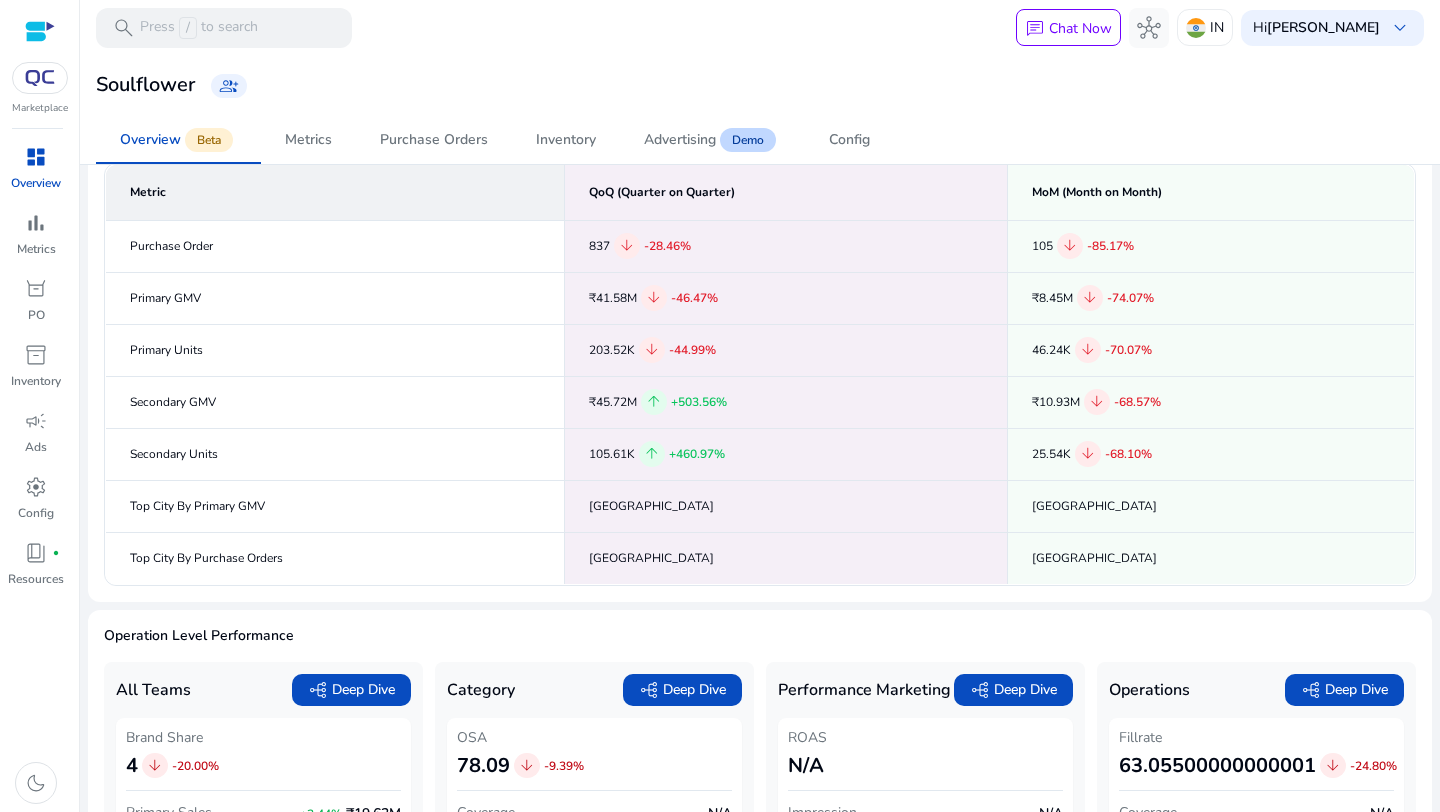 scroll, scrollTop: 224, scrollLeft: 0, axis: vertical 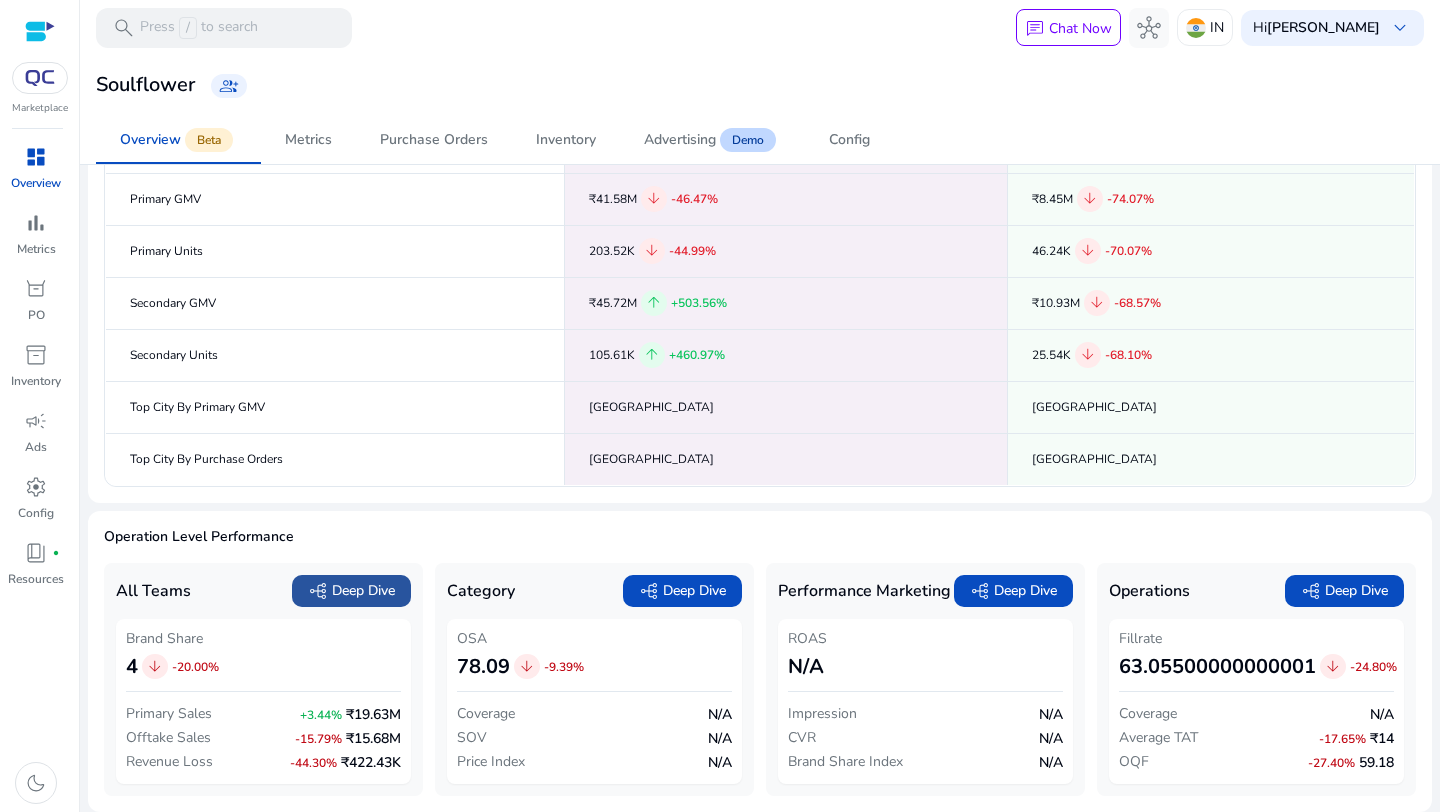 click on "graph_2   Deep Dive" 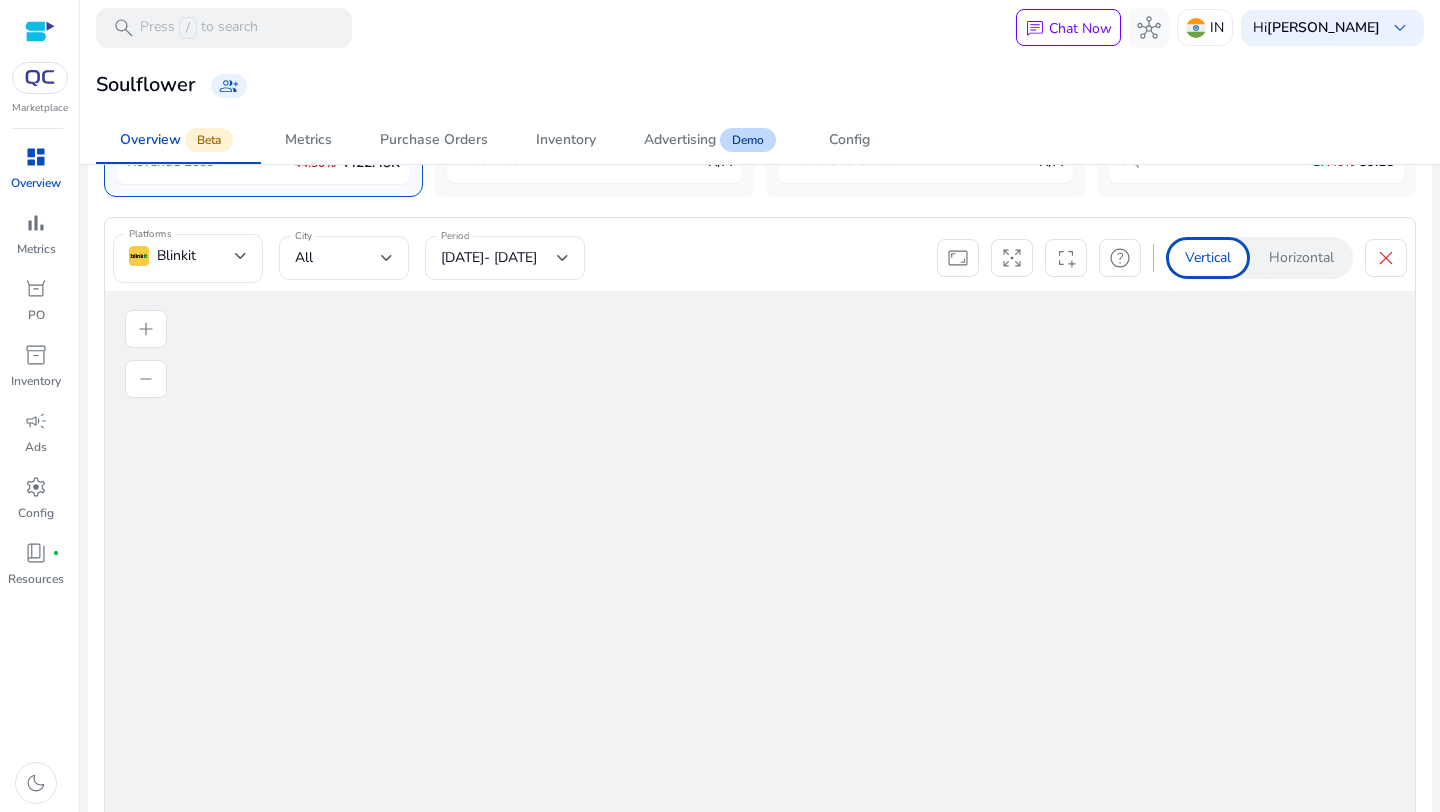scroll, scrollTop: 860, scrollLeft: 0, axis: vertical 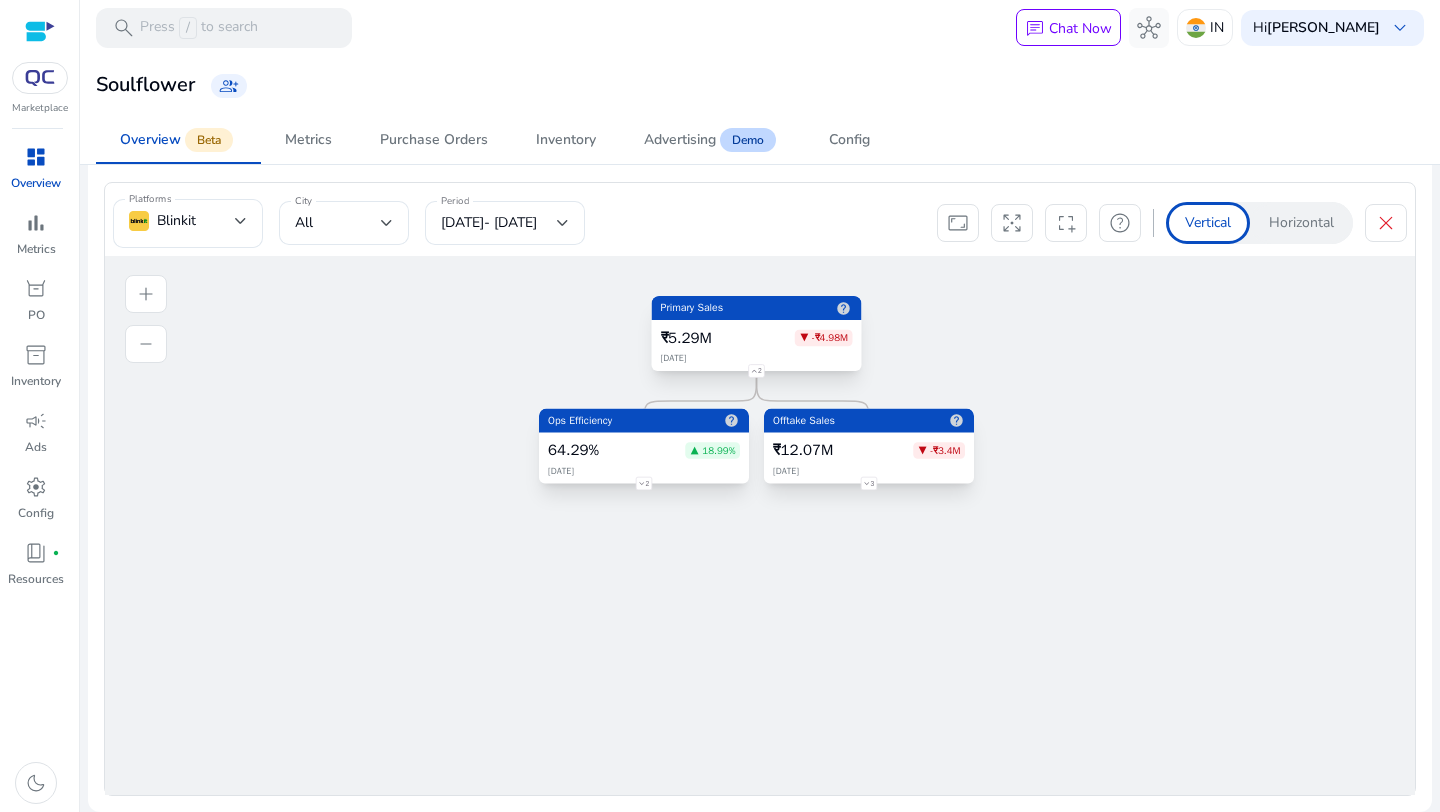 click on "2" 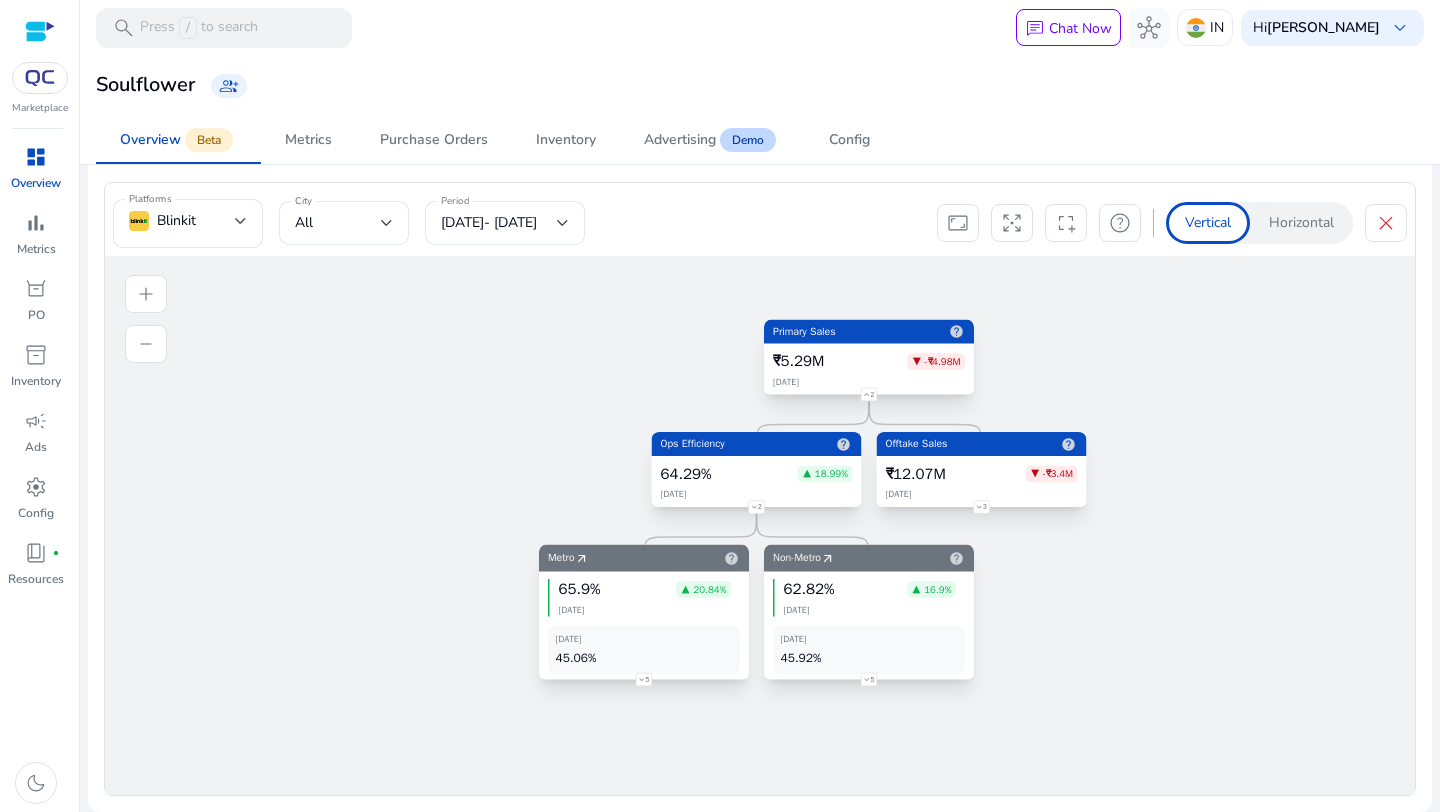 click on "5" 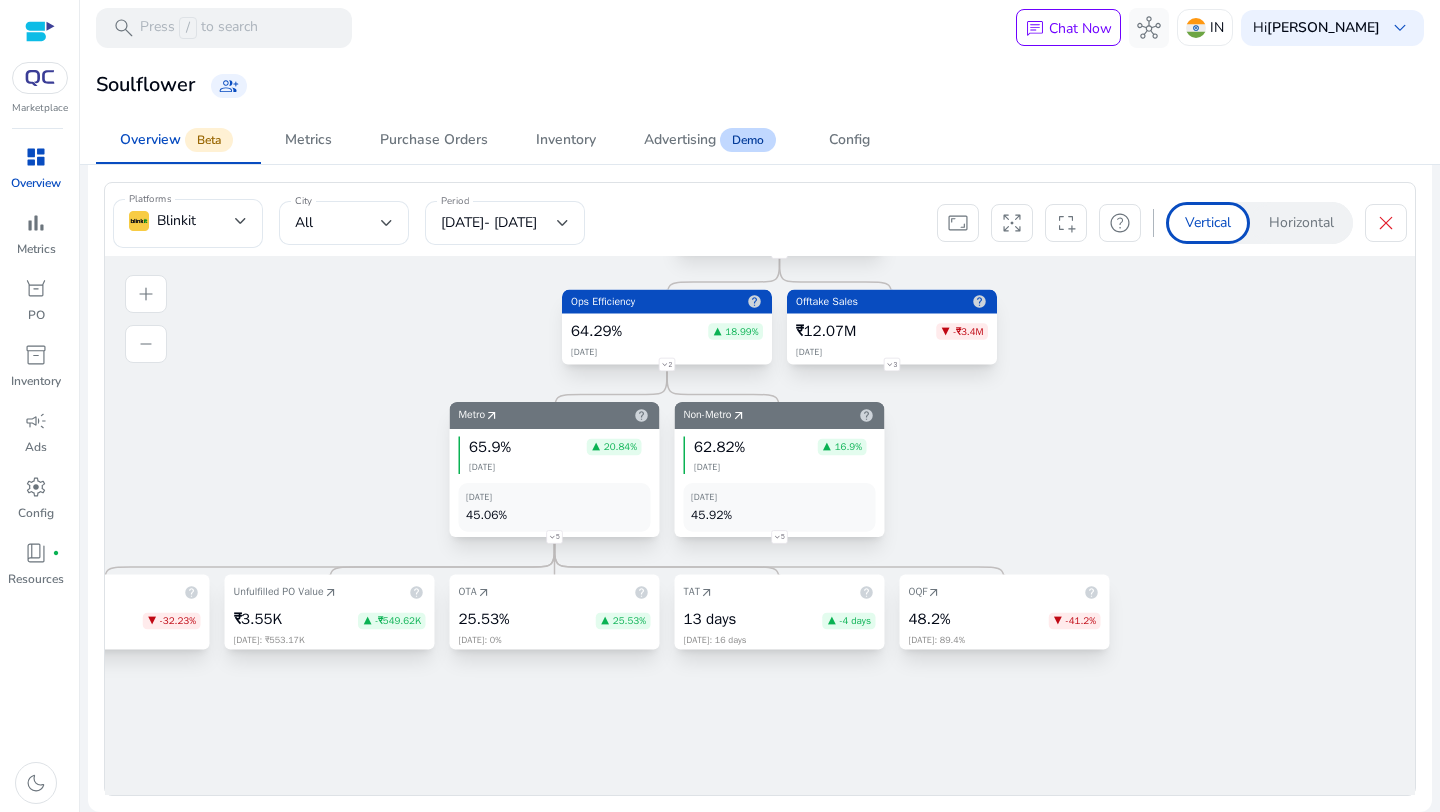 drag, startPoint x: 612, startPoint y: 692, endPoint x: 410, endPoint y: 692, distance: 202 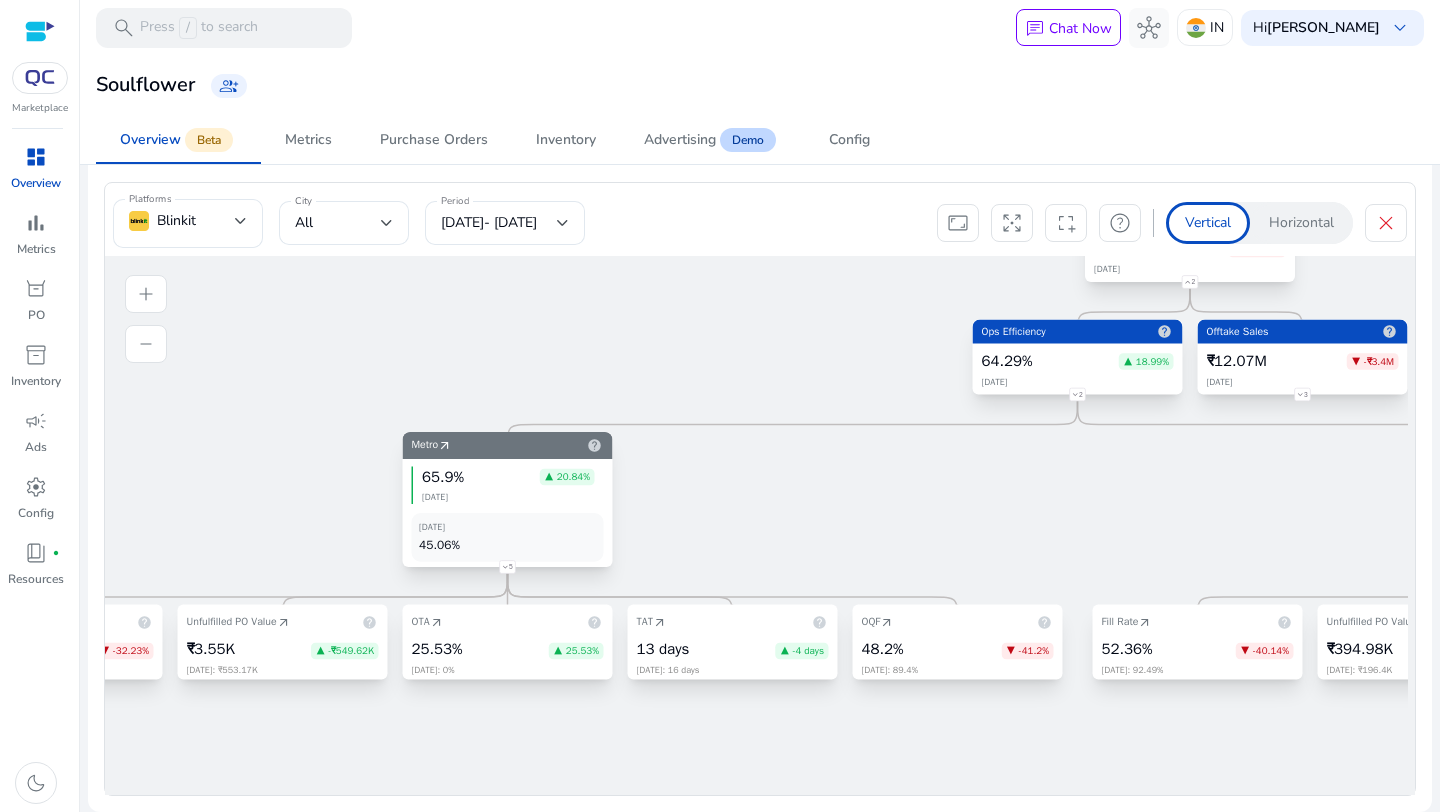 drag, startPoint x: 395, startPoint y: 727, endPoint x: 1285, endPoint y: 757, distance: 890.5055 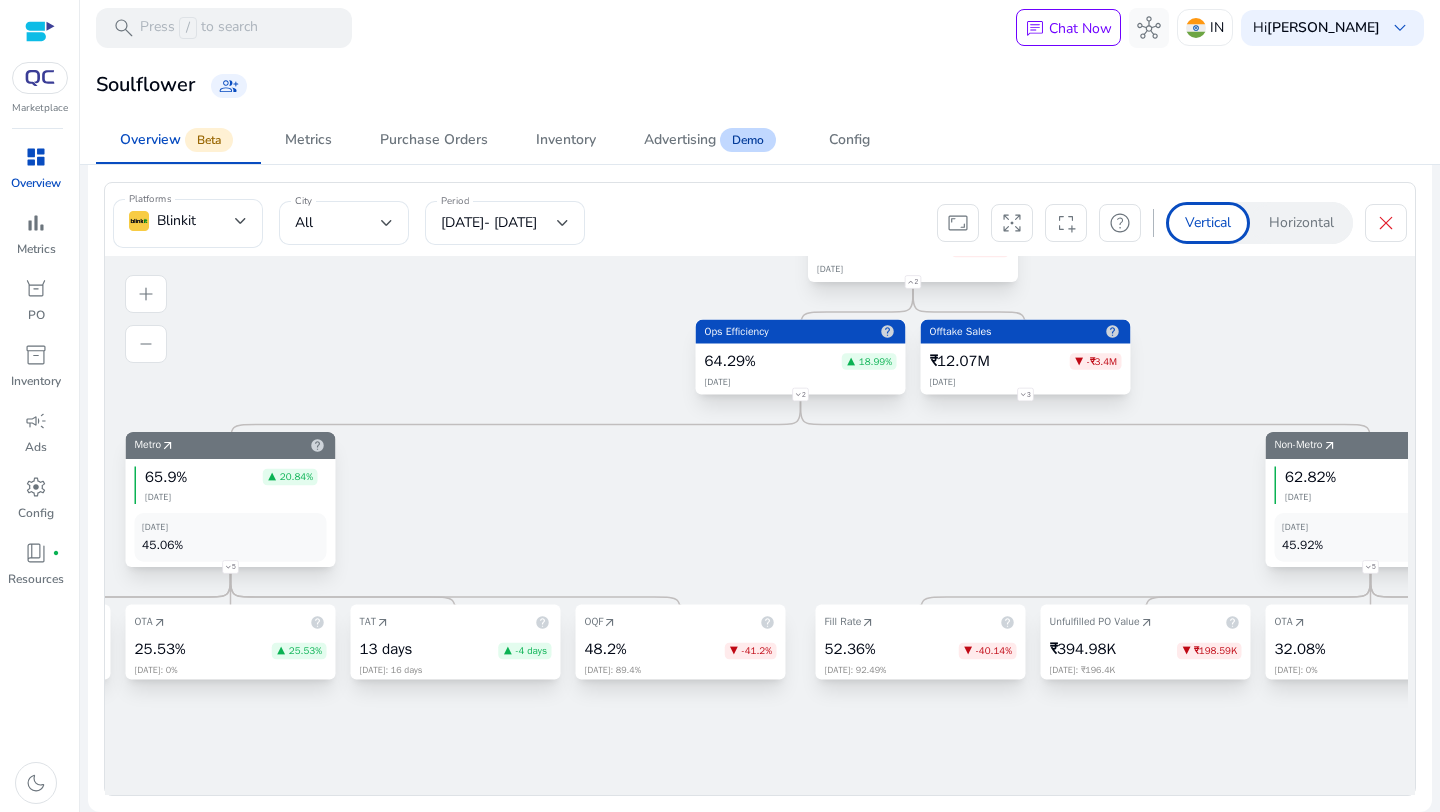 drag, startPoint x: 504, startPoint y: 777, endPoint x: 2, endPoint y: 780, distance: 502.00897 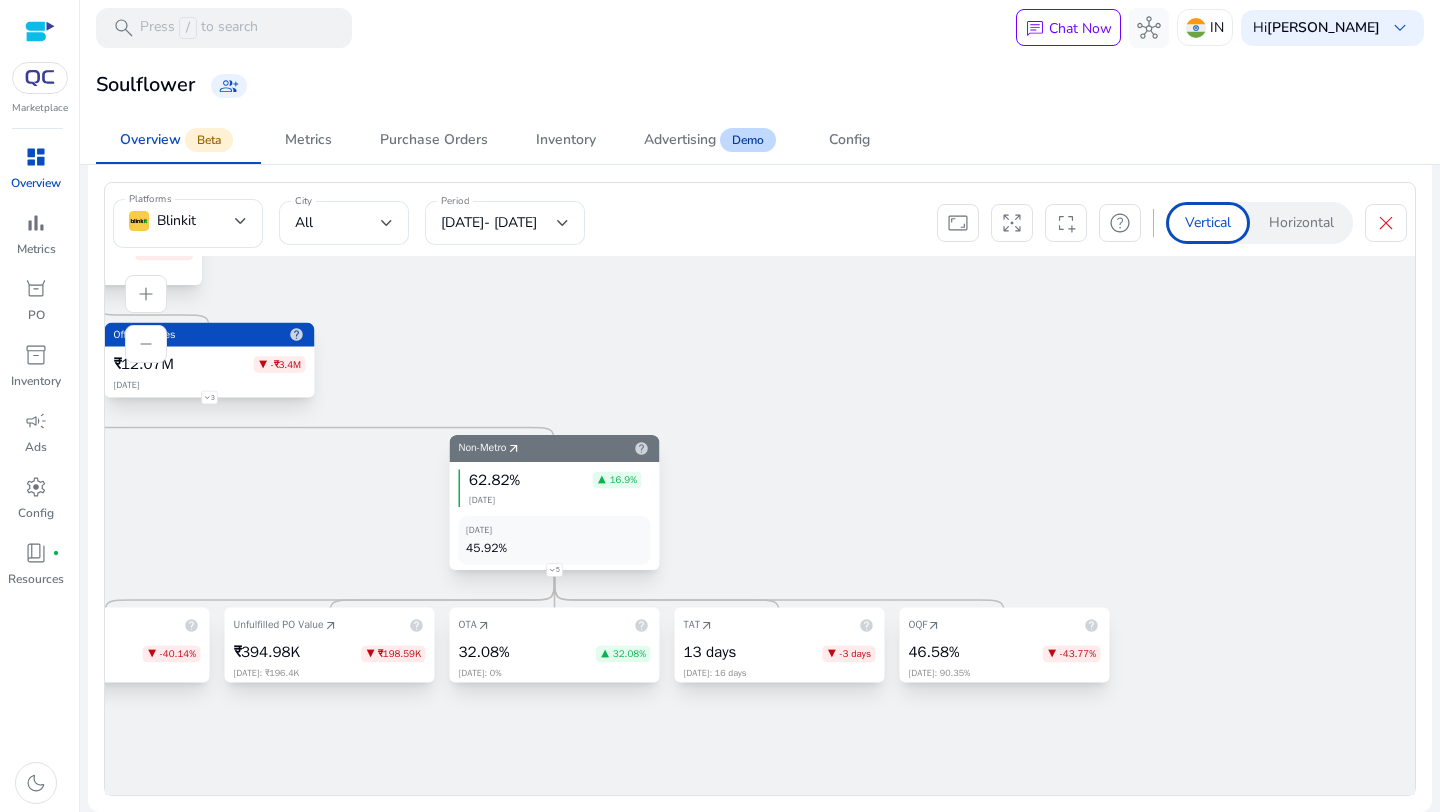 drag, startPoint x: 1051, startPoint y: 720, endPoint x: 234, endPoint y: 720, distance: 817 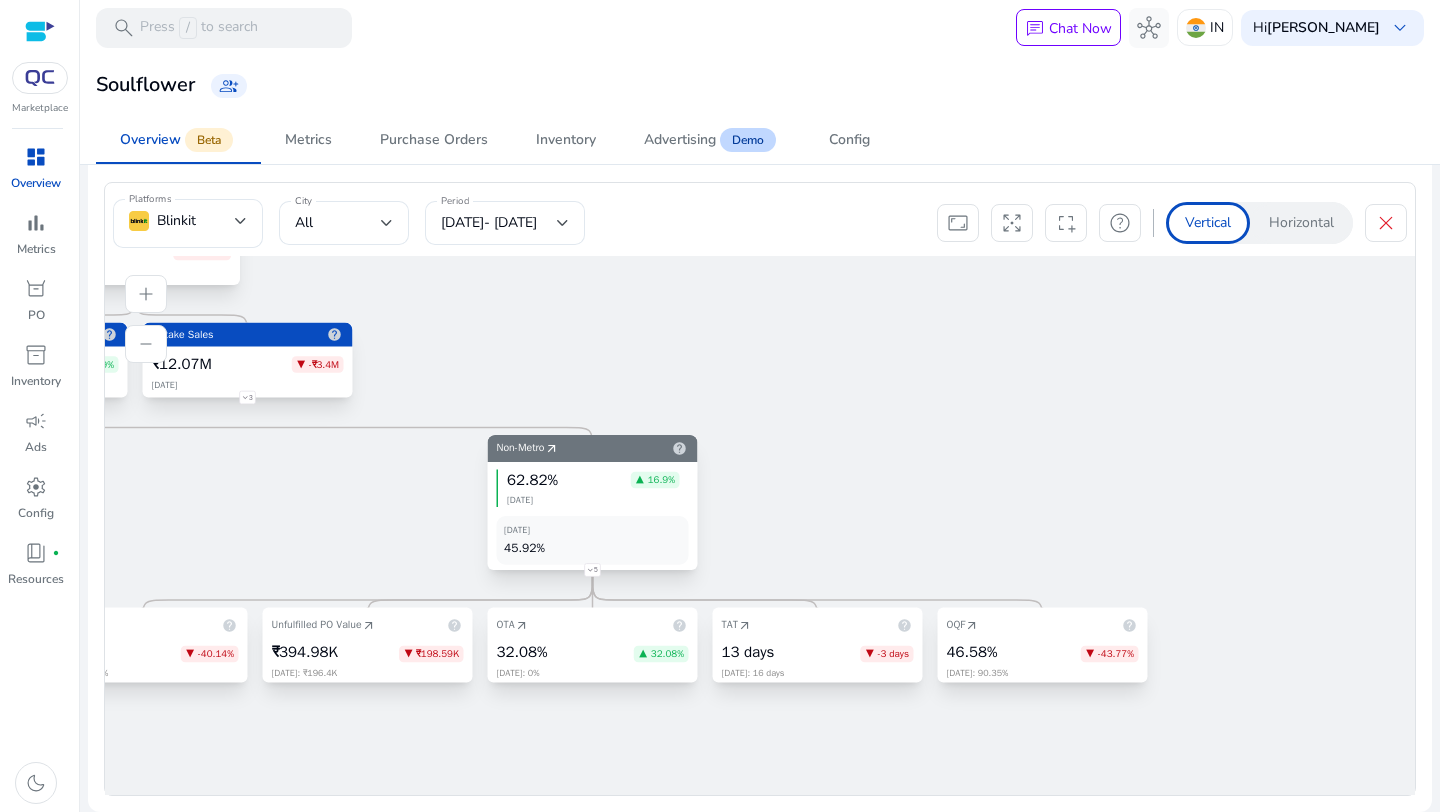 drag, startPoint x: 299, startPoint y: 715, endPoint x: 603, endPoint y: 716, distance: 304.00165 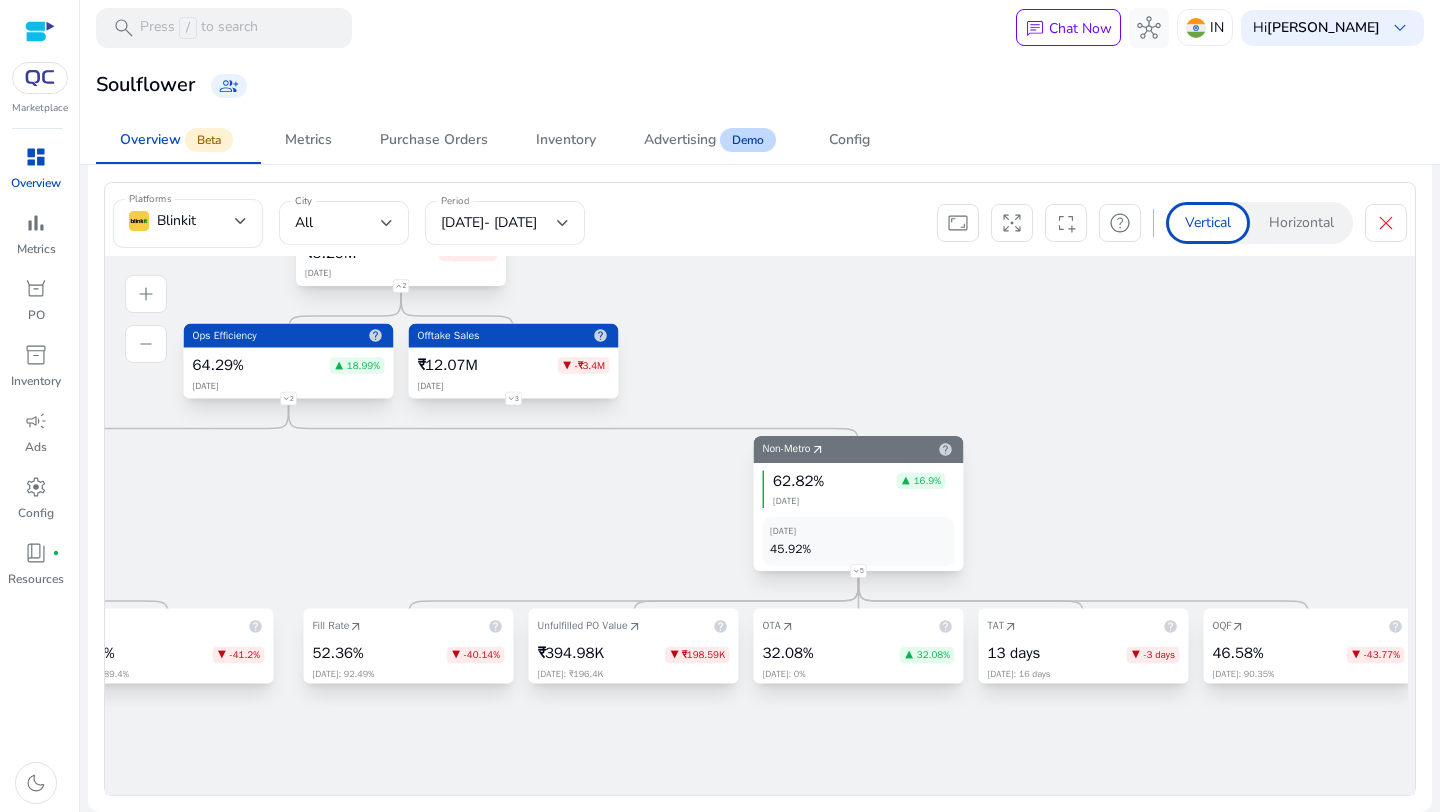 click on "3" 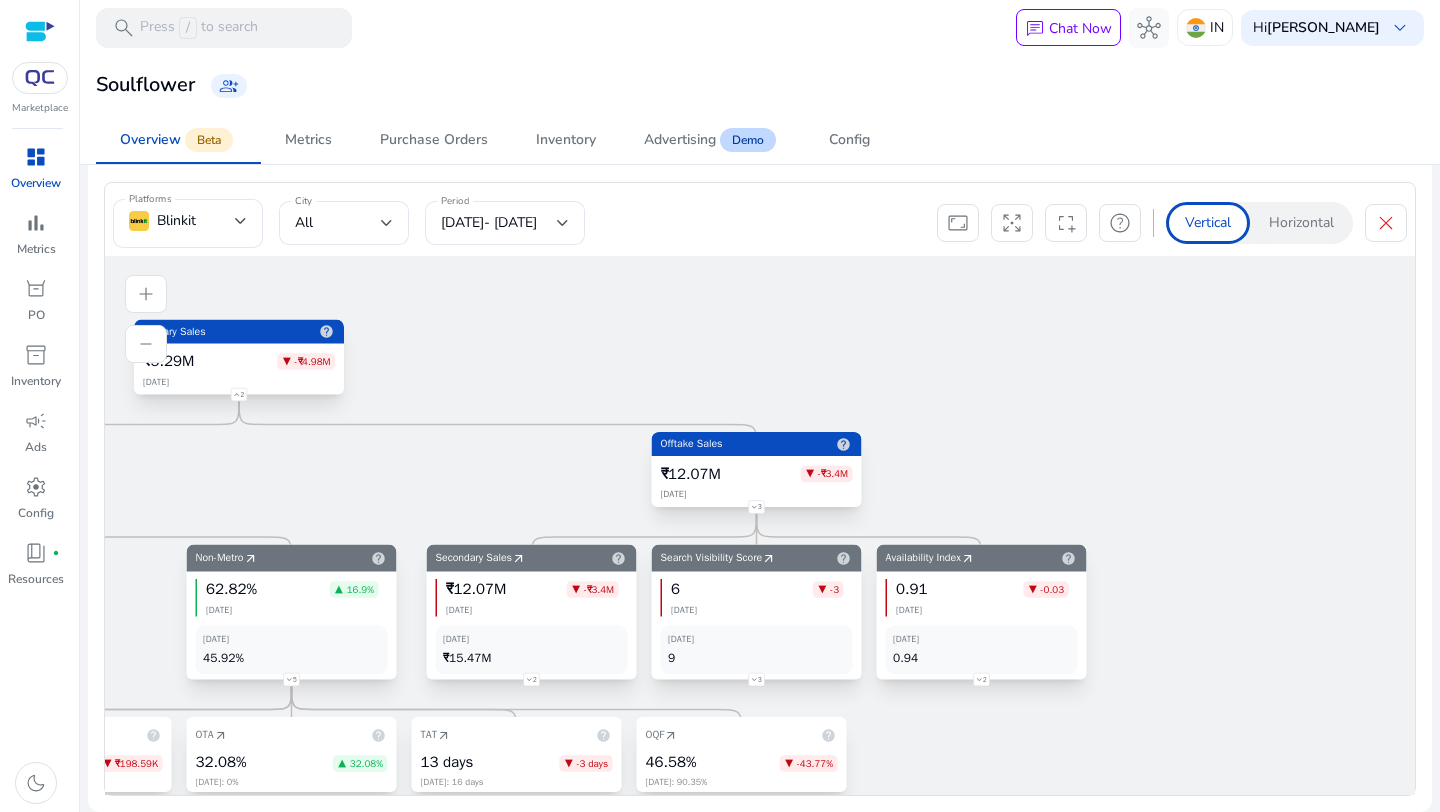 click on "2" 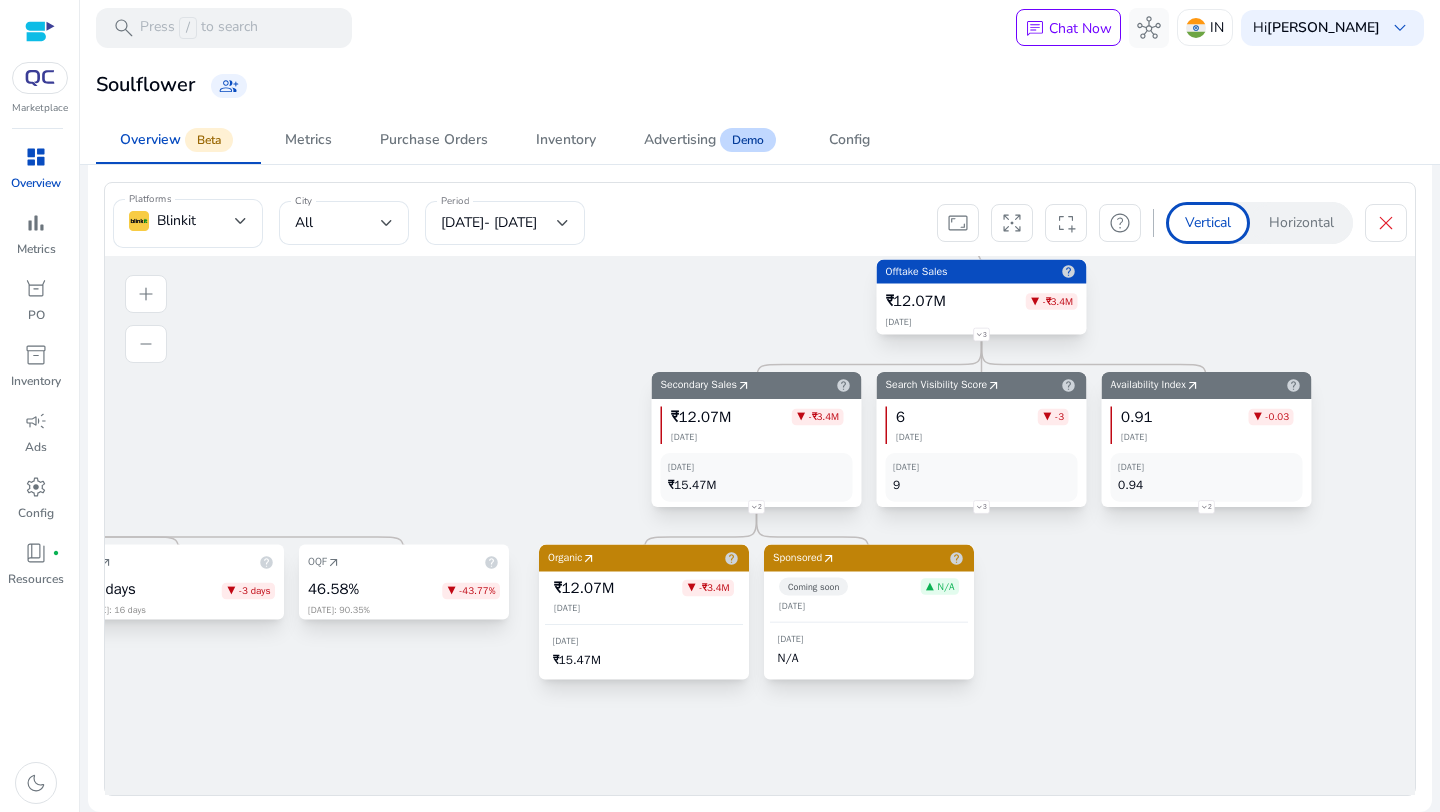 click on "3" 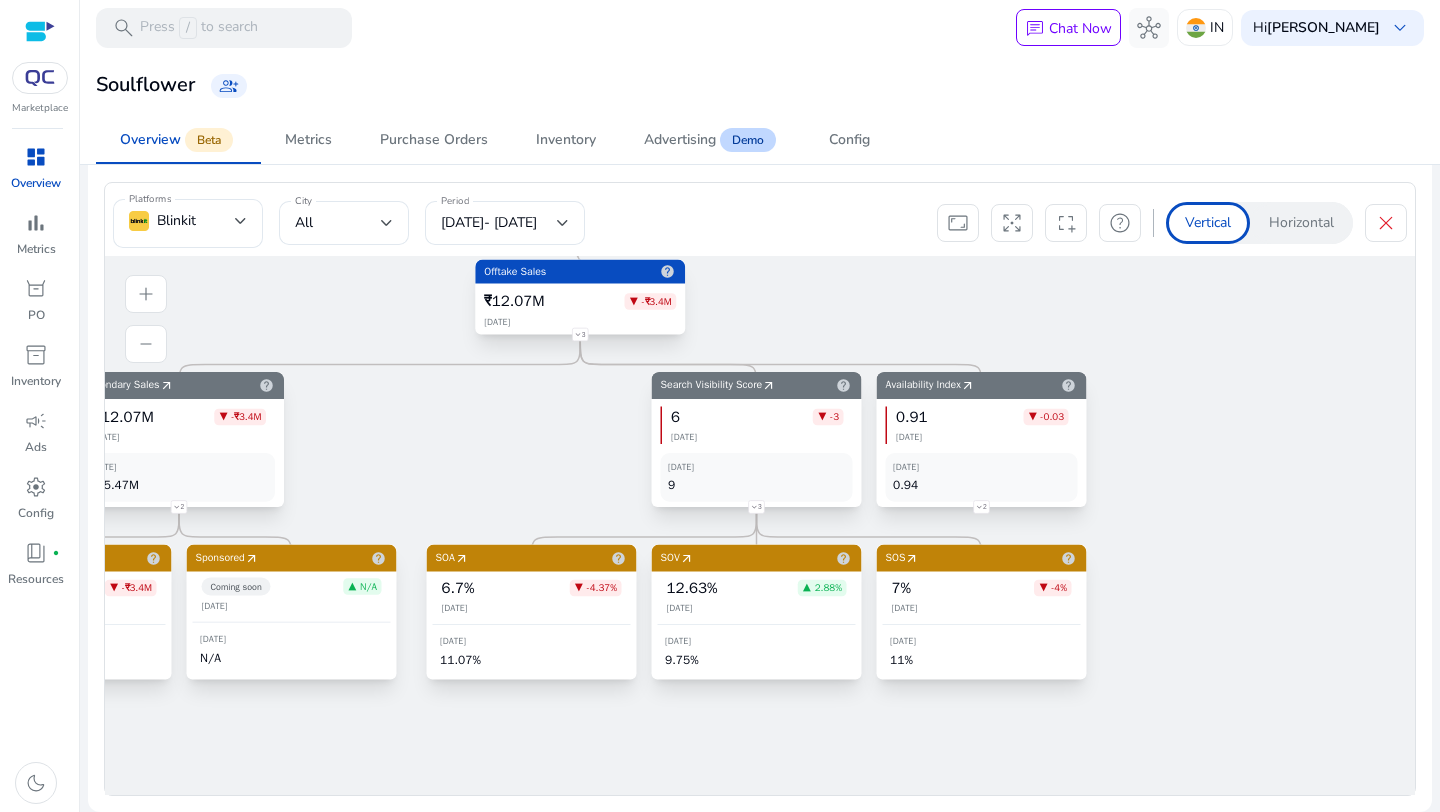 click on "2" 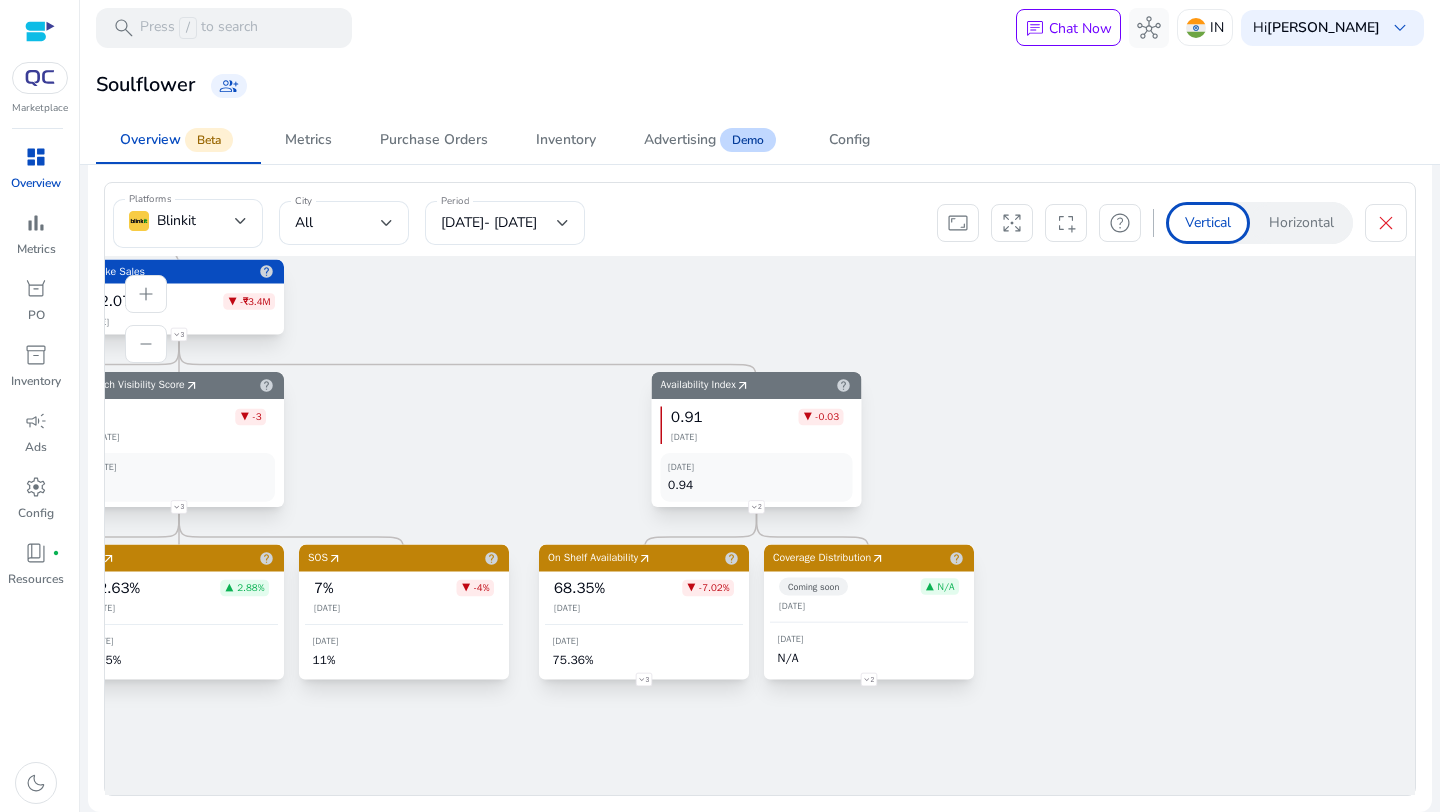 click on "68.35%
▼ -7.02%
June 2025" 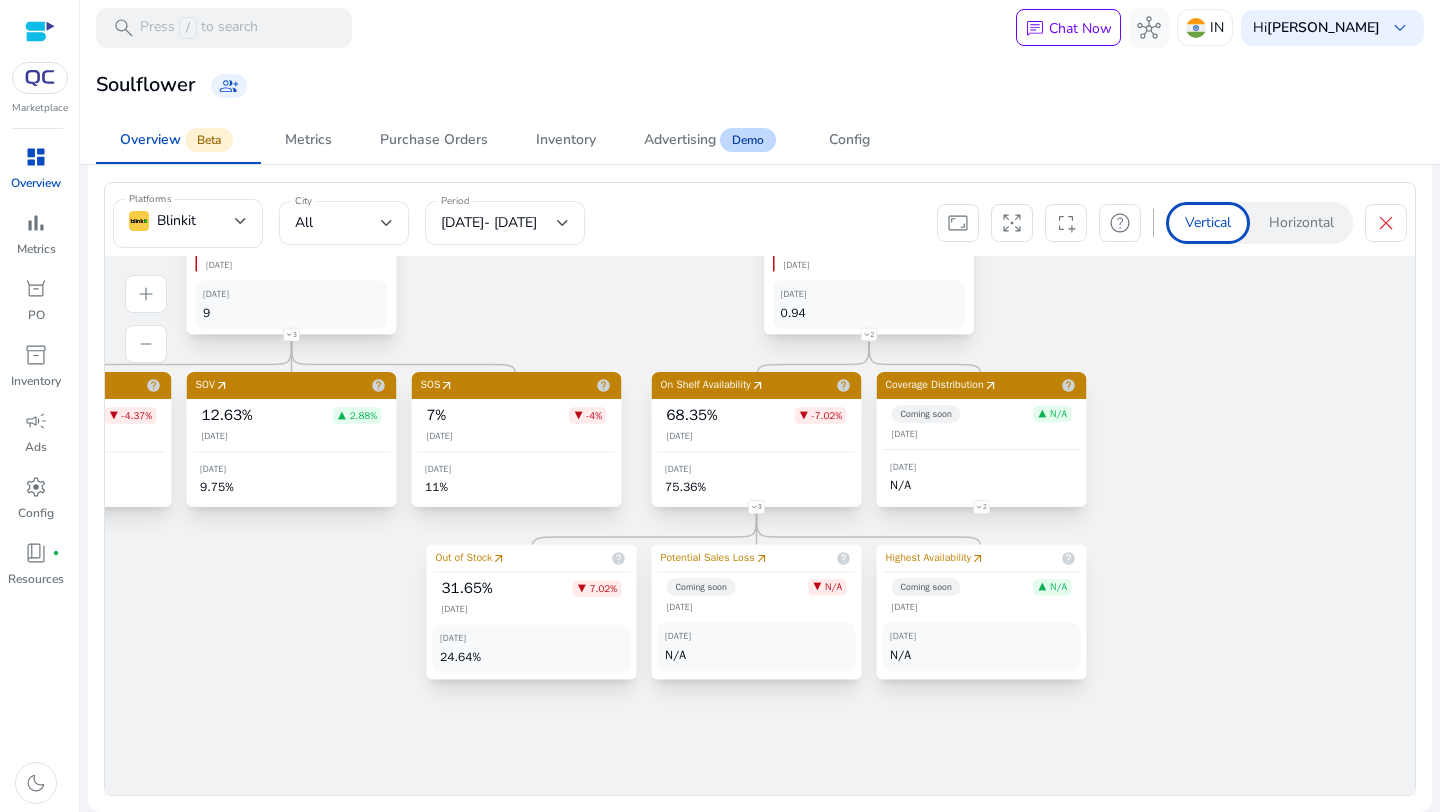 click on "2" 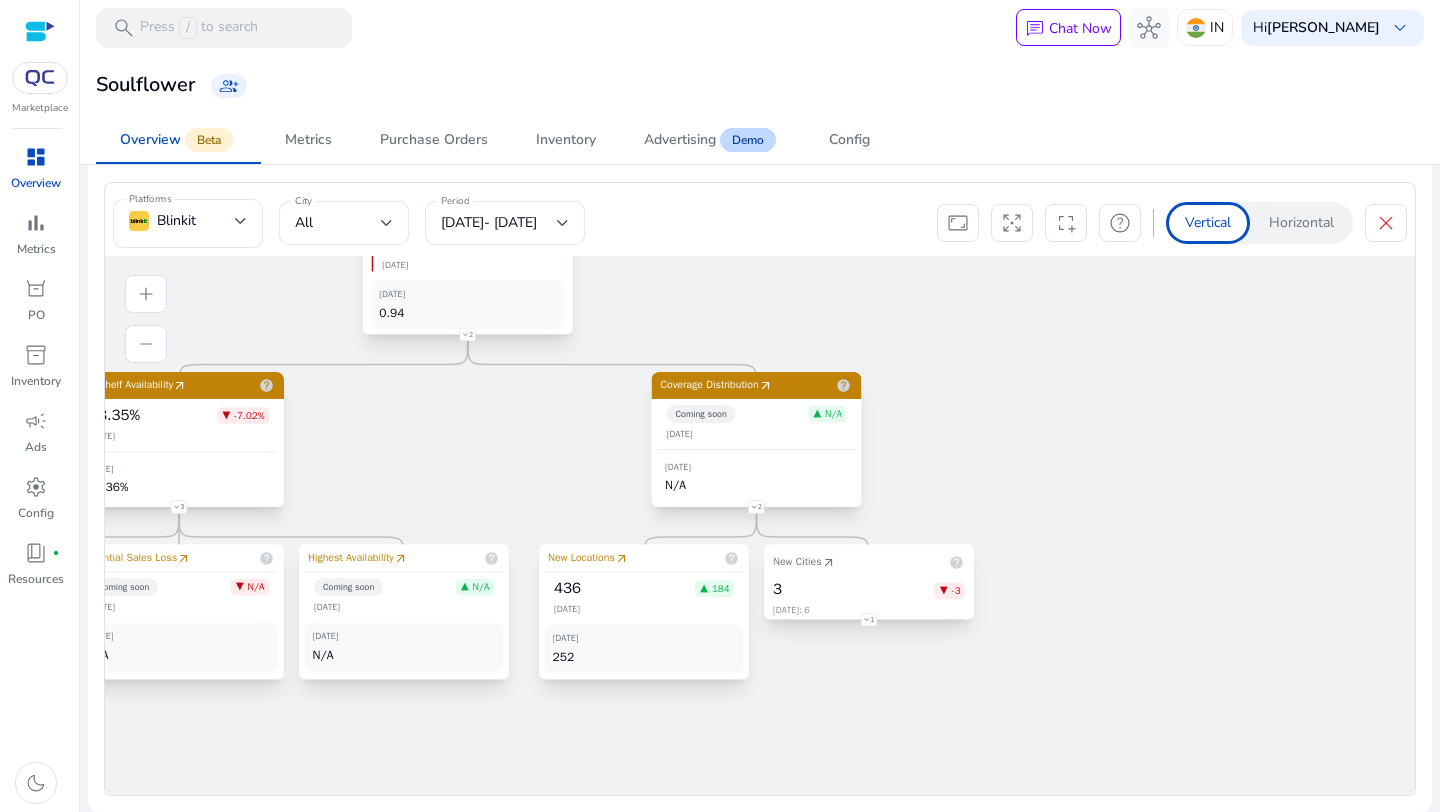 click on "1" 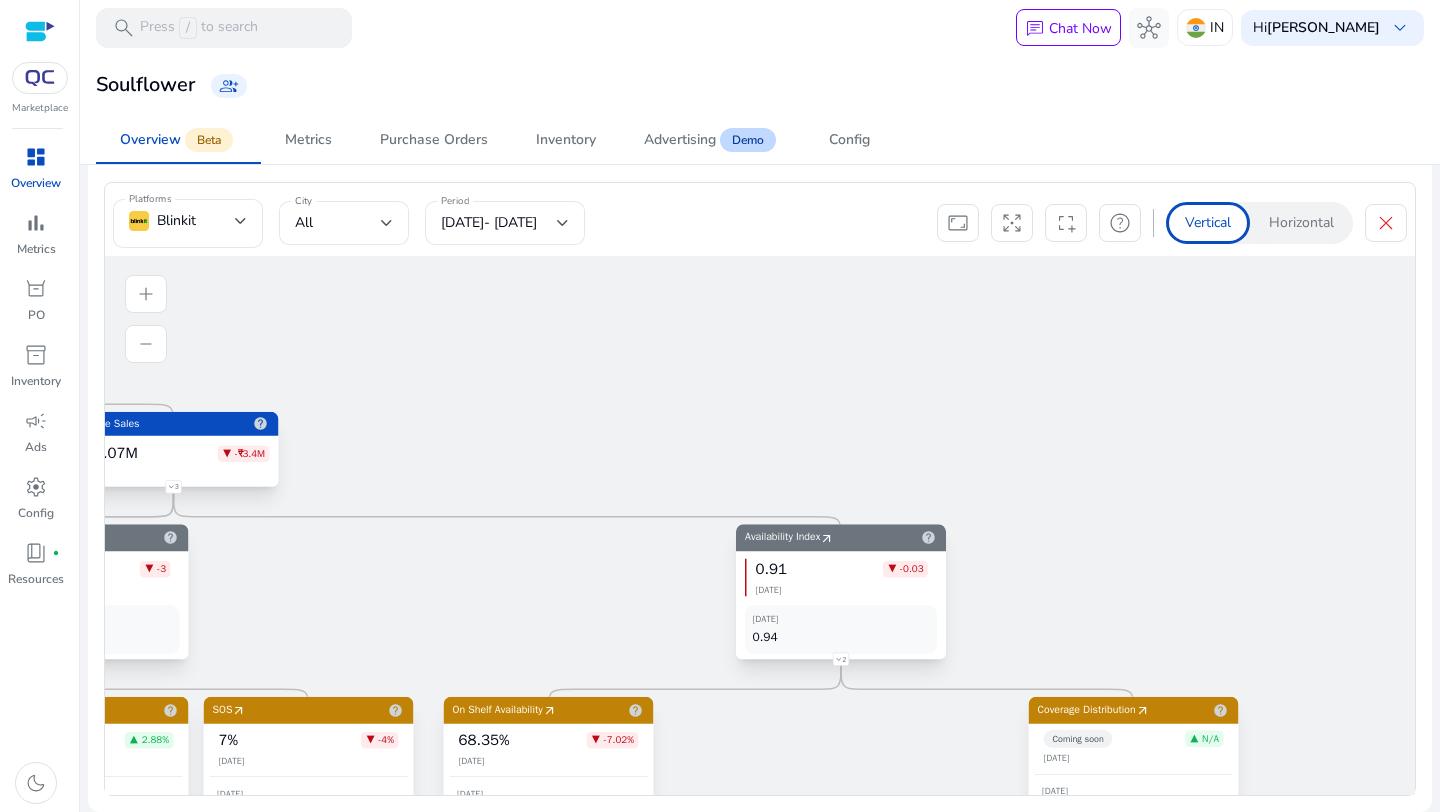 drag, startPoint x: 919, startPoint y: 460, endPoint x: 1437, endPoint y: 811, distance: 625.7196 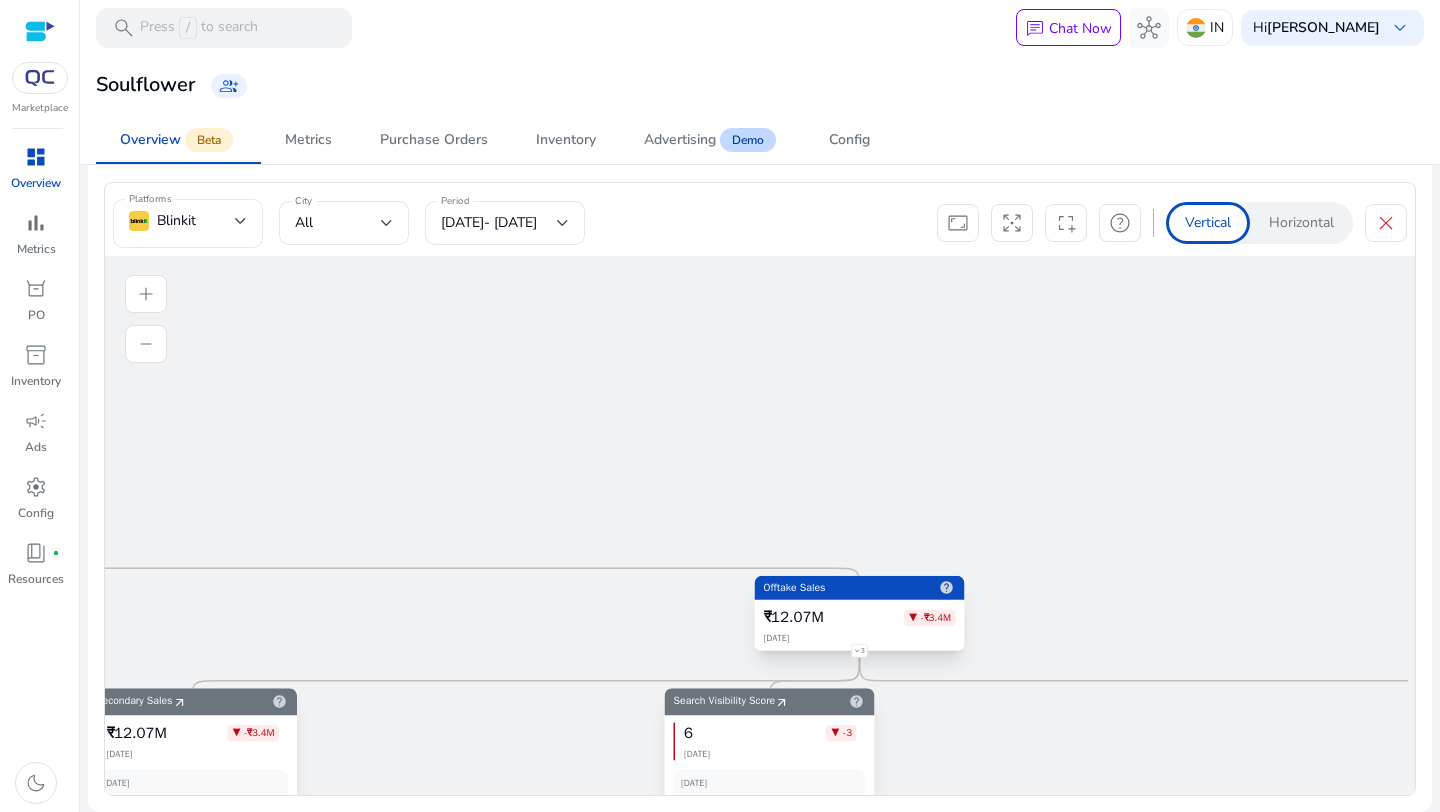 drag, startPoint x: 585, startPoint y: 454, endPoint x: 1247, endPoint y: 619, distance: 682.25287 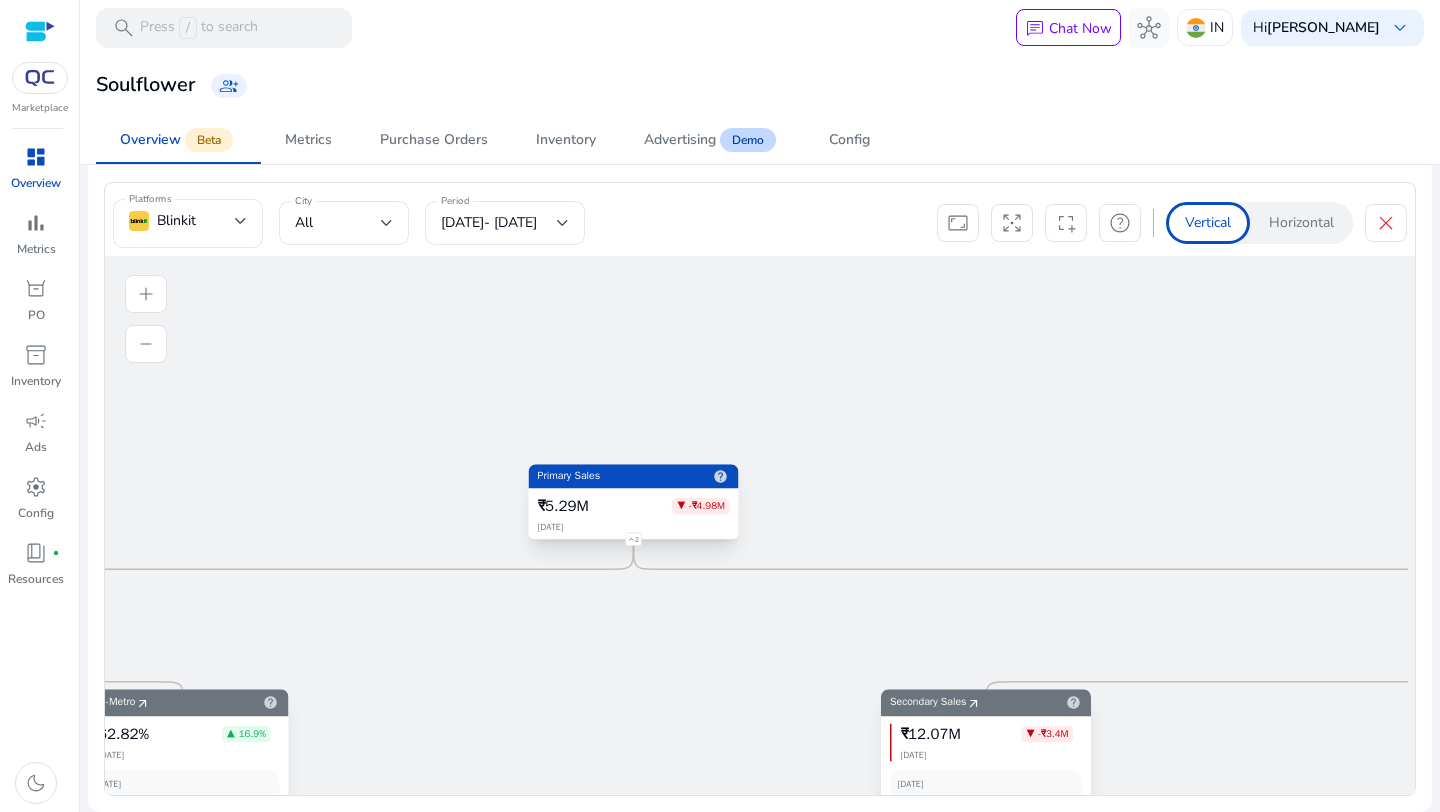 drag, startPoint x: 346, startPoint y: 492, endPoint x: 1140, endPoint y: 492, distance: 794 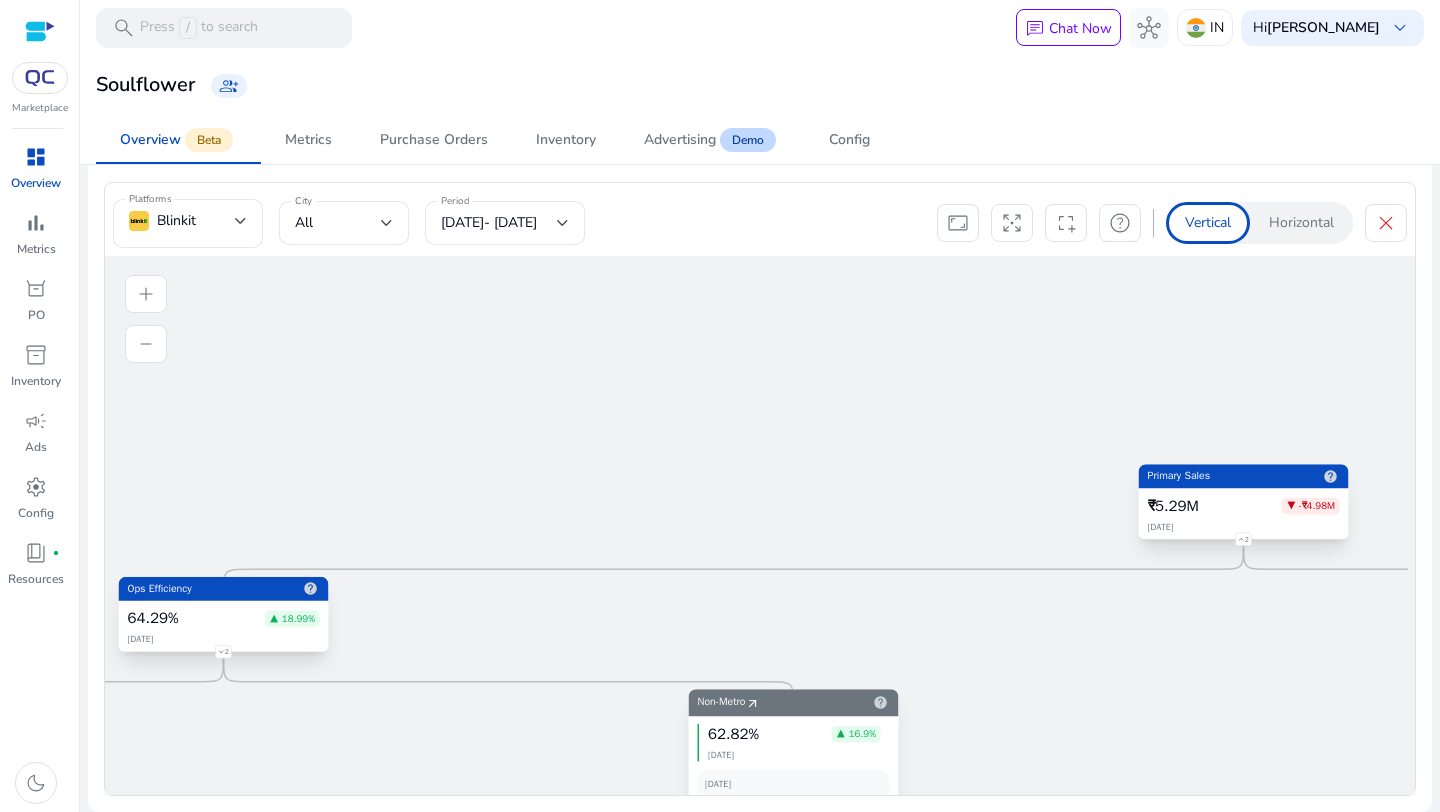 drag, startPoint x: 354, startPoint y: 582, endPoint x: 1237, endPoint y: 582, distance: 883 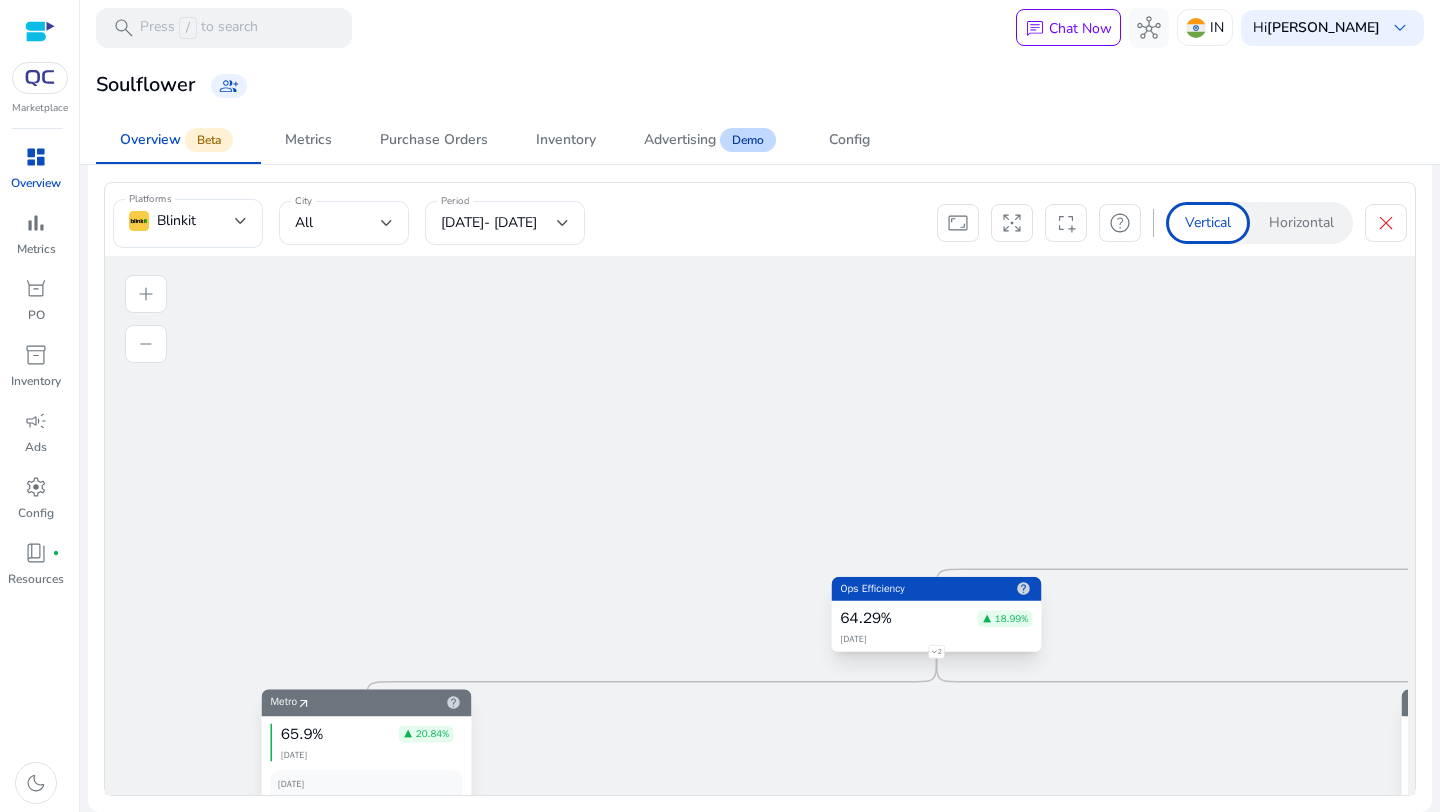 drag, startPoint x: 642, startPoint y: 581, endPoint x: 1002, endPoint y: 574, distance: 360.06805 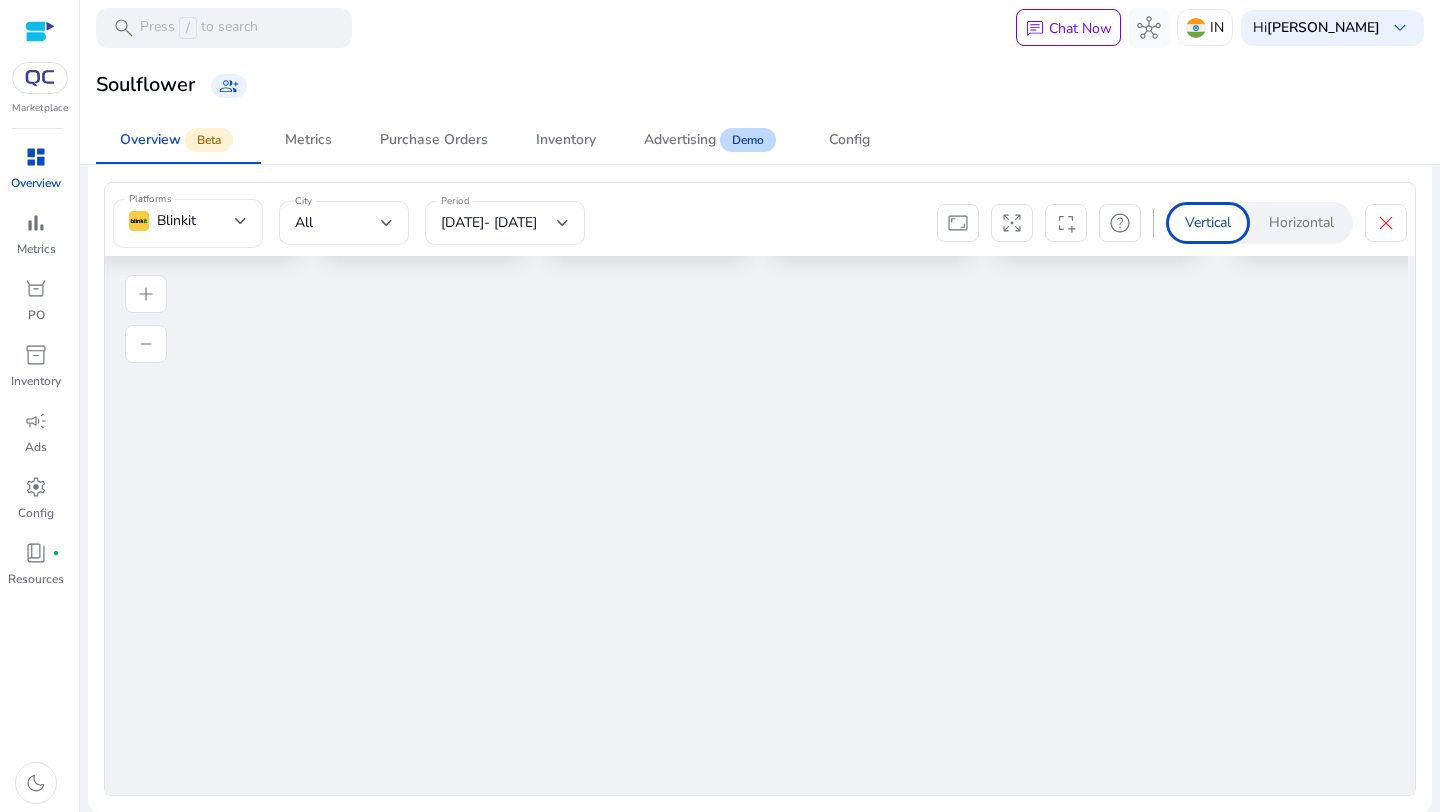 drag, startPoint x: 557, startPoint y: 699, endPoint x: 556, endPoint y: 19, distance: 680.00073 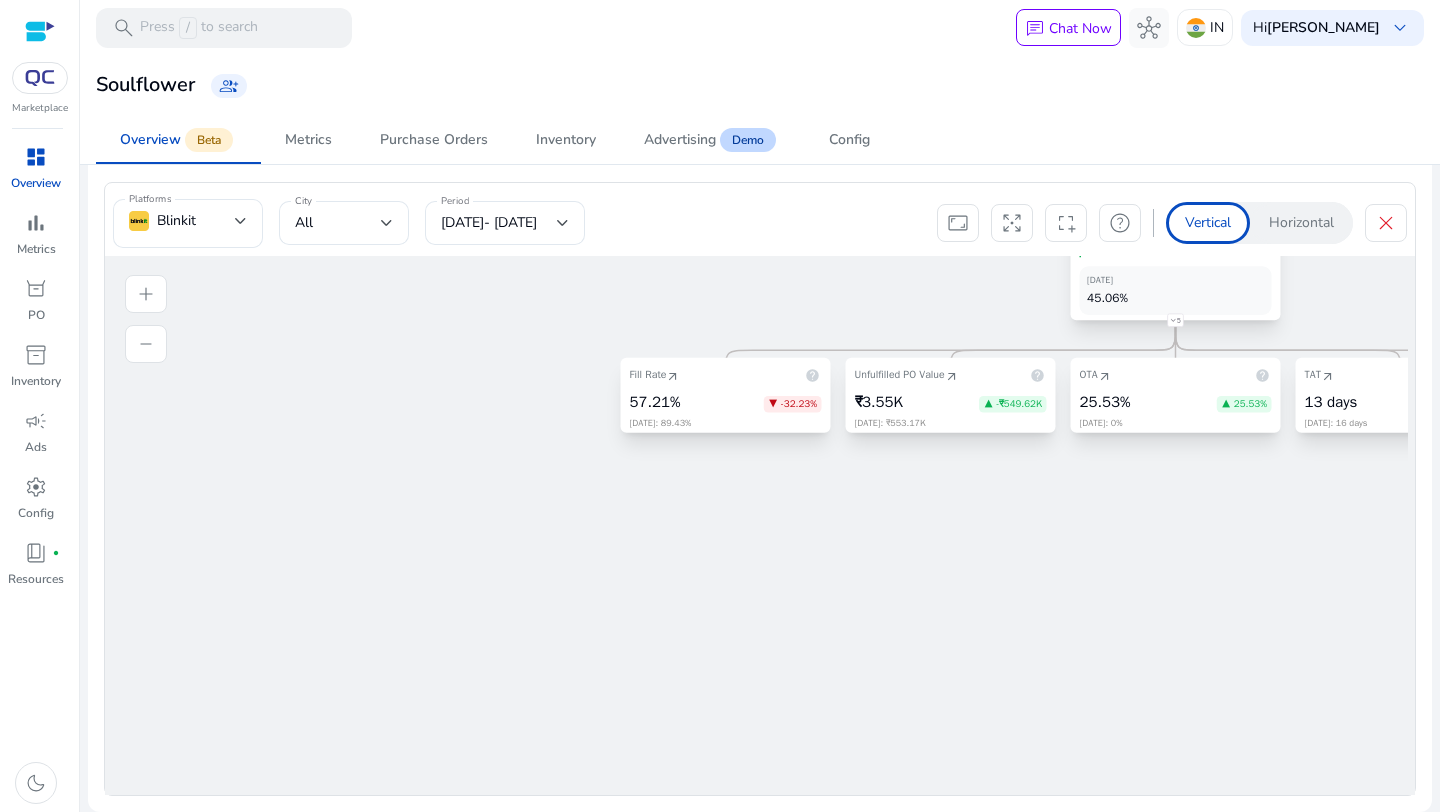 drag, startPoint x: 364, startPoint y: 584, endPoint x: 864, endPoint y: 748, distance: 526.2091 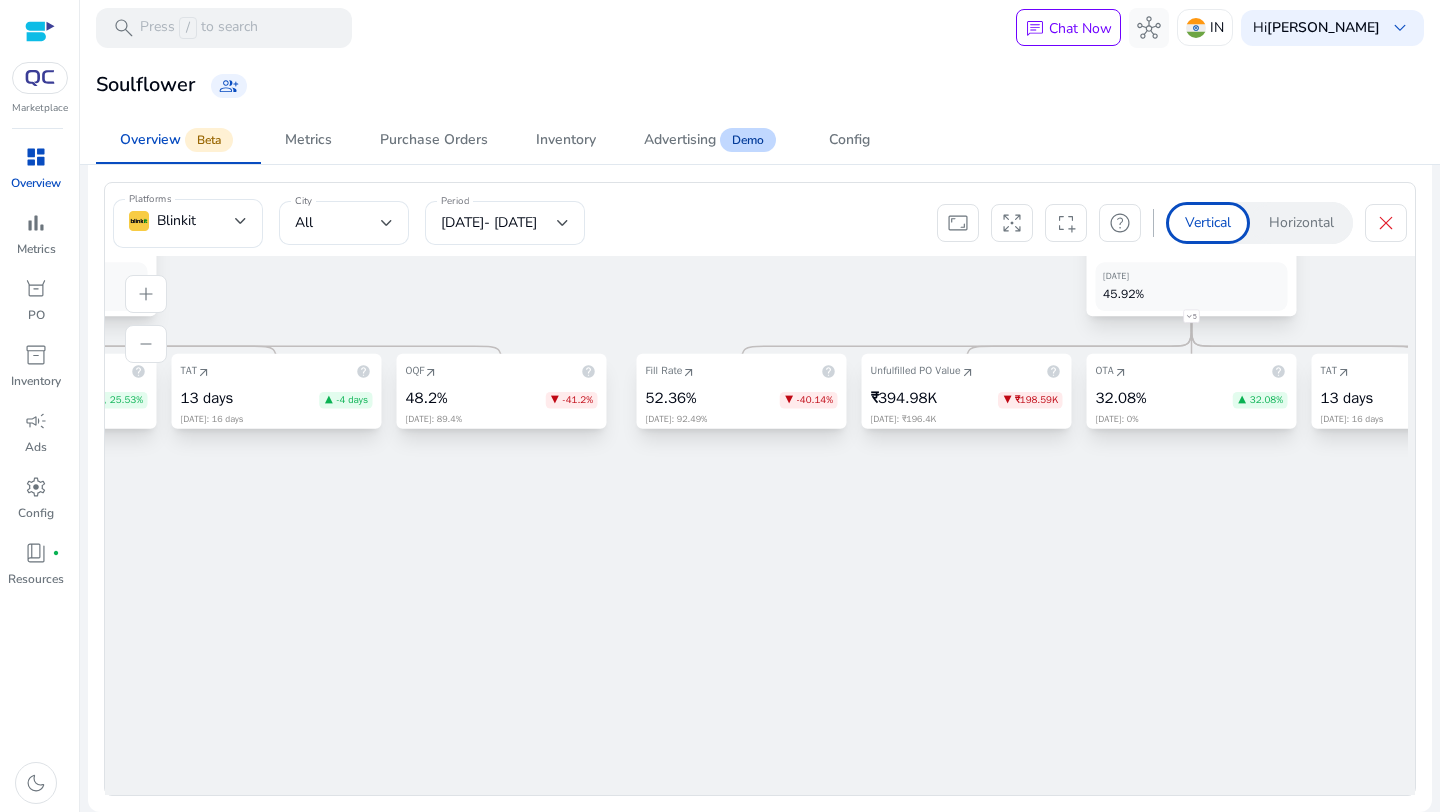 drag, startPoint x: 1105, startPoint y: 650, endPoint x: 0, endPoint y: 663, distance: 1105.0764 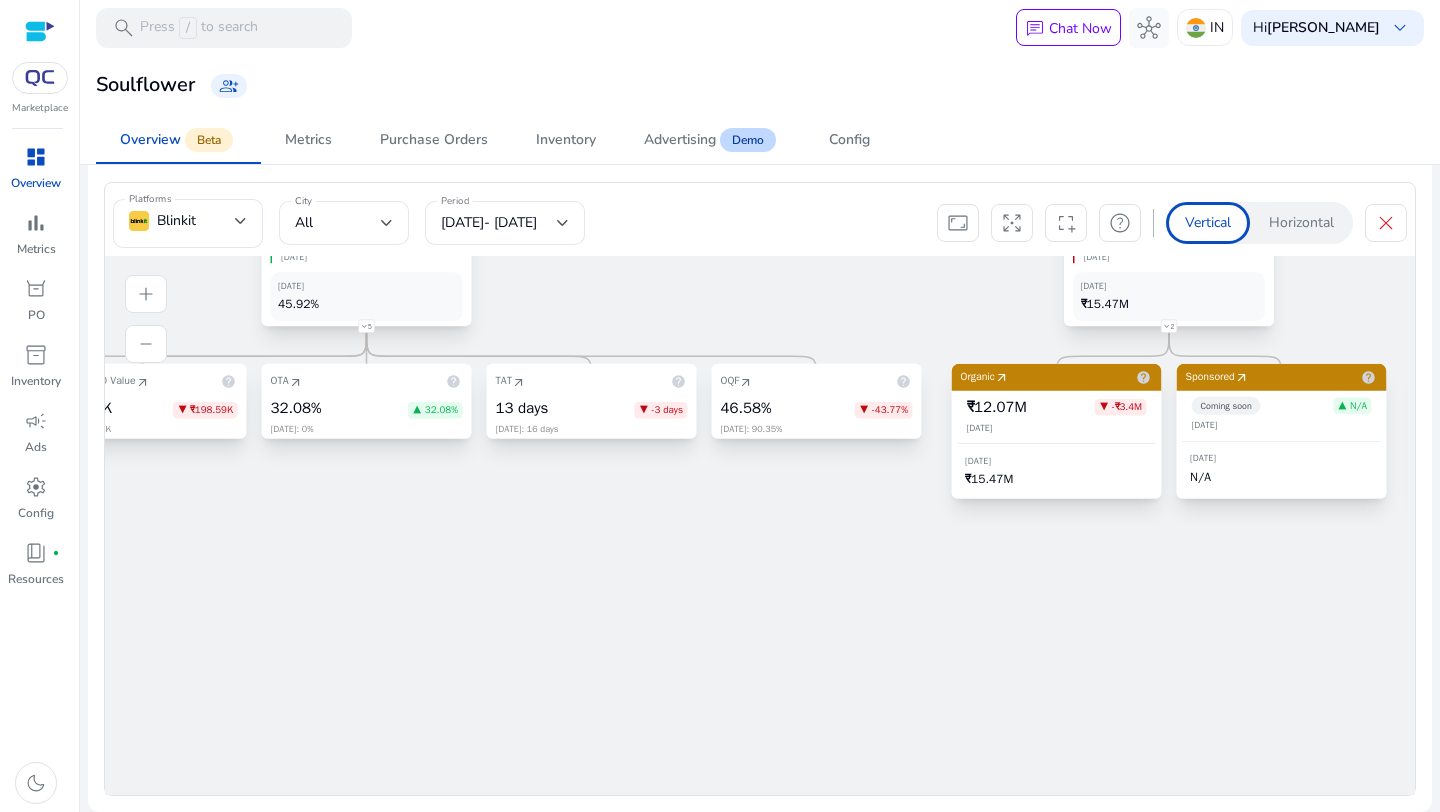 drag, startPoint x: 1056, startPoint y: 476, endPoint x: 197, endPoint y: 494, distance: 859.1886 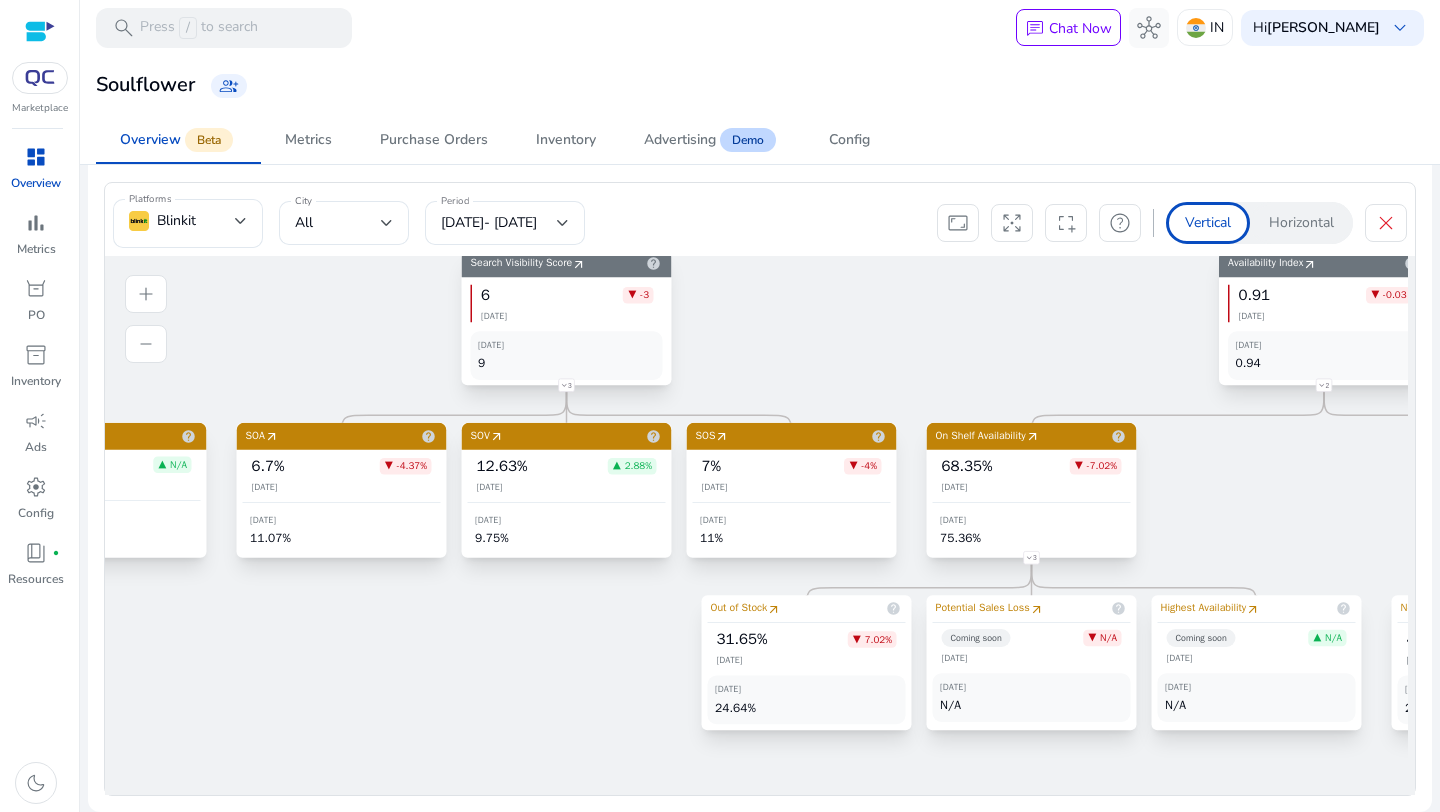 drag, startPoint x: 1391, startPoint y: 562, endPoint x: 123, endPoint y: 626, distance: 1269.6141 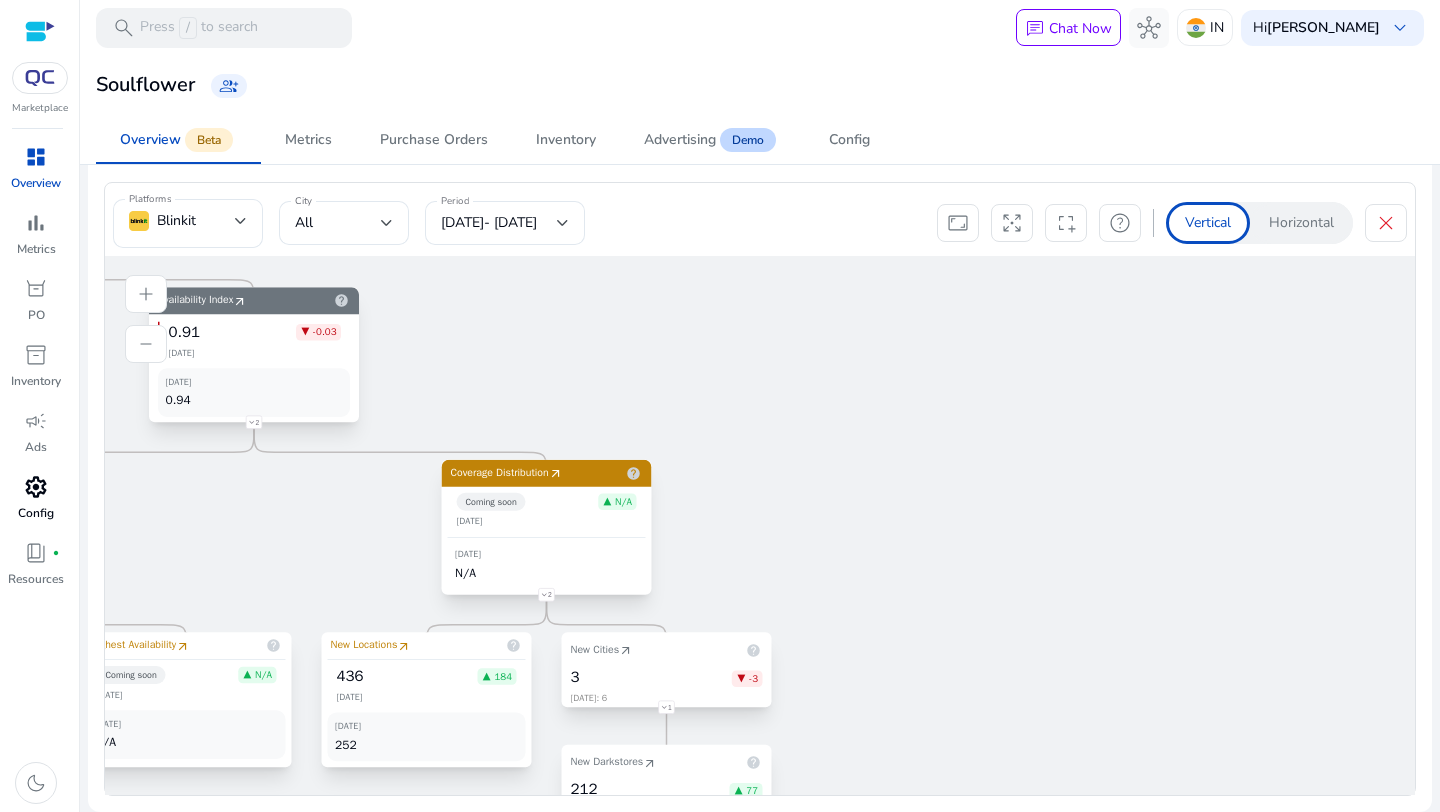 drag, startPoint x: 1148, startPoint y: 503, endPoint x: 63, endPoint y: 526, distance: 1085.2438 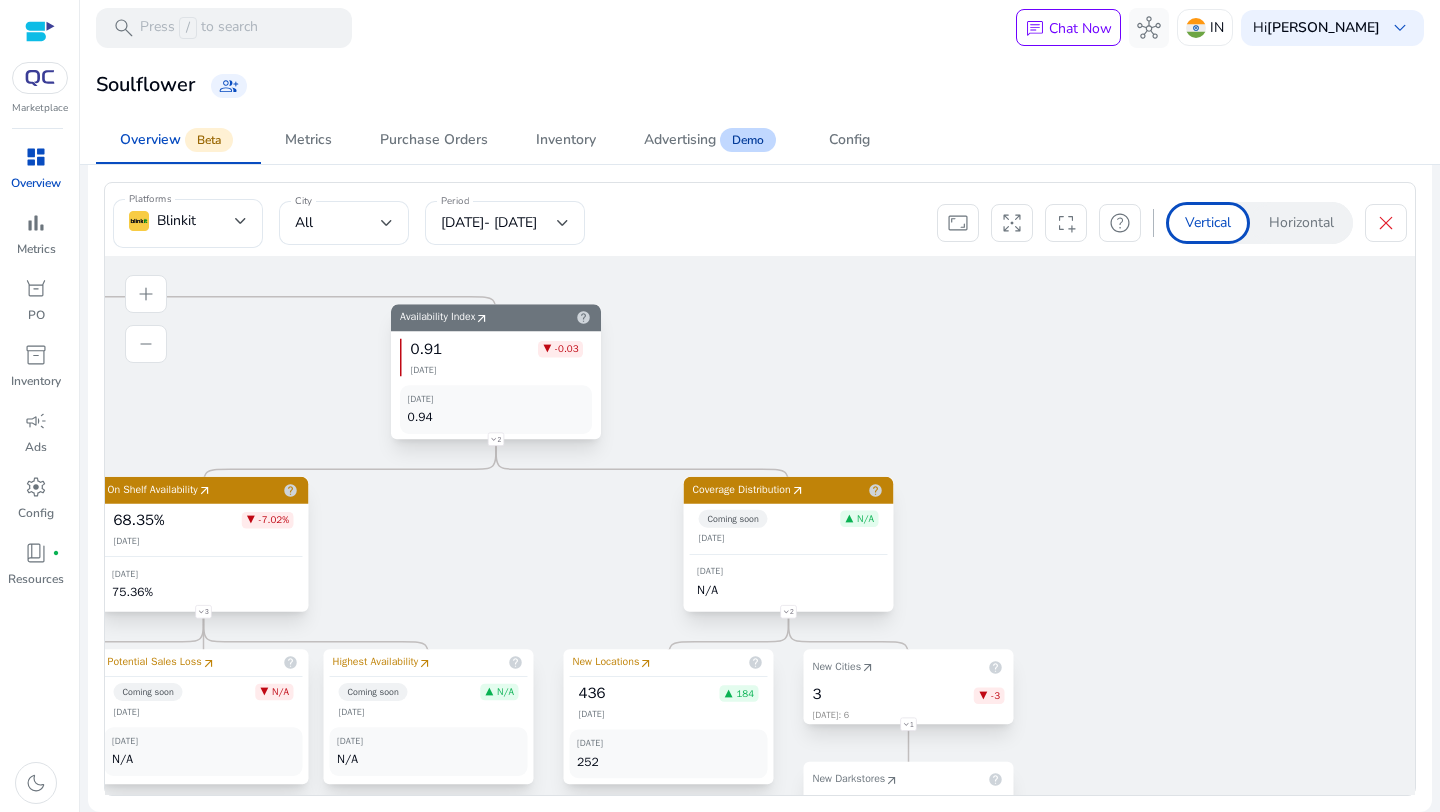 drag, startPoint x: 615, startPoint y: 516, endPoint x: 983, endPoint y: 532, distance: 368.34766 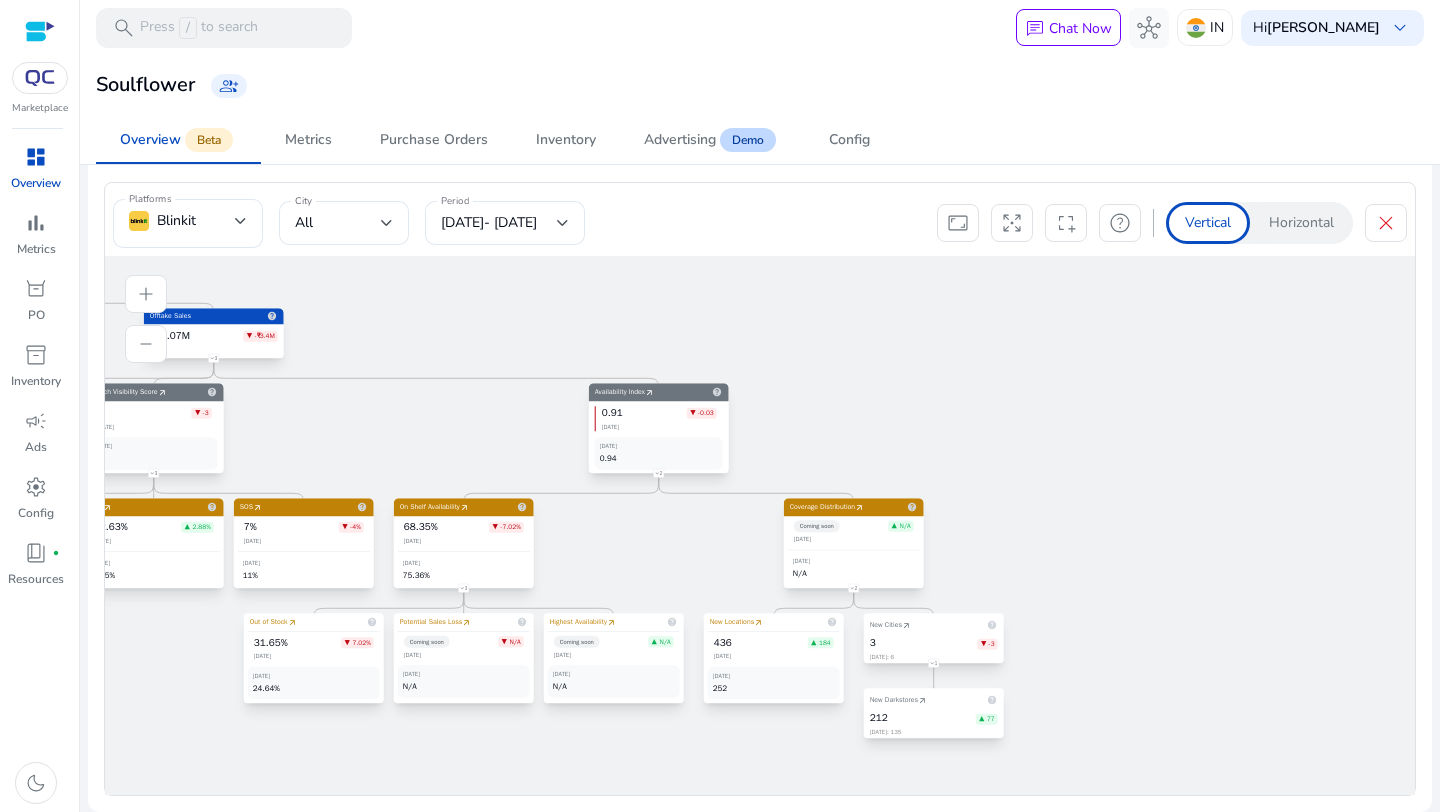 click on "3" 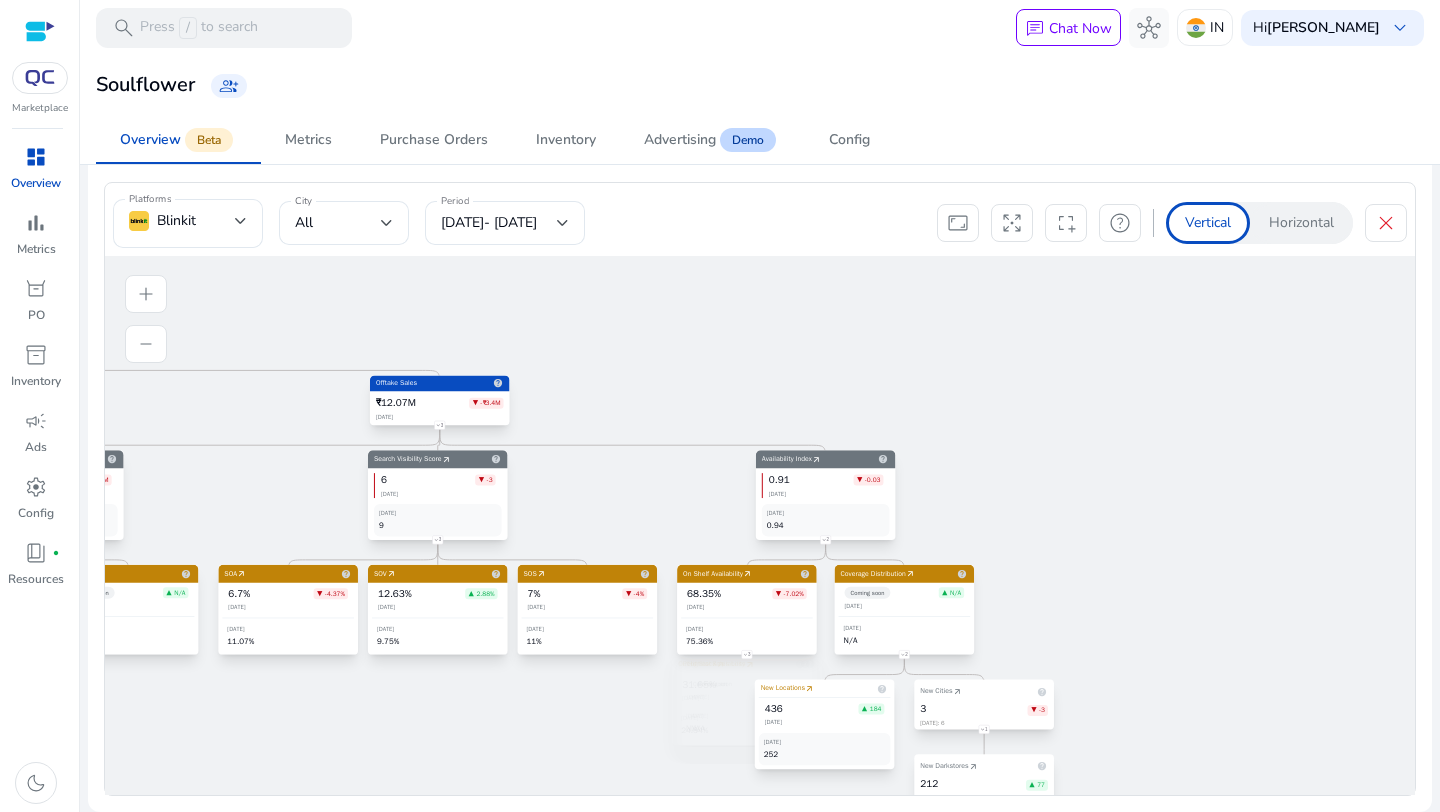 click on "12.63%
▲ 2.88%
June 2025
May 2025
9.75%" 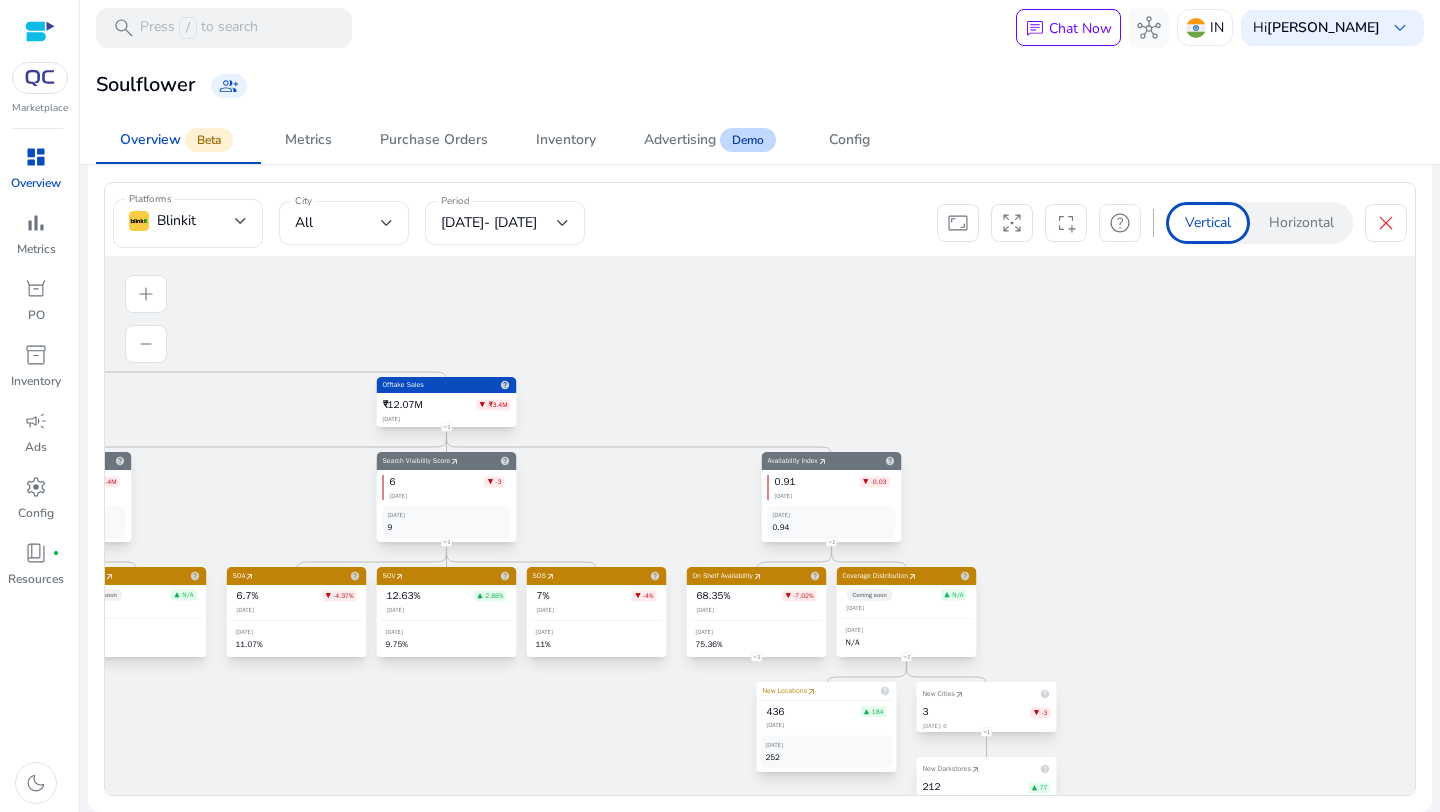 click on "3" 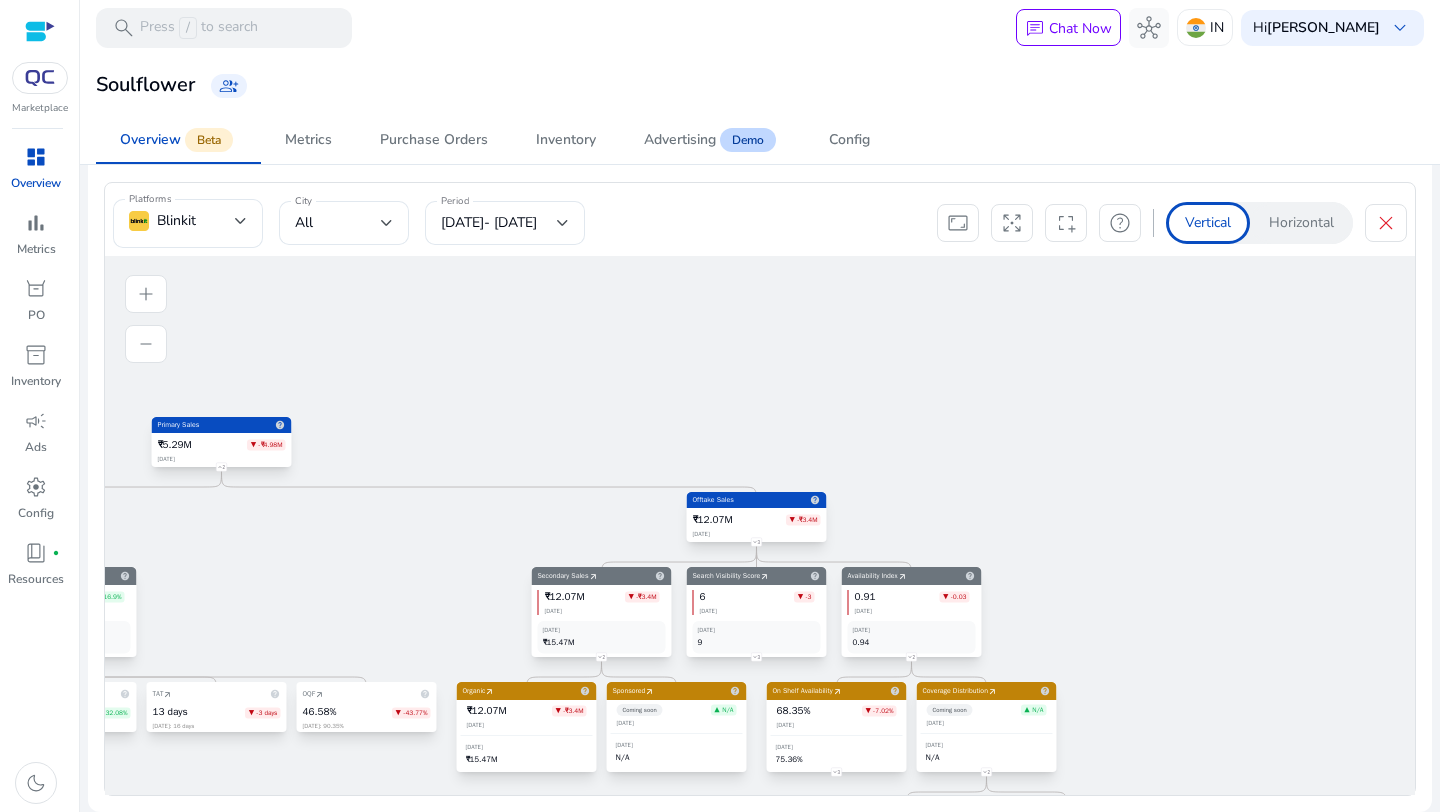 click on "3" 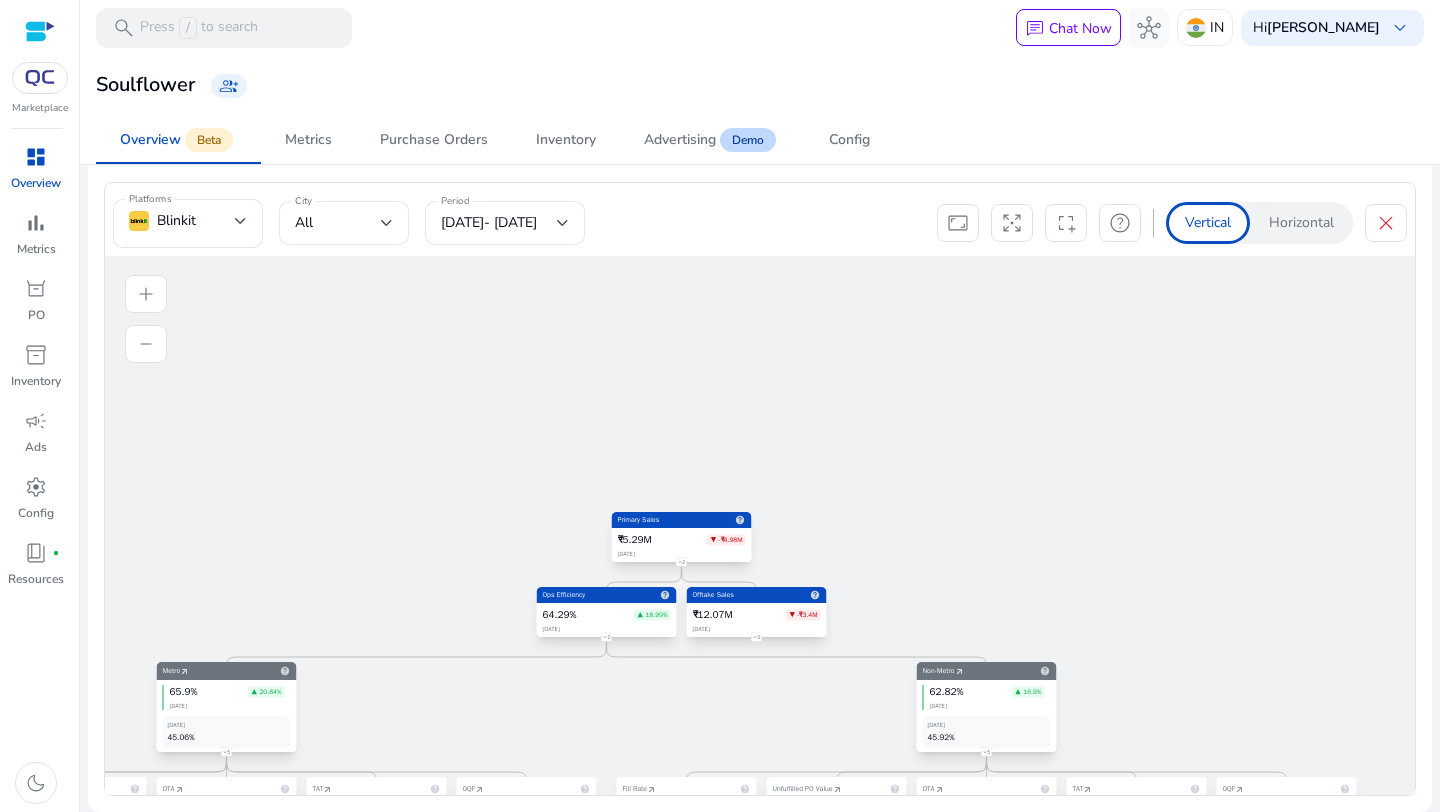 click on "2" 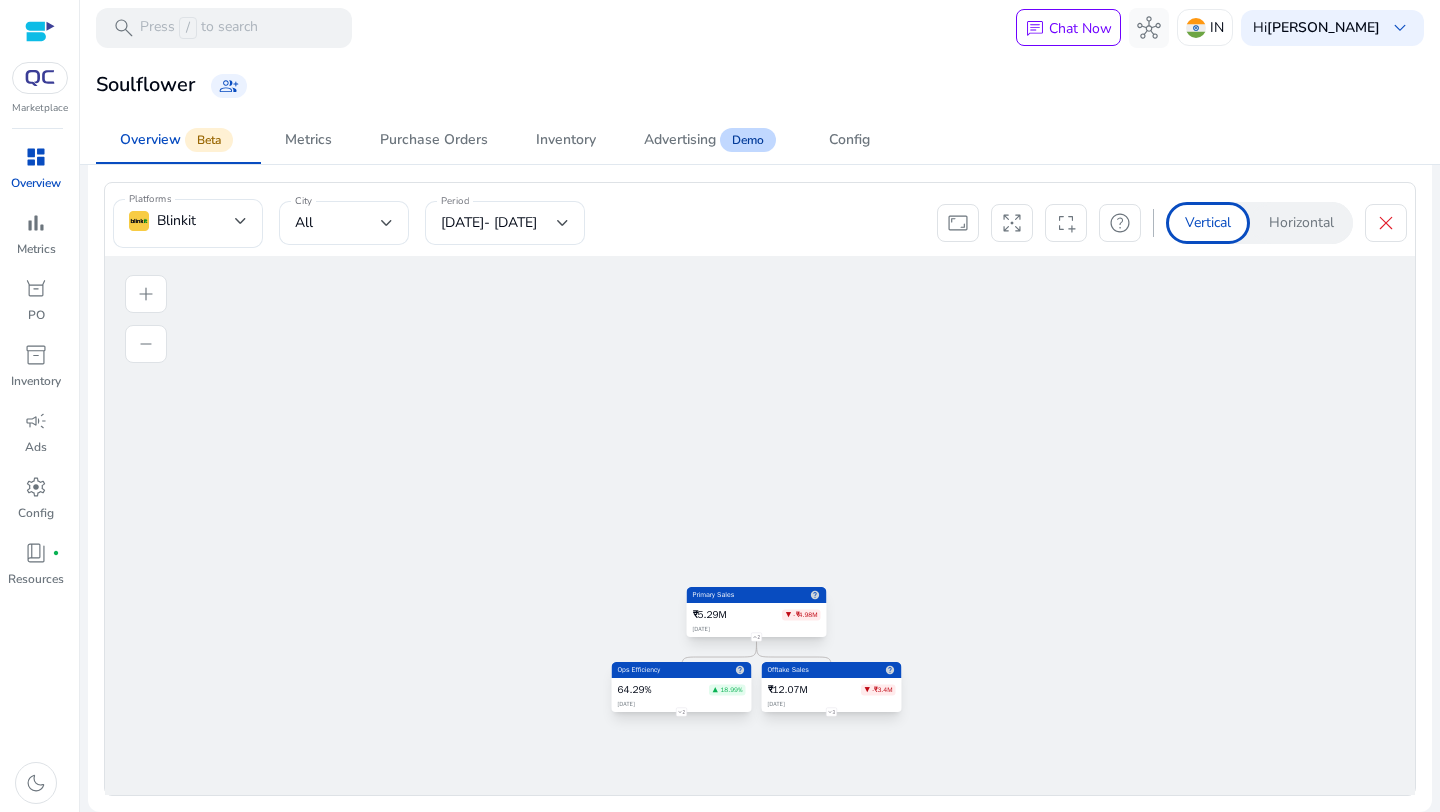 click on "2" 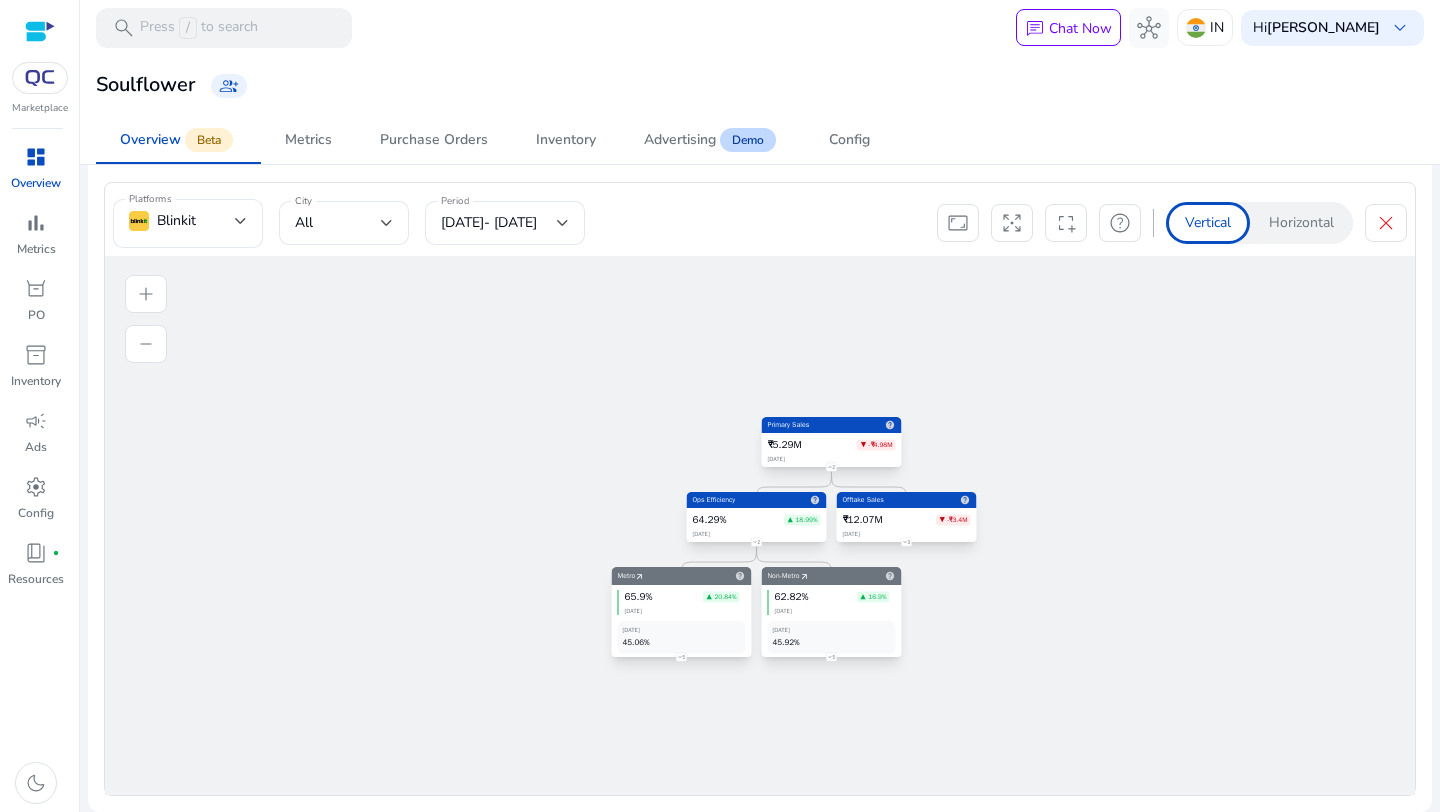 click on "3" 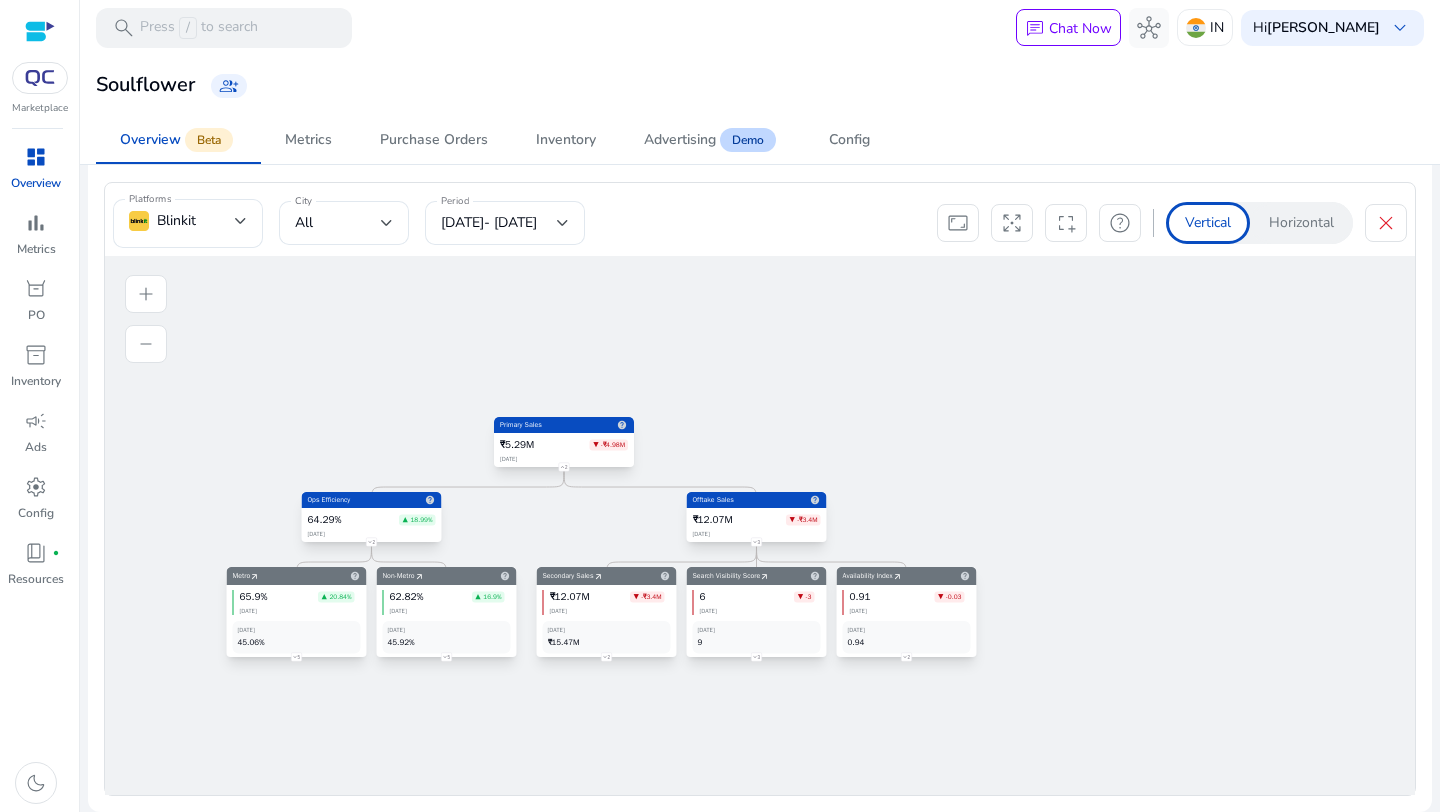 click on "3" 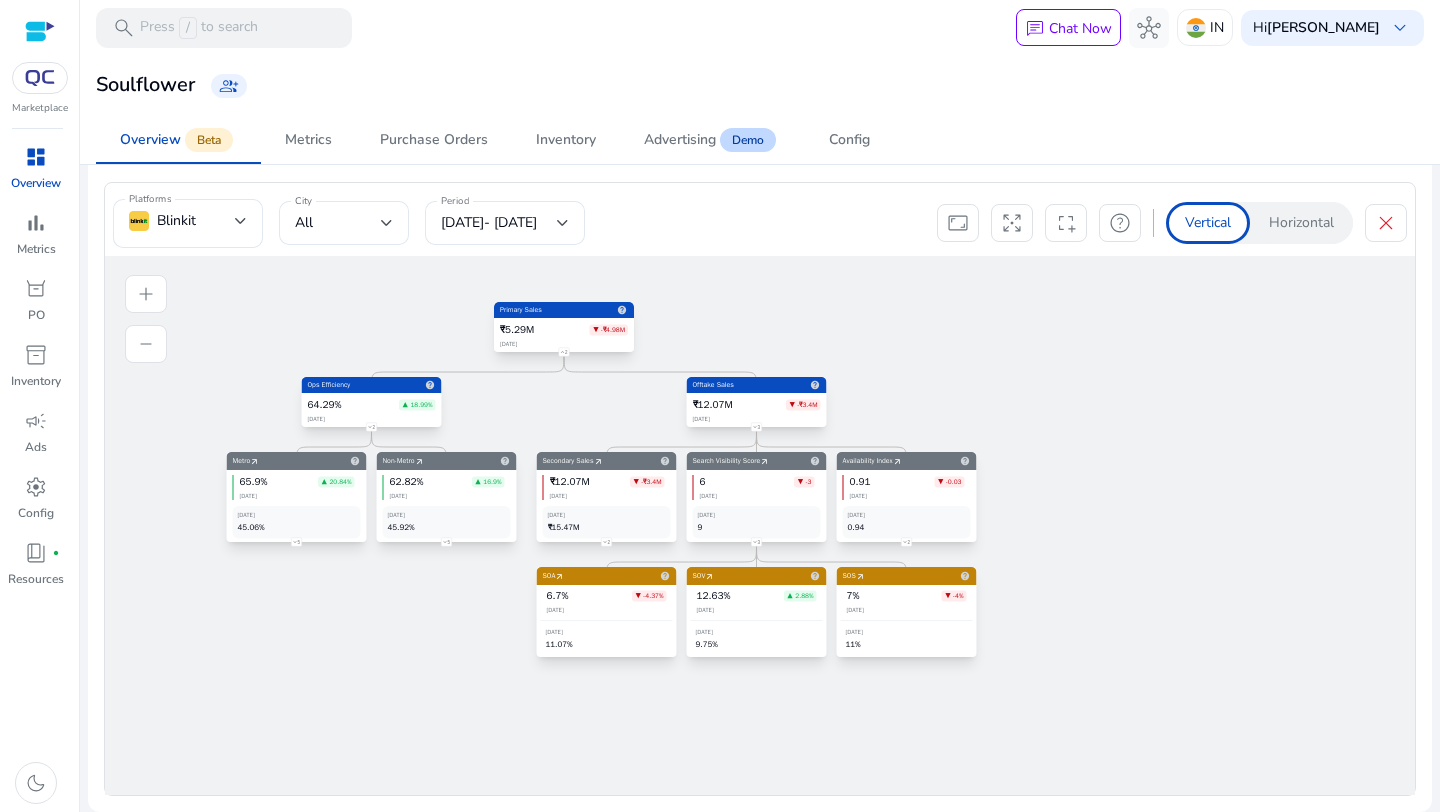 click on "2" 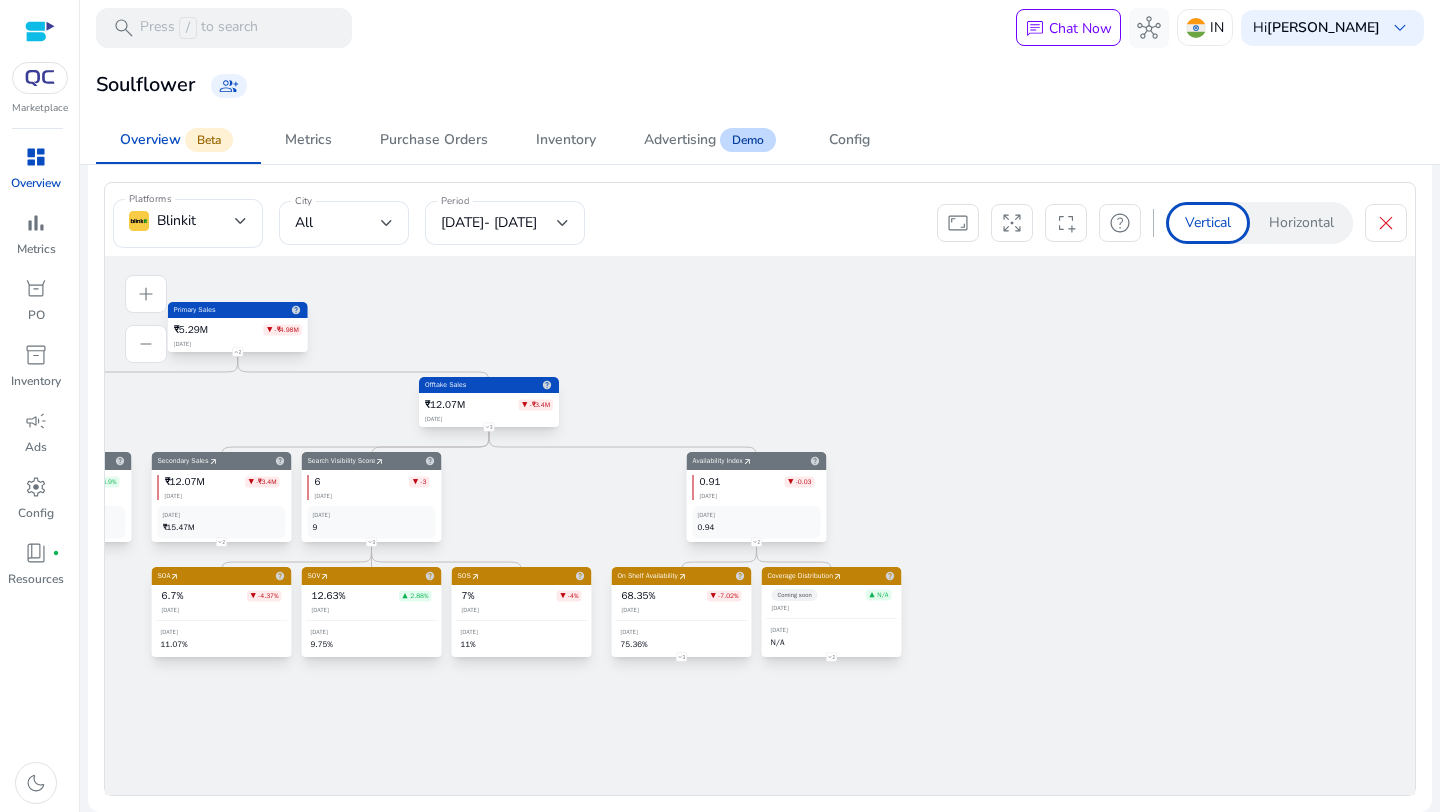 click on "3" 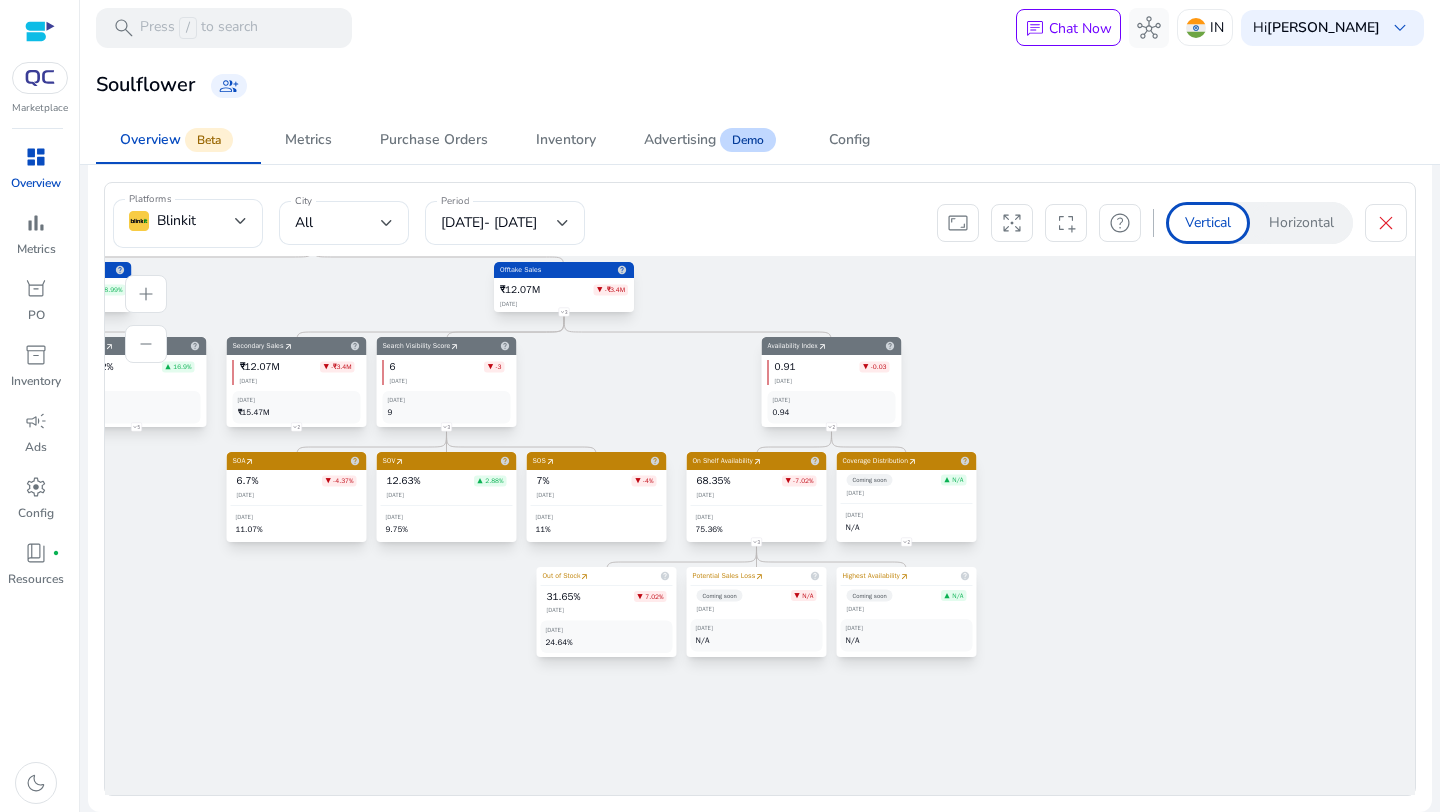 click on "2" 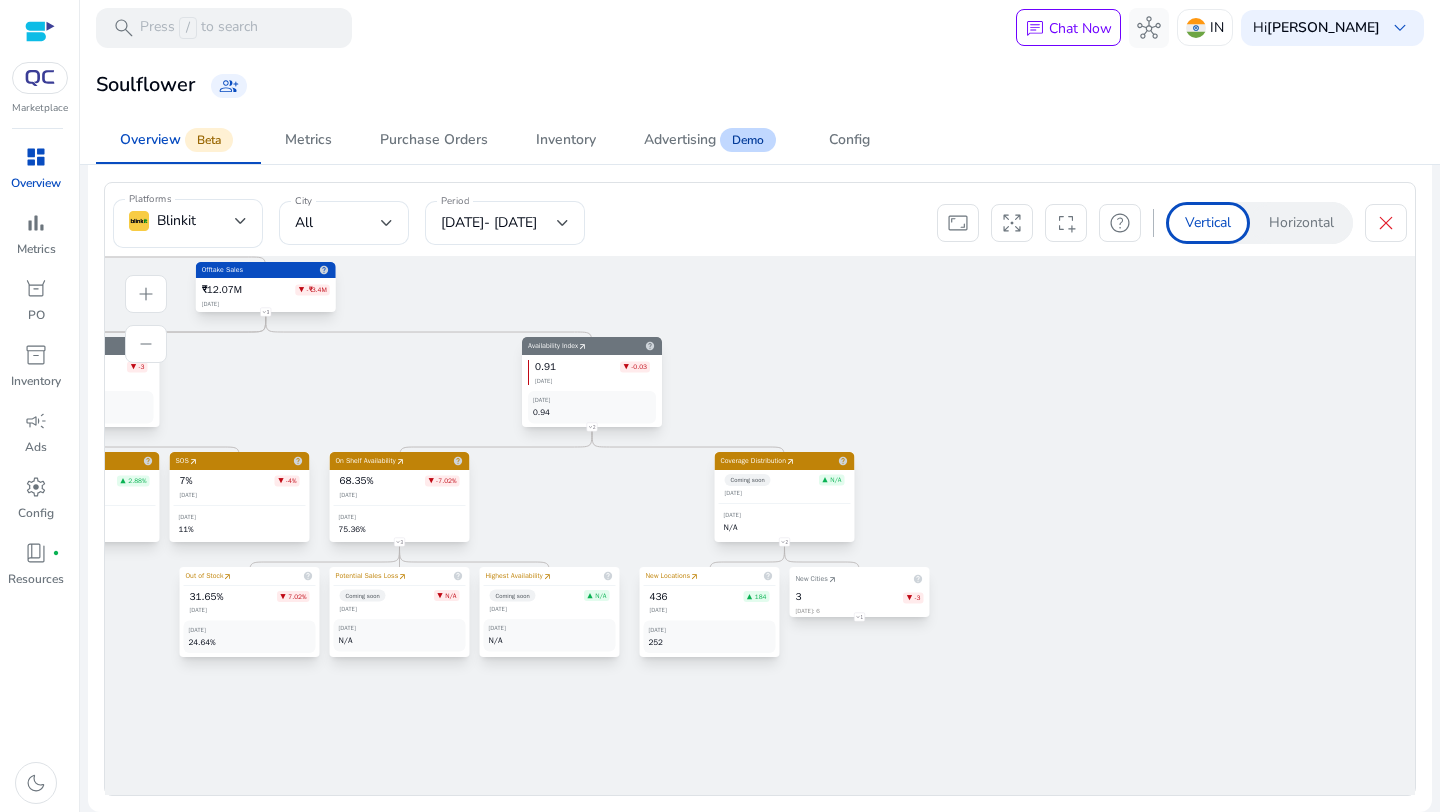 drag, startPoint x: 897, startPoint y: 548, endPoint x: 1437, endPoint y: 627, distance: 545.7481 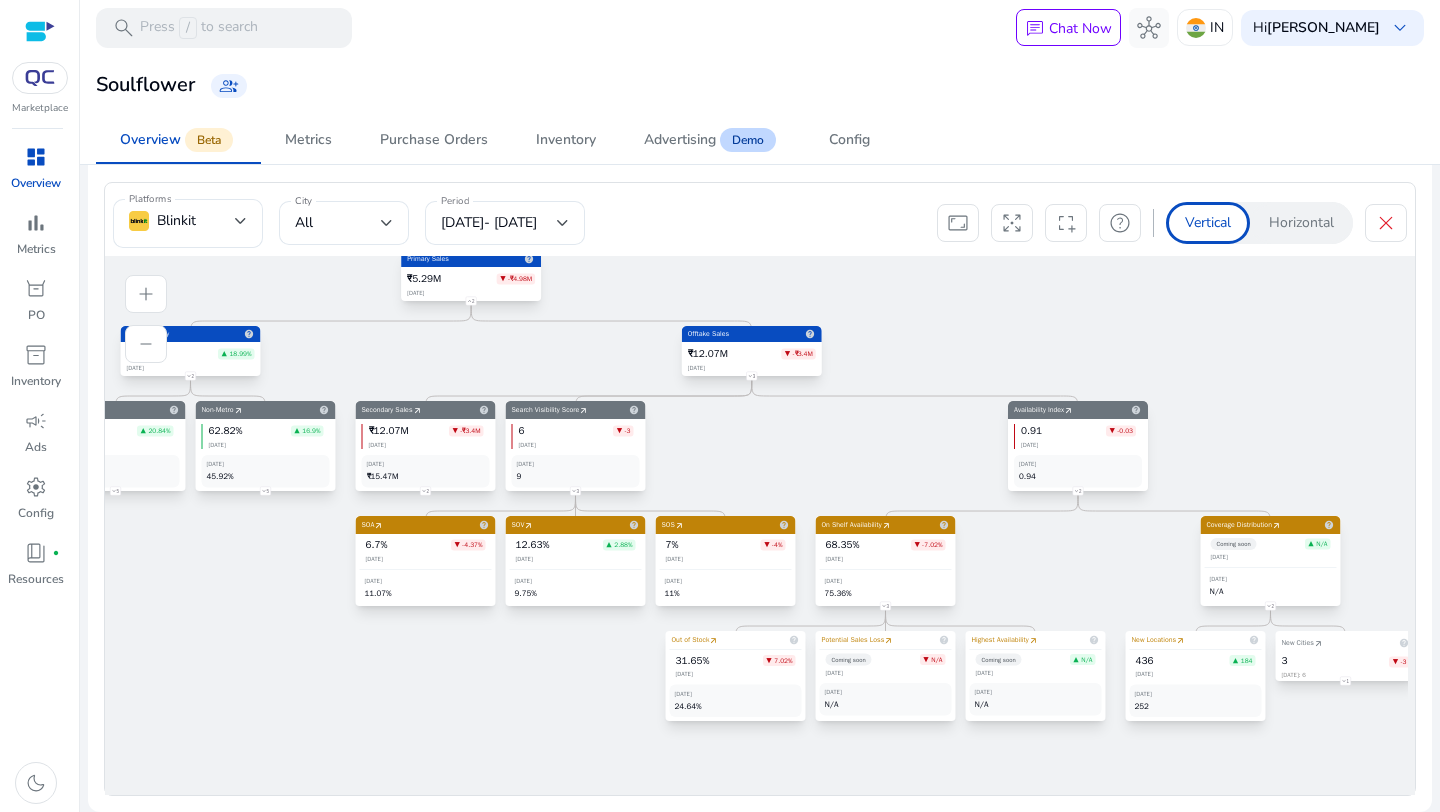 drag, startPoint x: 321, startPoint y: 627, endPoint x: 1026, endPoint y: 659, distance: 705.7259 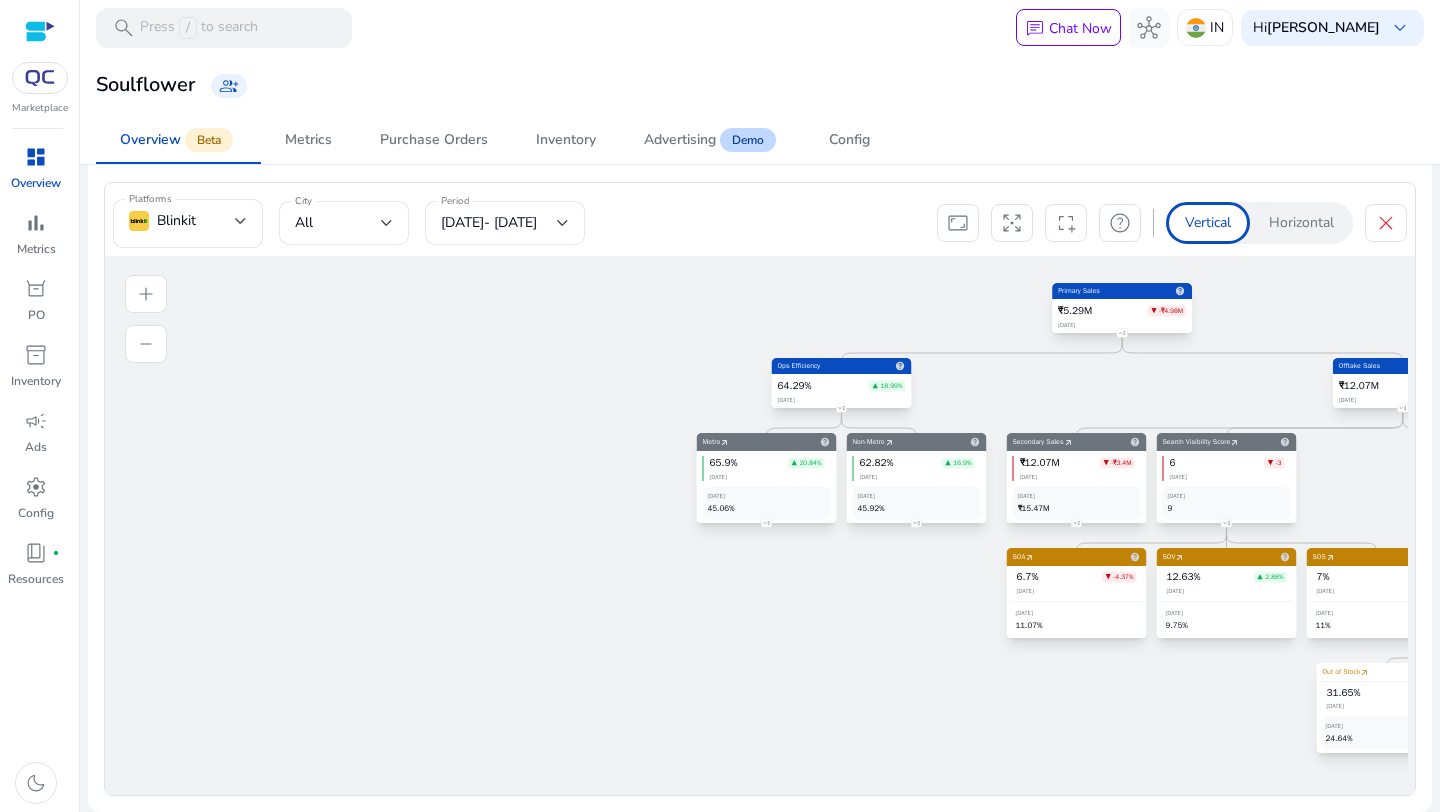 click on "5" 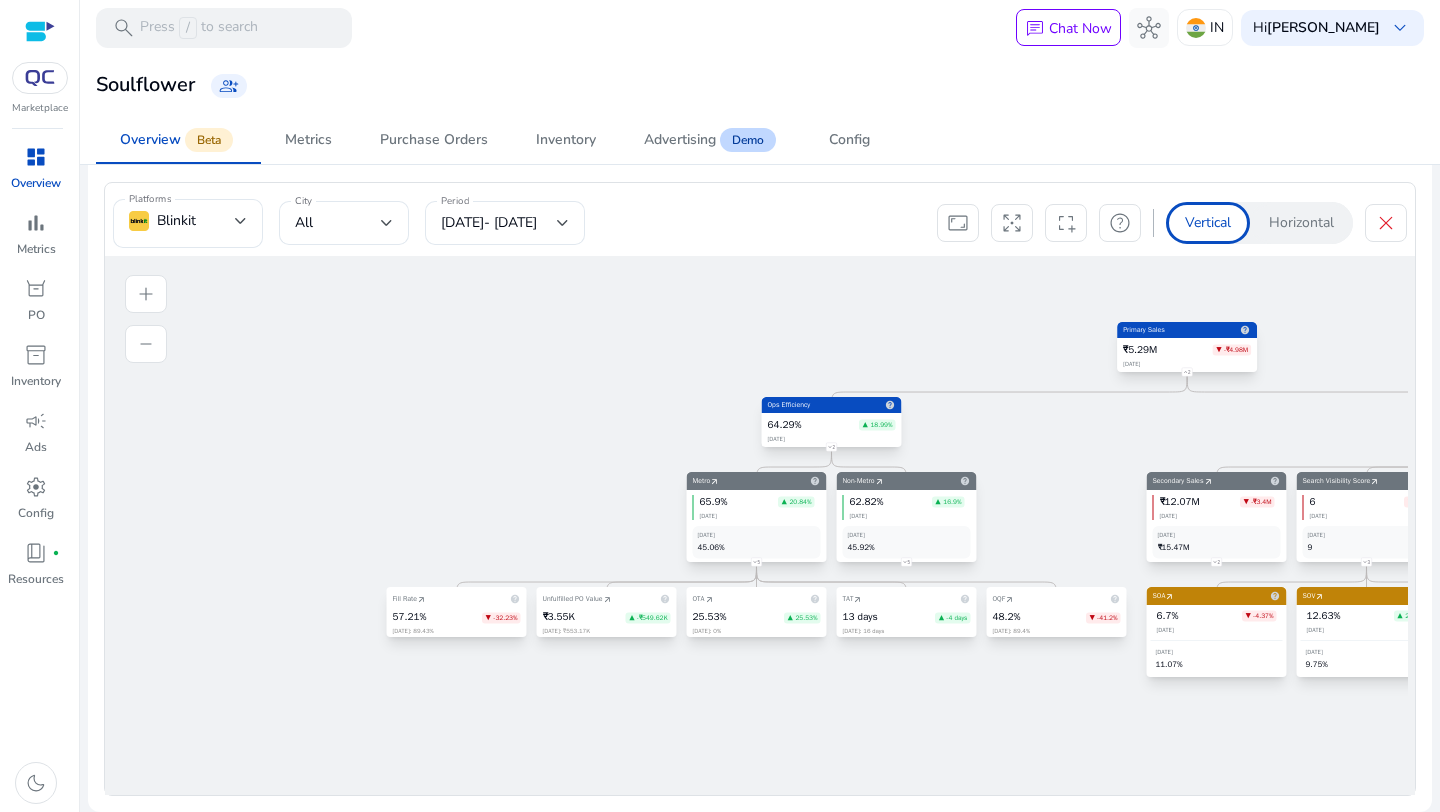click on "Unfulfilled PO Value
arrow_outward
help
₹3.55K
▲ -₹549.62K
May 2025: ₹553.17K" 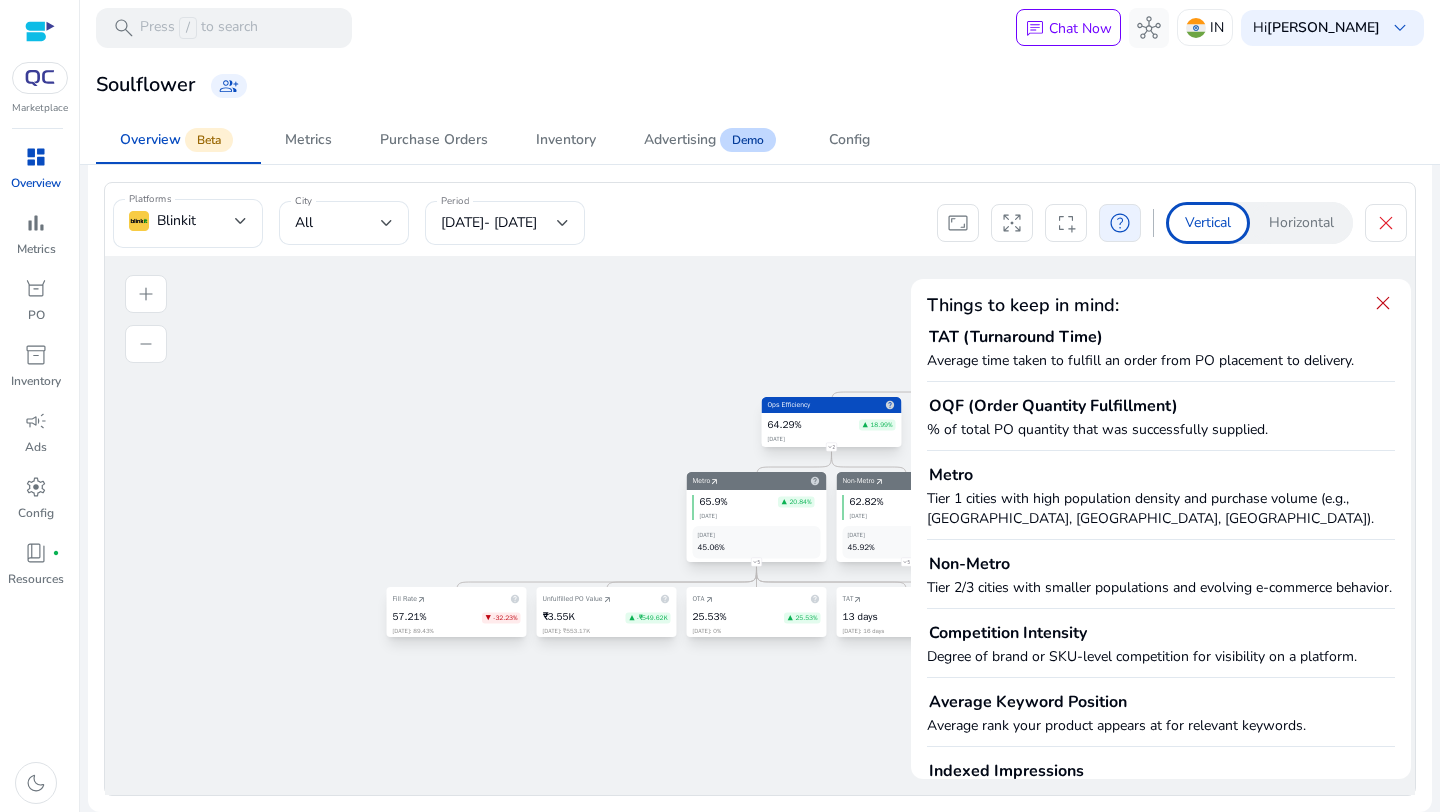 scroll, scrollTop: 0, scrollLeft: 0, axis: both 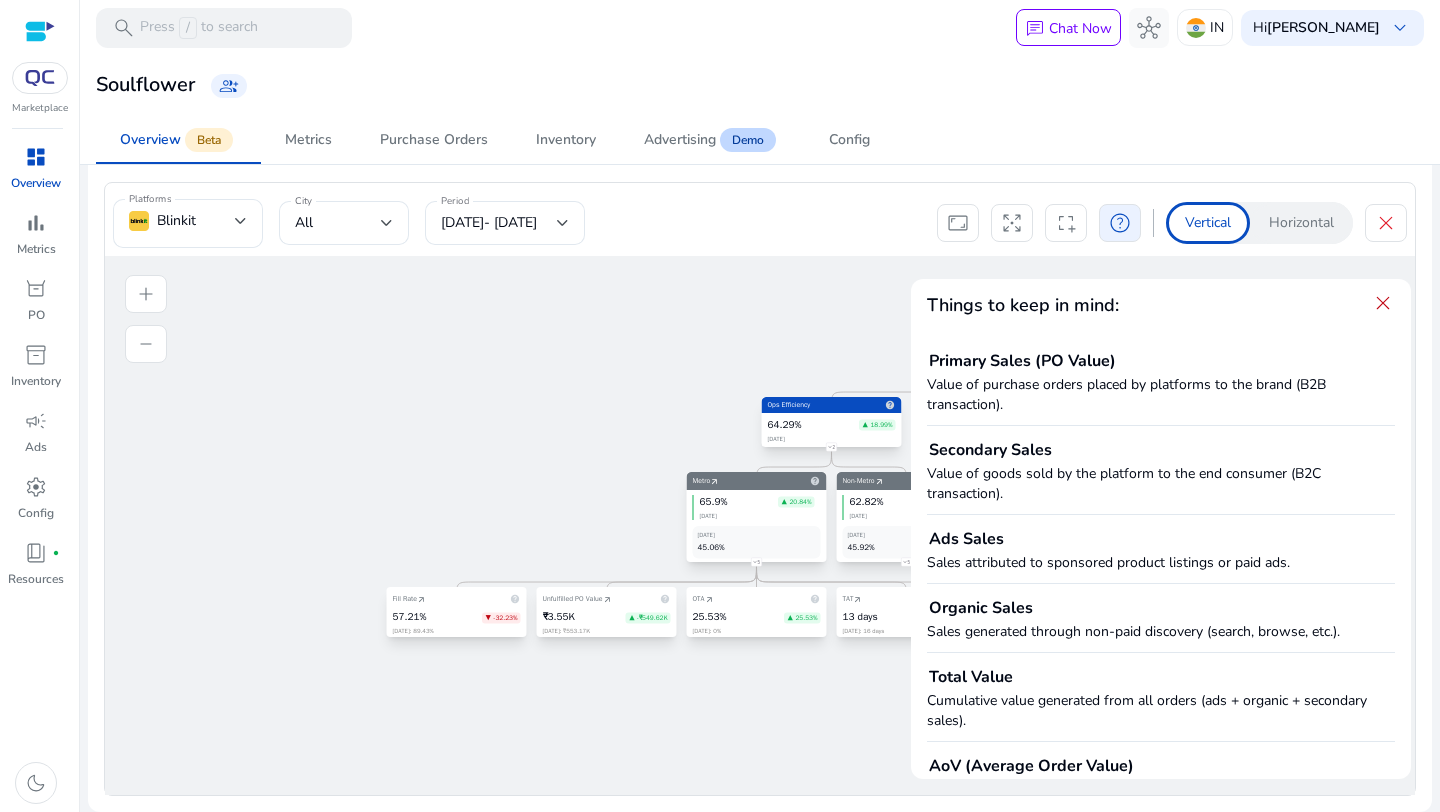 click on "Primary Sales
help
₹5.29M
▼ -₹4.98M
[DATE]
2
Ops Efficiency
help
64.29%
▲ 18.99%
[DATE]
2
Offtake Sales
help
₹12.07M" 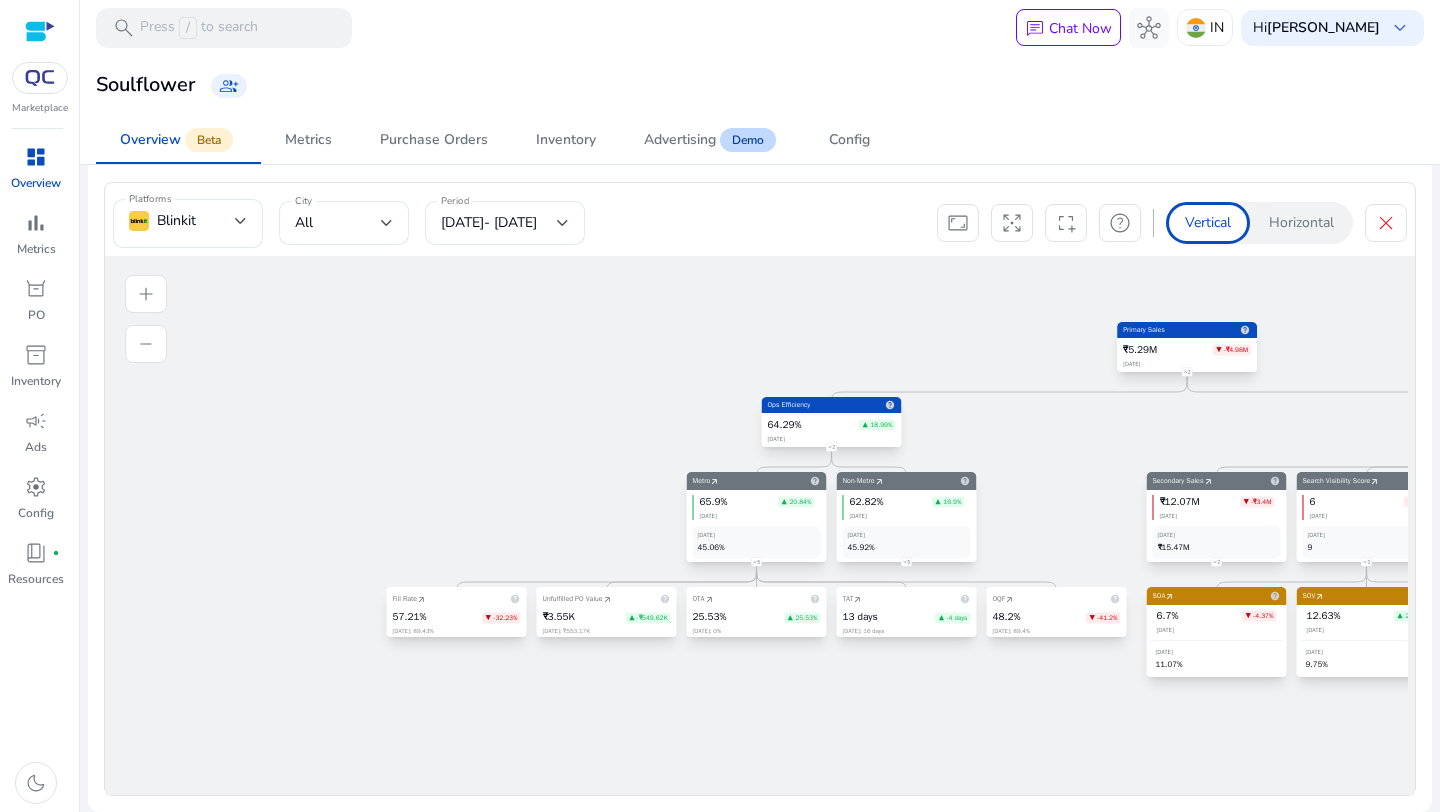click on "add" 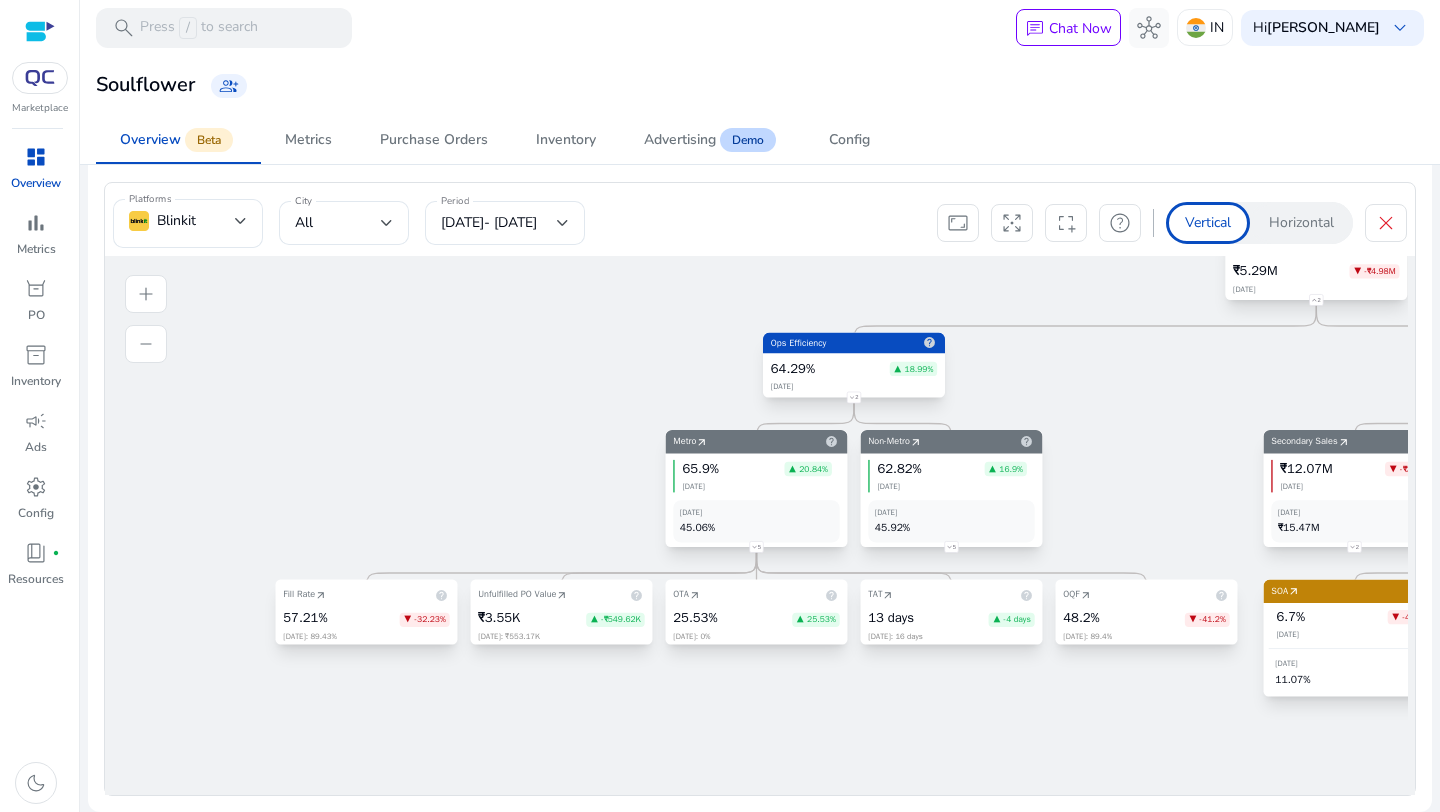 click on "add" 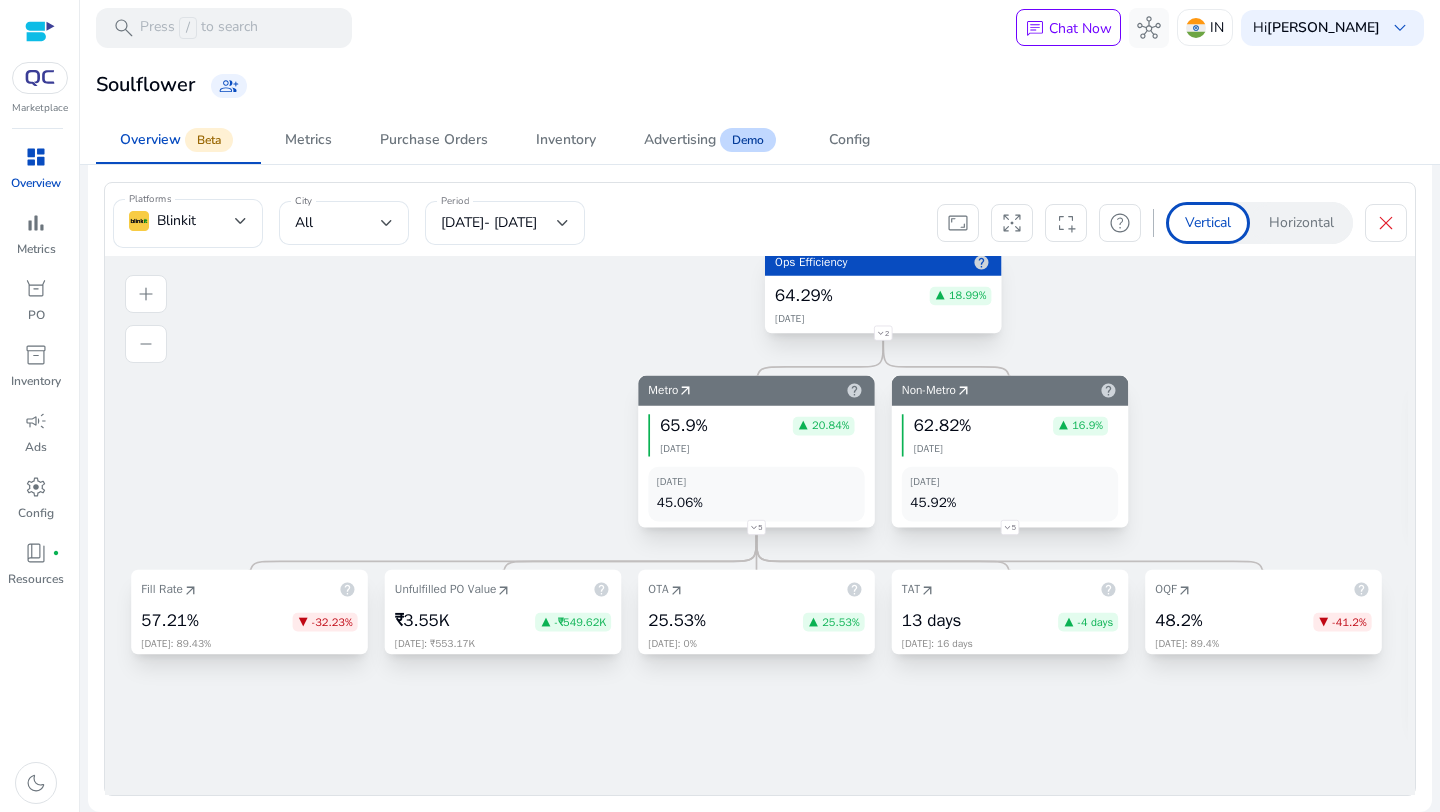 click on "add" 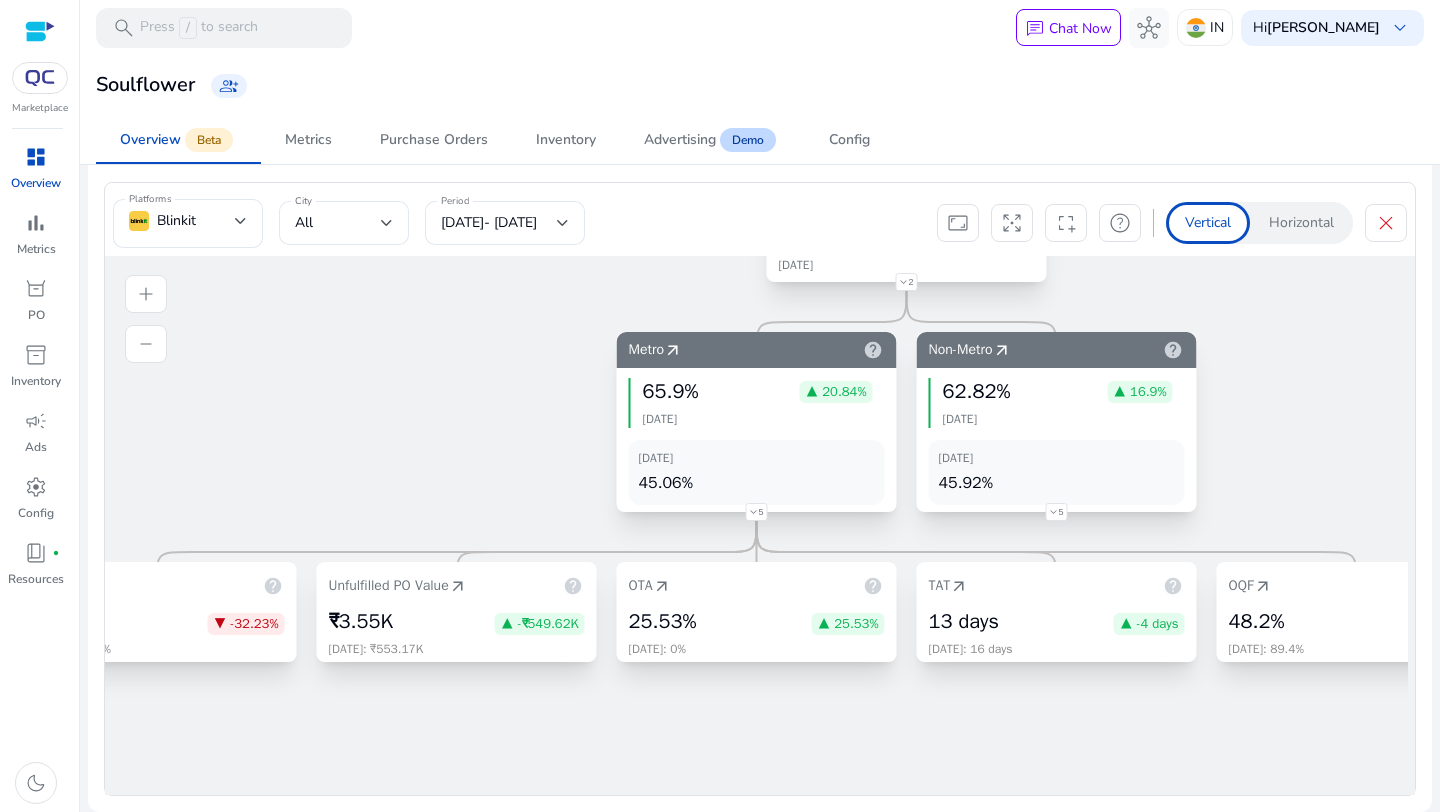 click on "check_indeterminate_small" 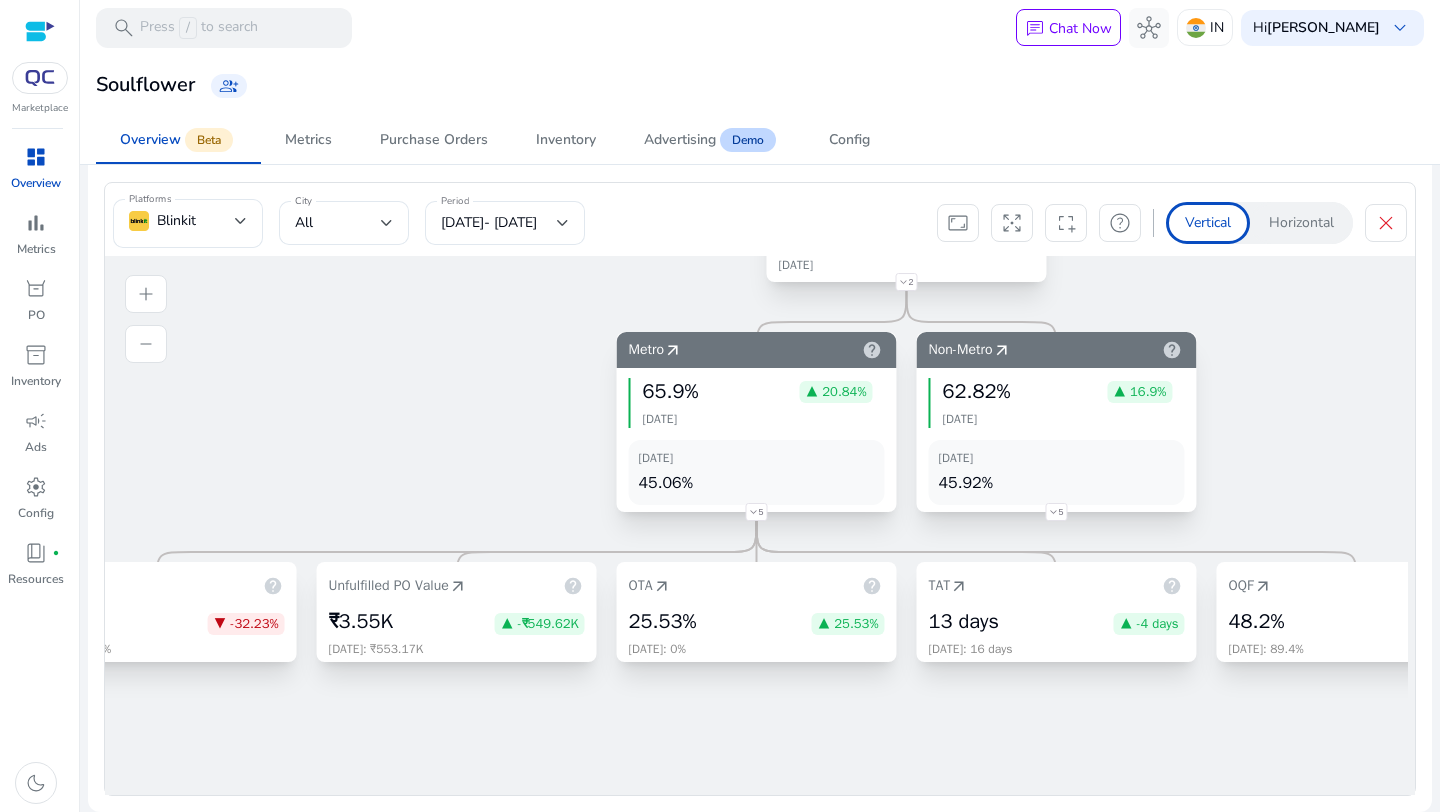 click on "check_indeterminate_small" 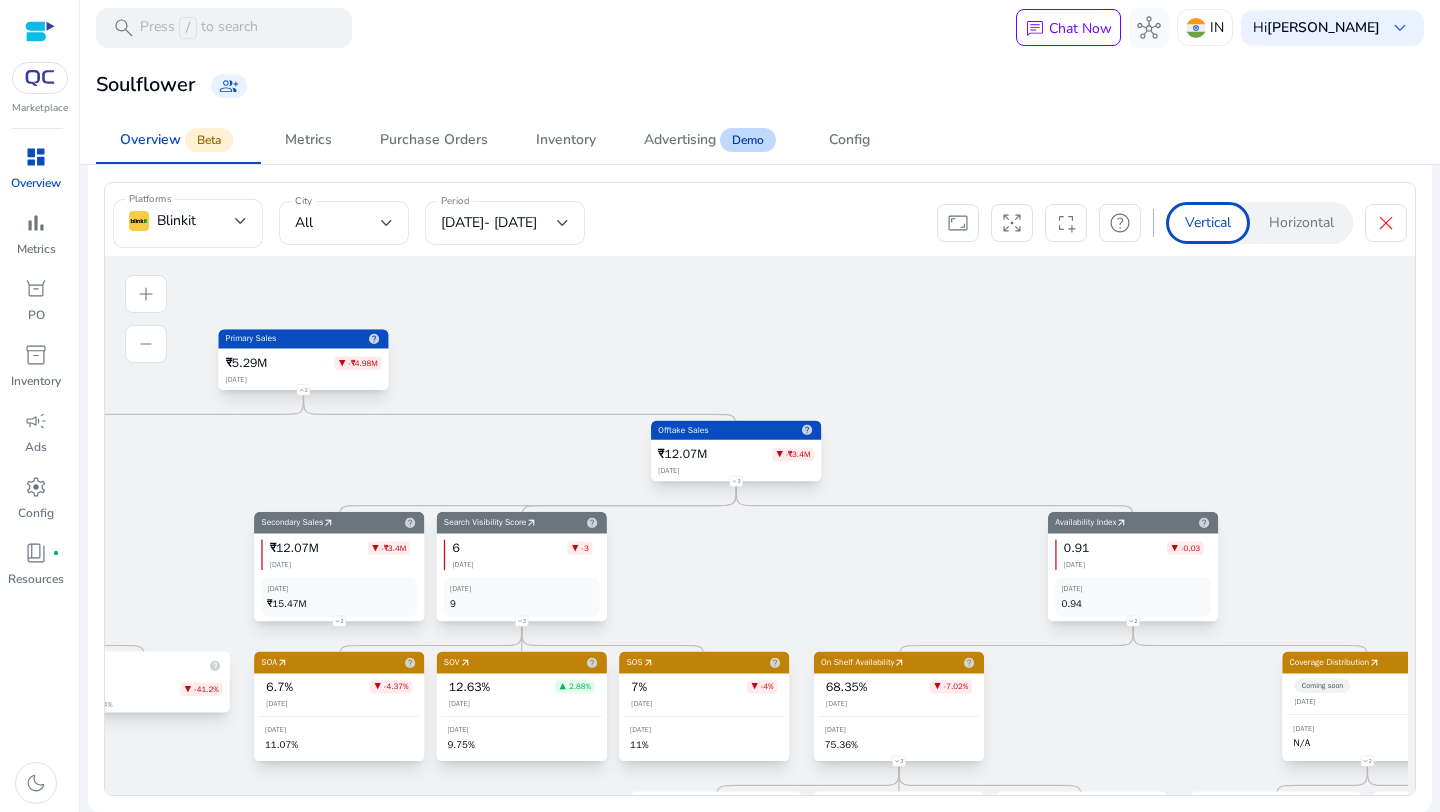 drag, startPoint x: 1110, startPoint y: 516, endPoint x: 133, endPoint y: 586, distance: 979.50446 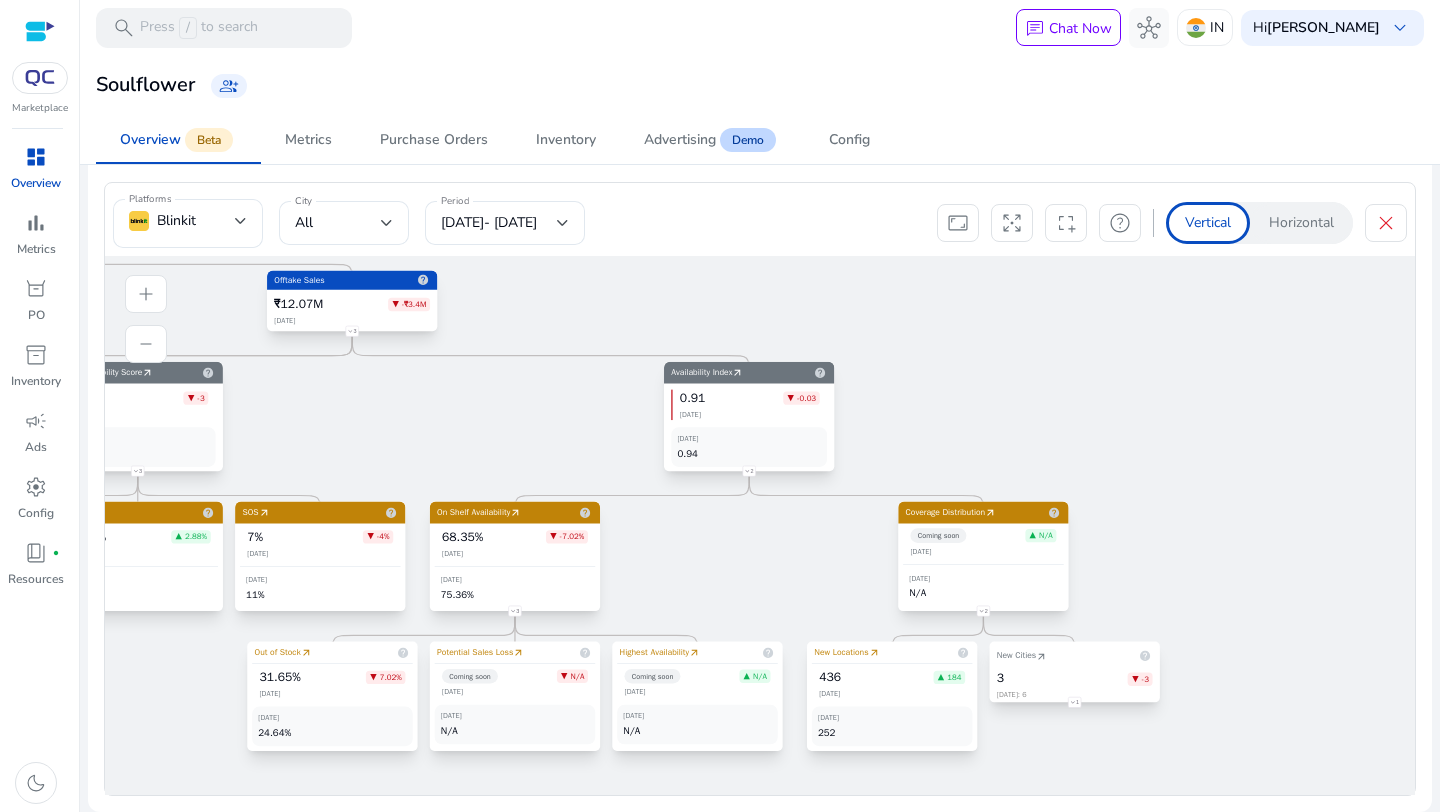 drag, startPoint x: 867, startPoint y: 572, endPoint x: 483, endPoint y: 405, distance: 418.74216 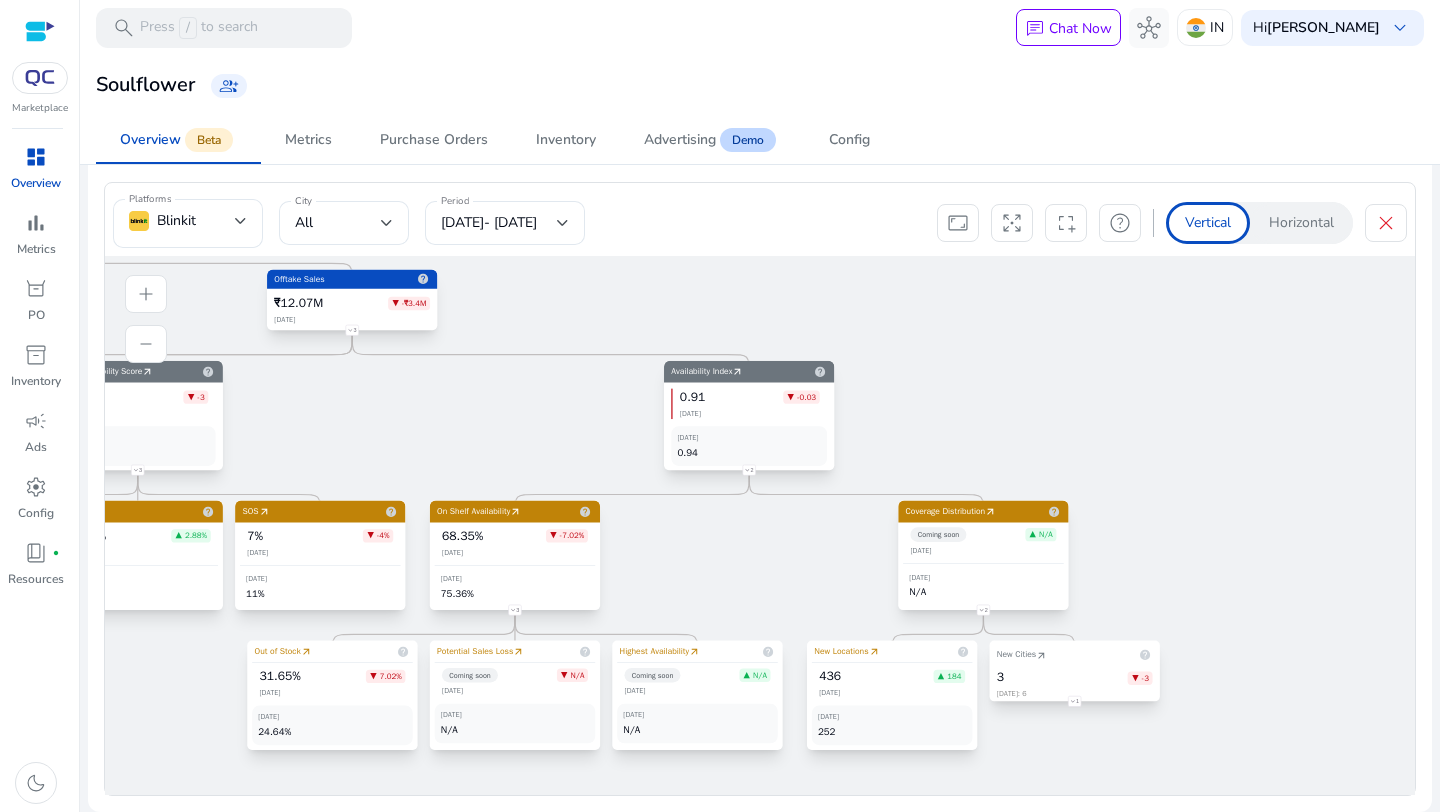 click on "1" 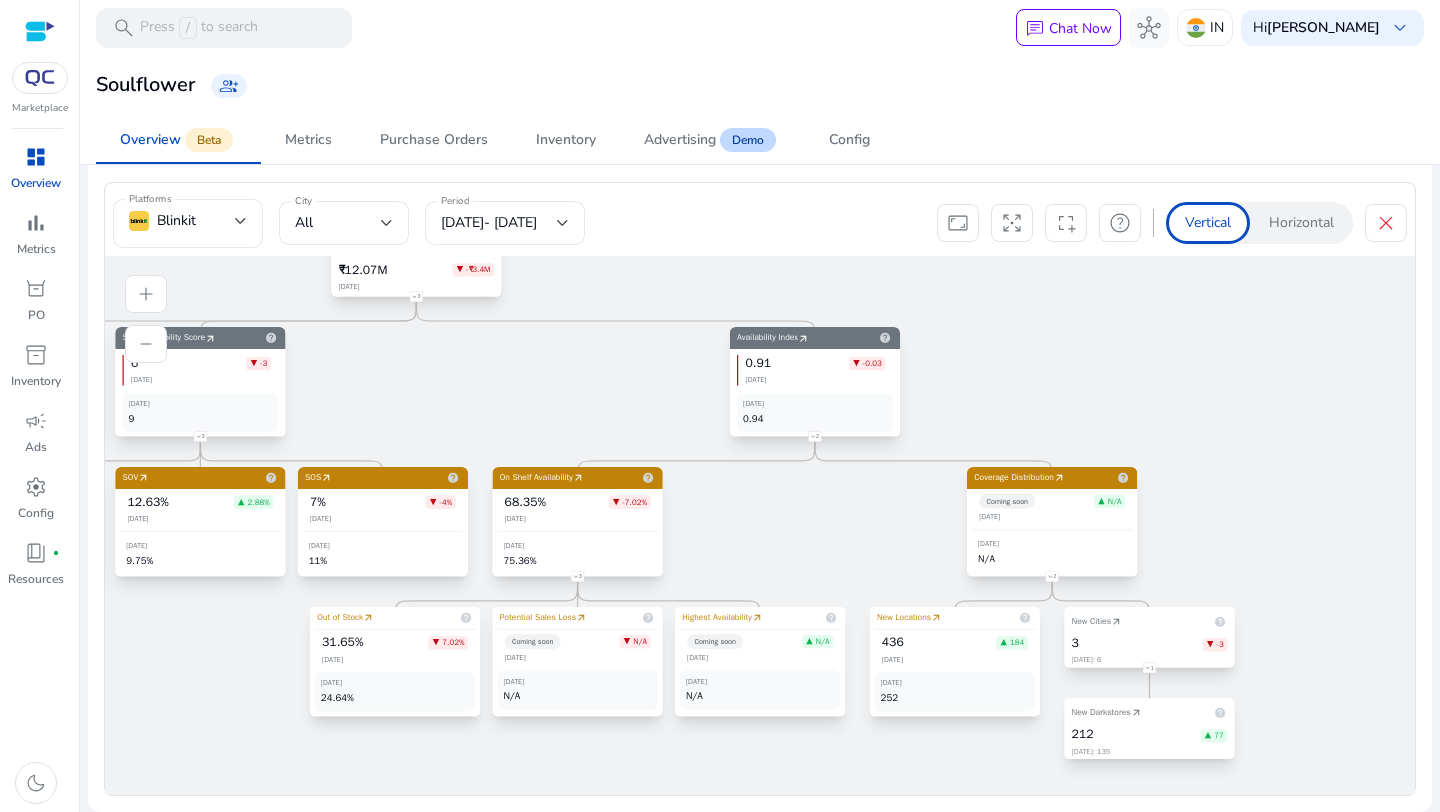 drag, startPoint x: 1045, startPoint y: 518, endPoint x: 1438, endPoint y: 589, distance: 399.362 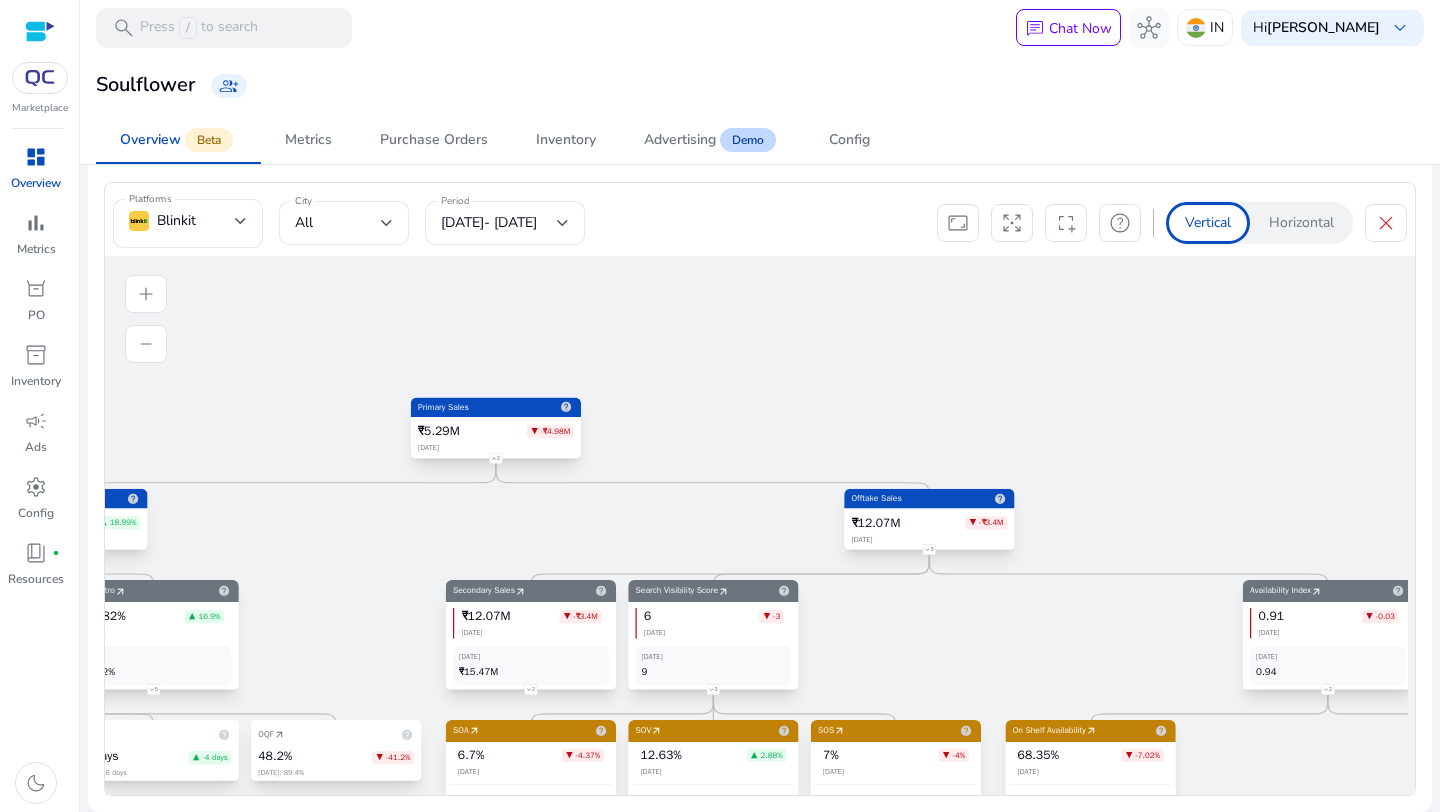 drag, startPoint x: 511, startPoint y: 422, endPoint x: 1024, endPoint y: 675, distance: 571.99475 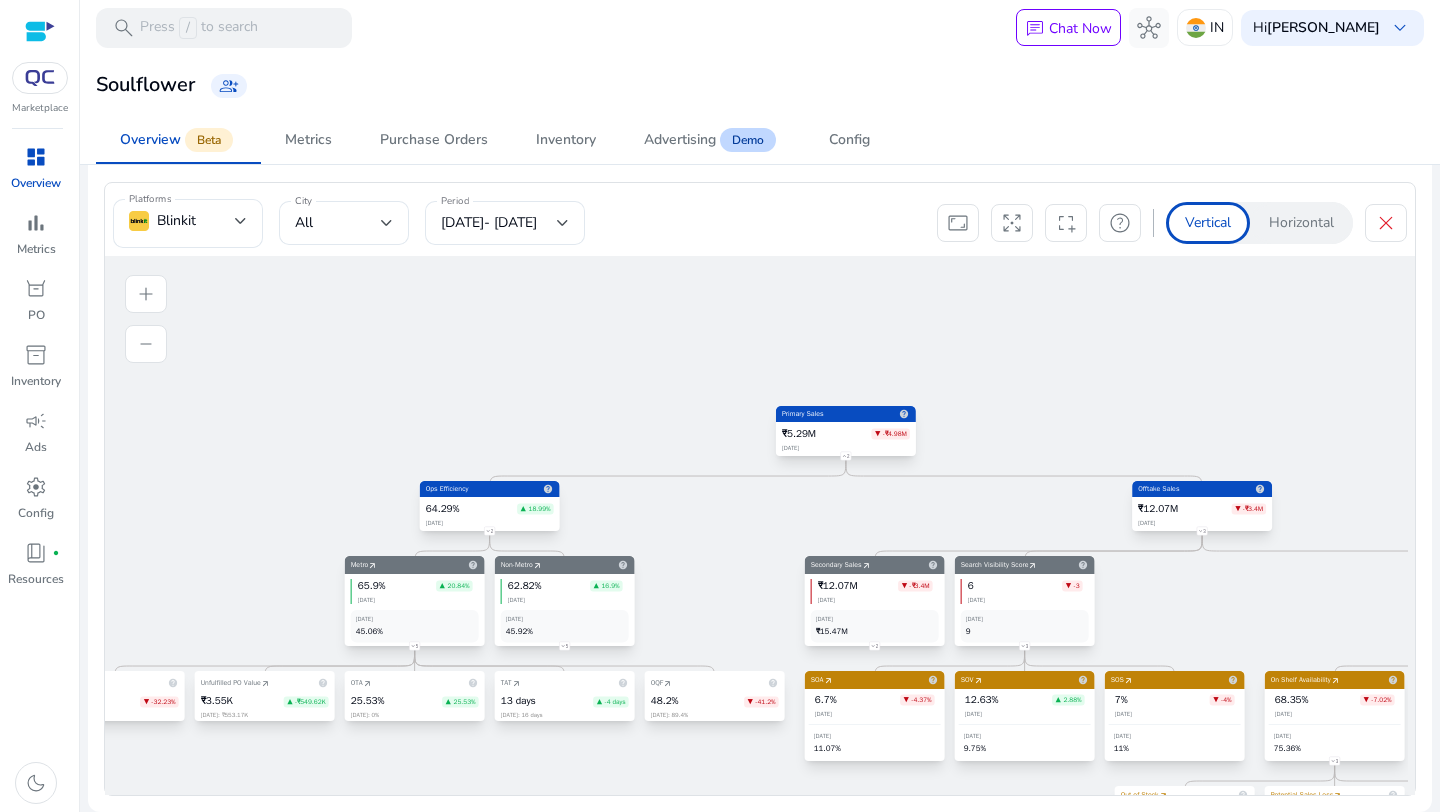 drag, startPoint x: 796, startPoint y: 330, endPoint x: 1094, endPoint y: 350, distance: 298.67038 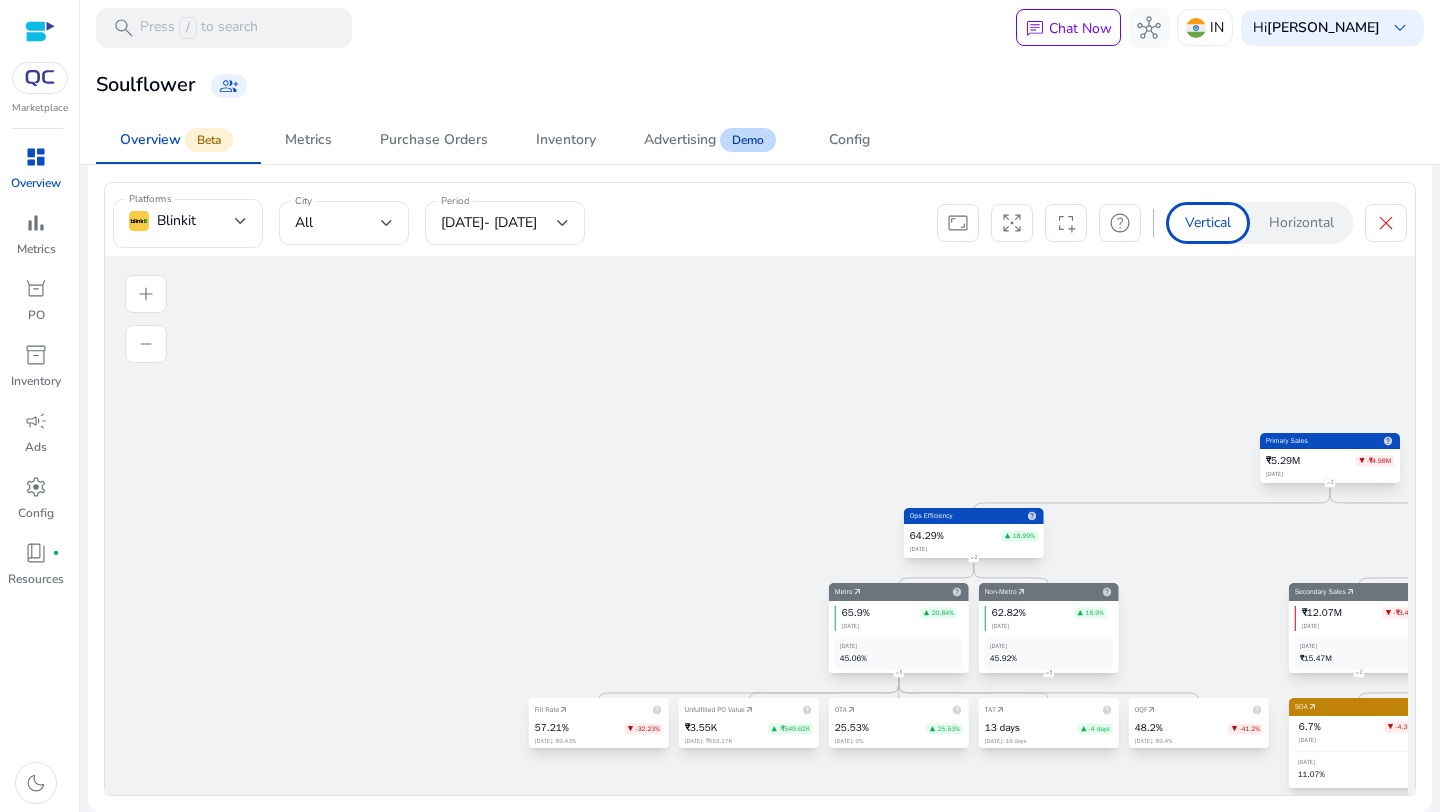 drag, startPoint x: 419, startPoint y: 316, endPoint x: 903, endPoint y: 343, distance: 484.7525 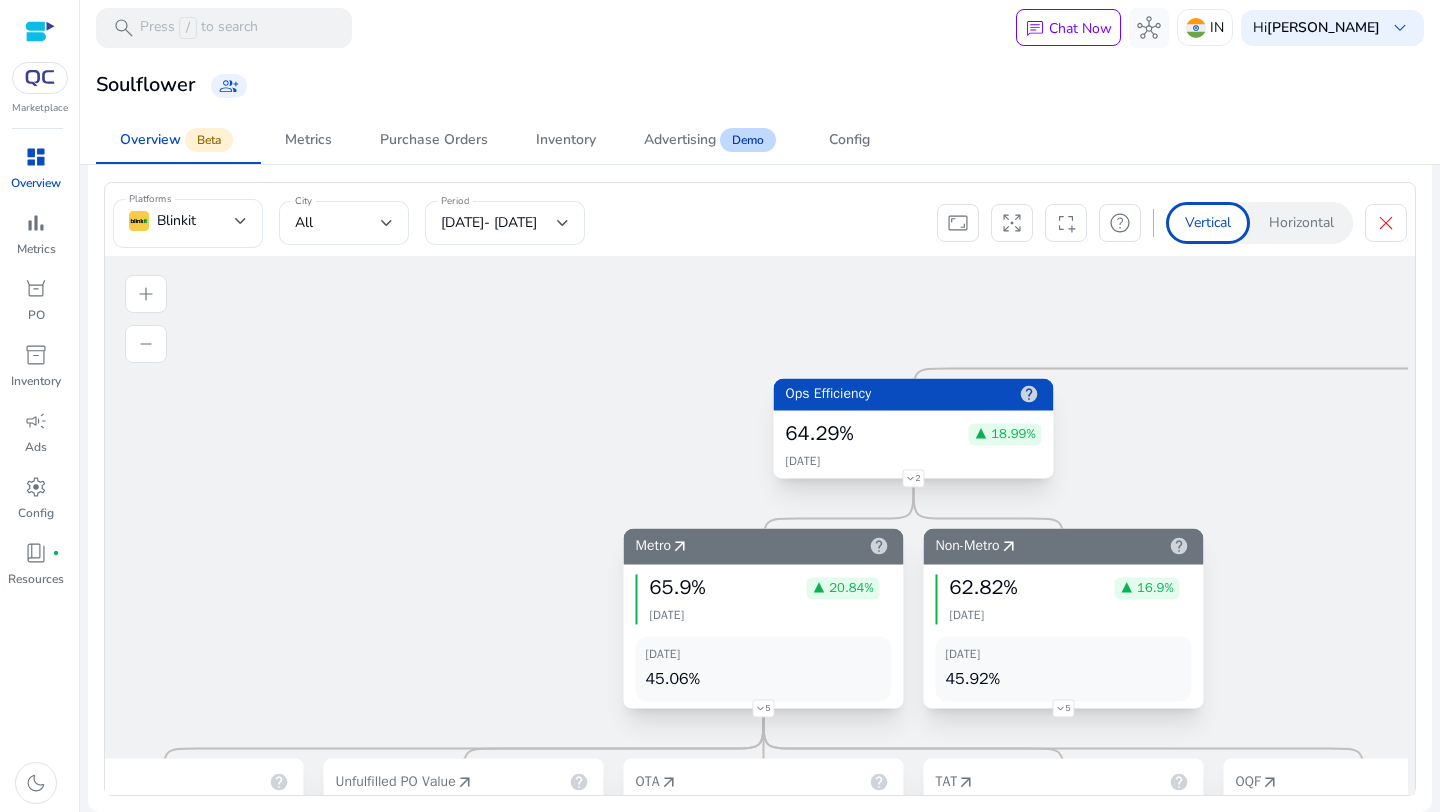 click on "2" 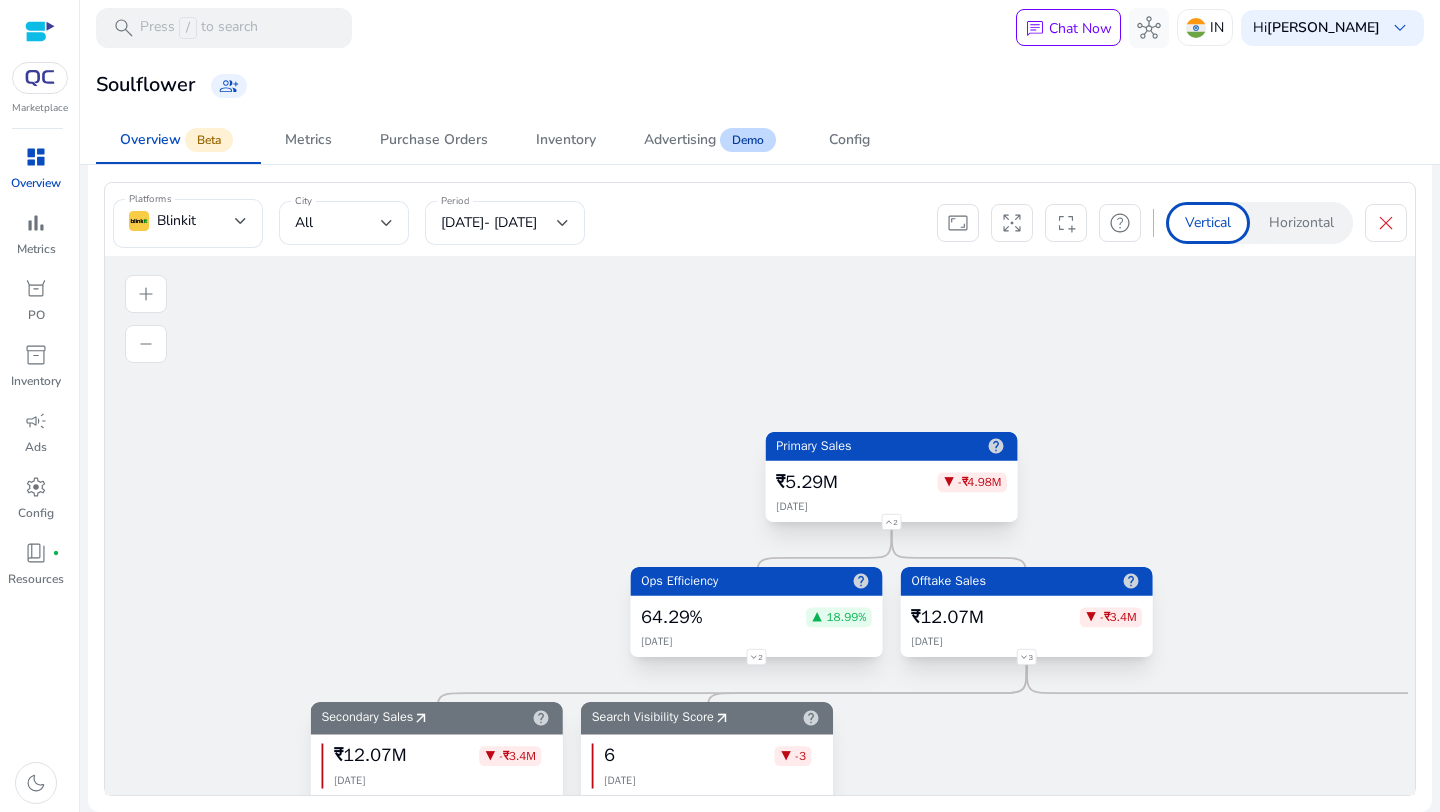 click on "2" 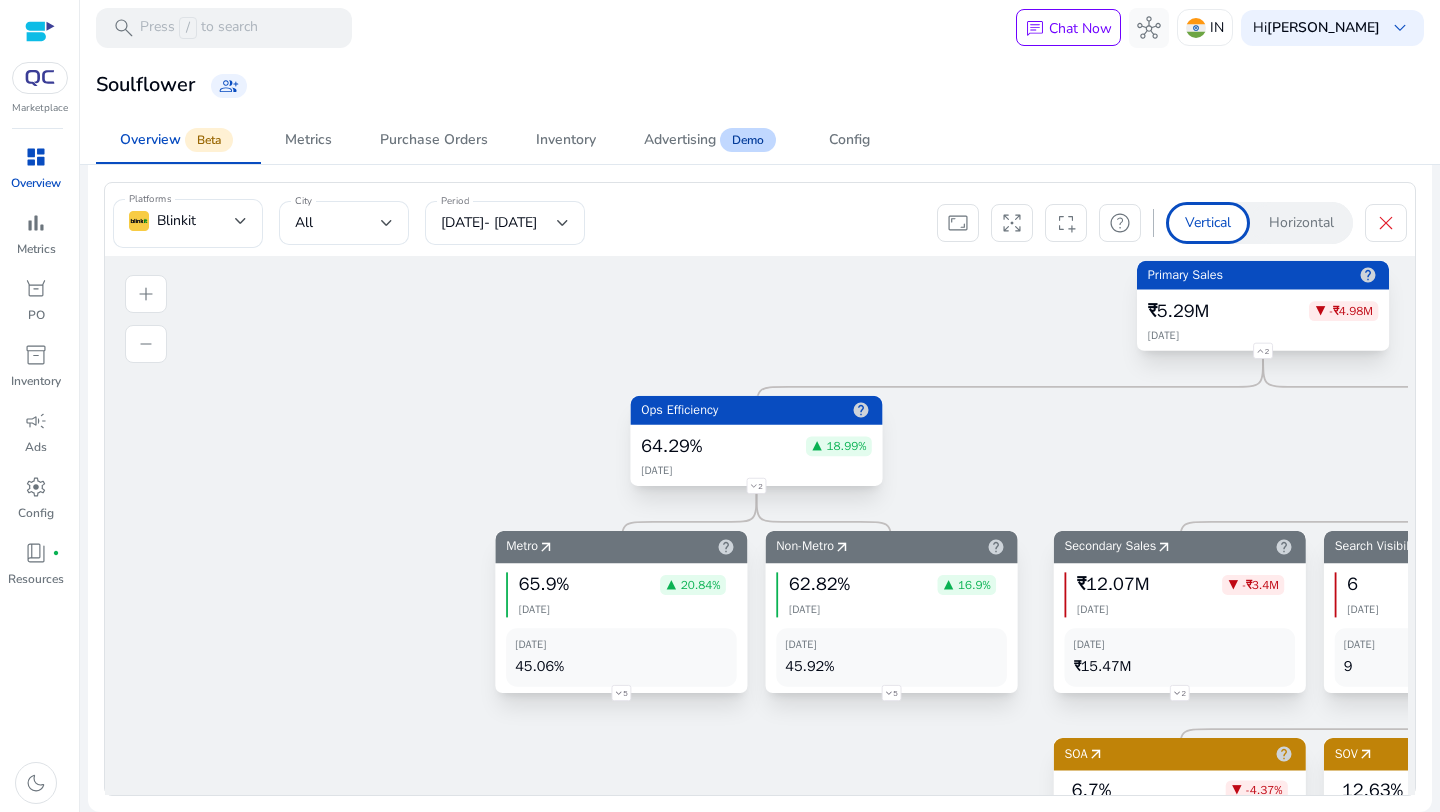 click on "2" 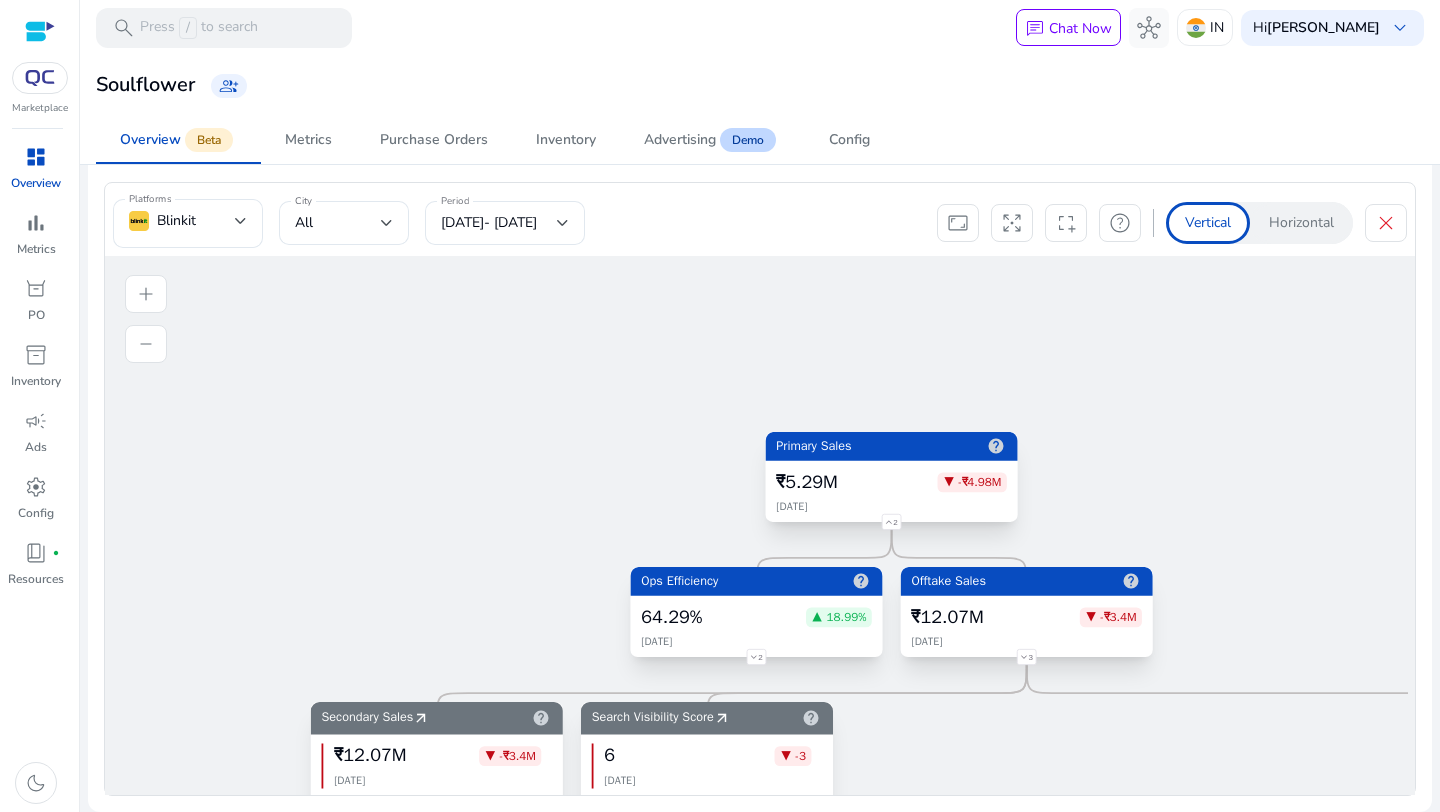 click on "2" 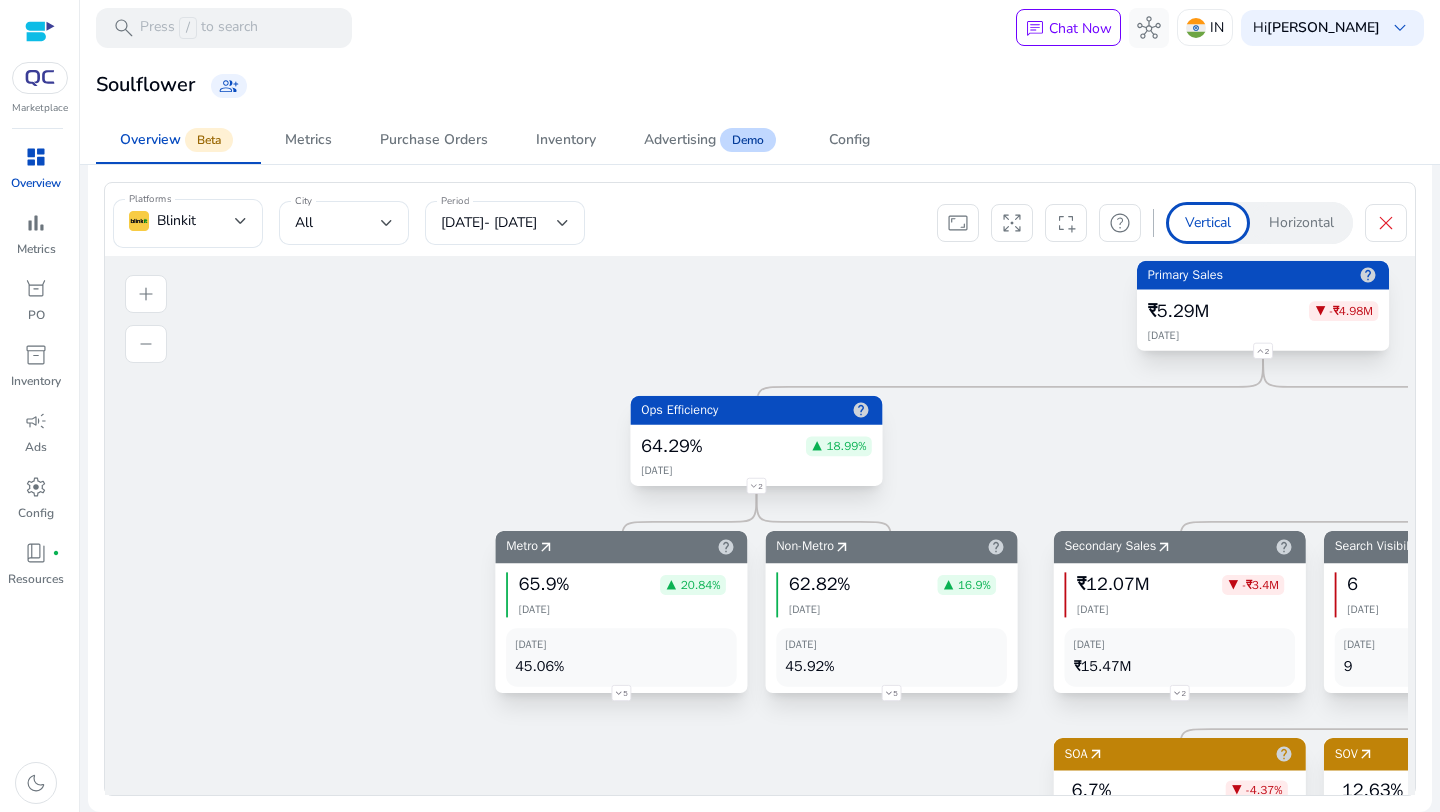 click on "5" 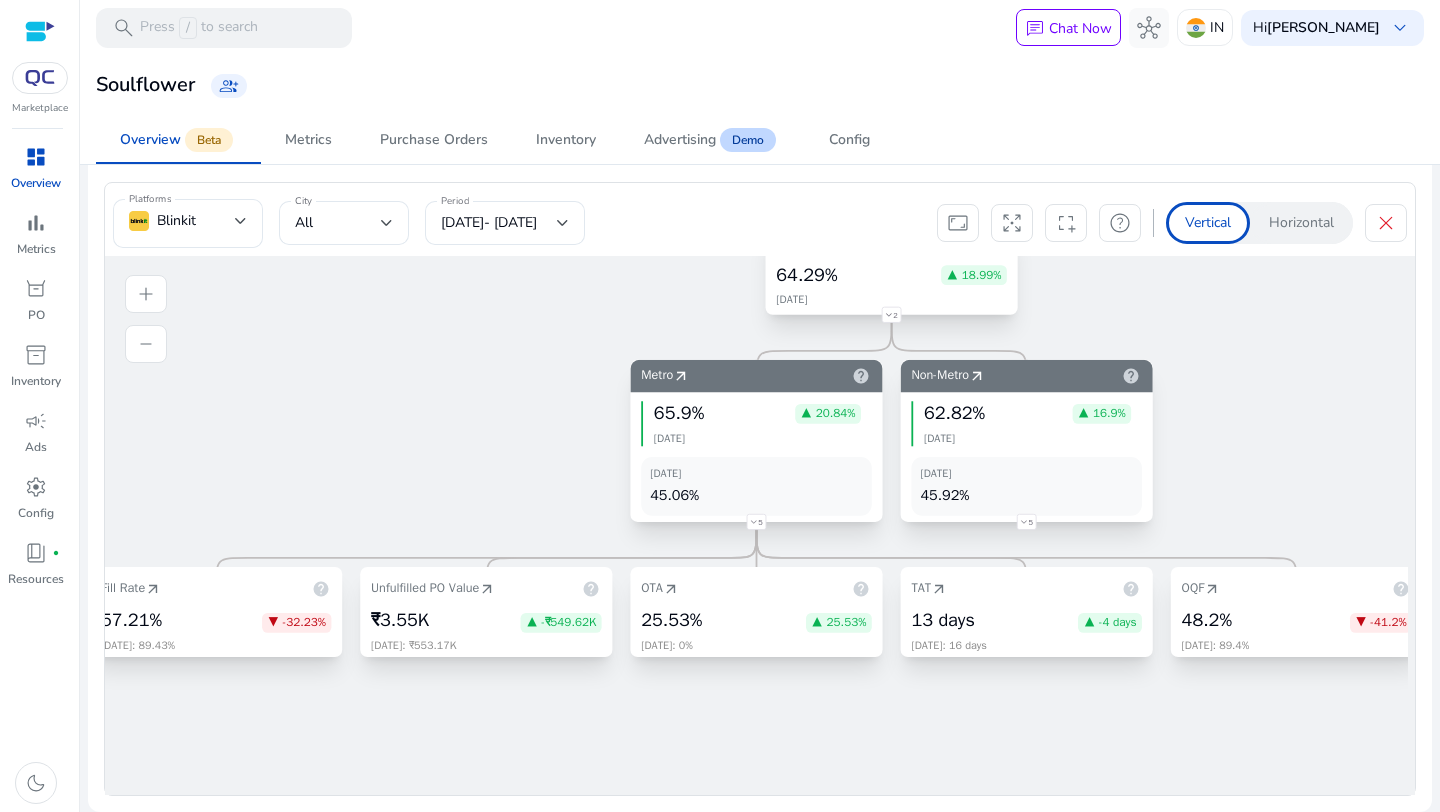 click on "5" 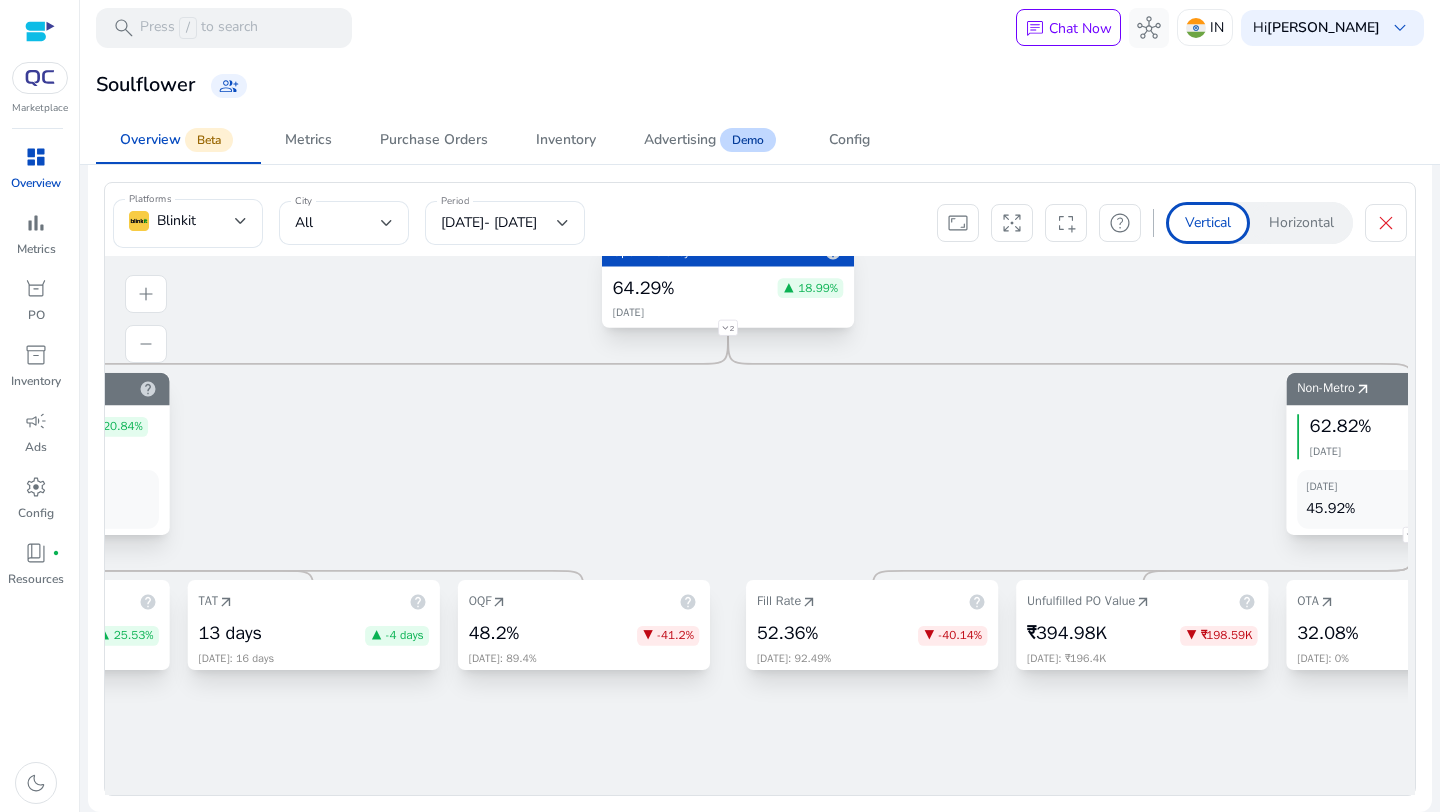 drag, startPoint x: 532, startPoint y: 465, endPoint x: 1188, endPoint y: 478, distance: 656.1288 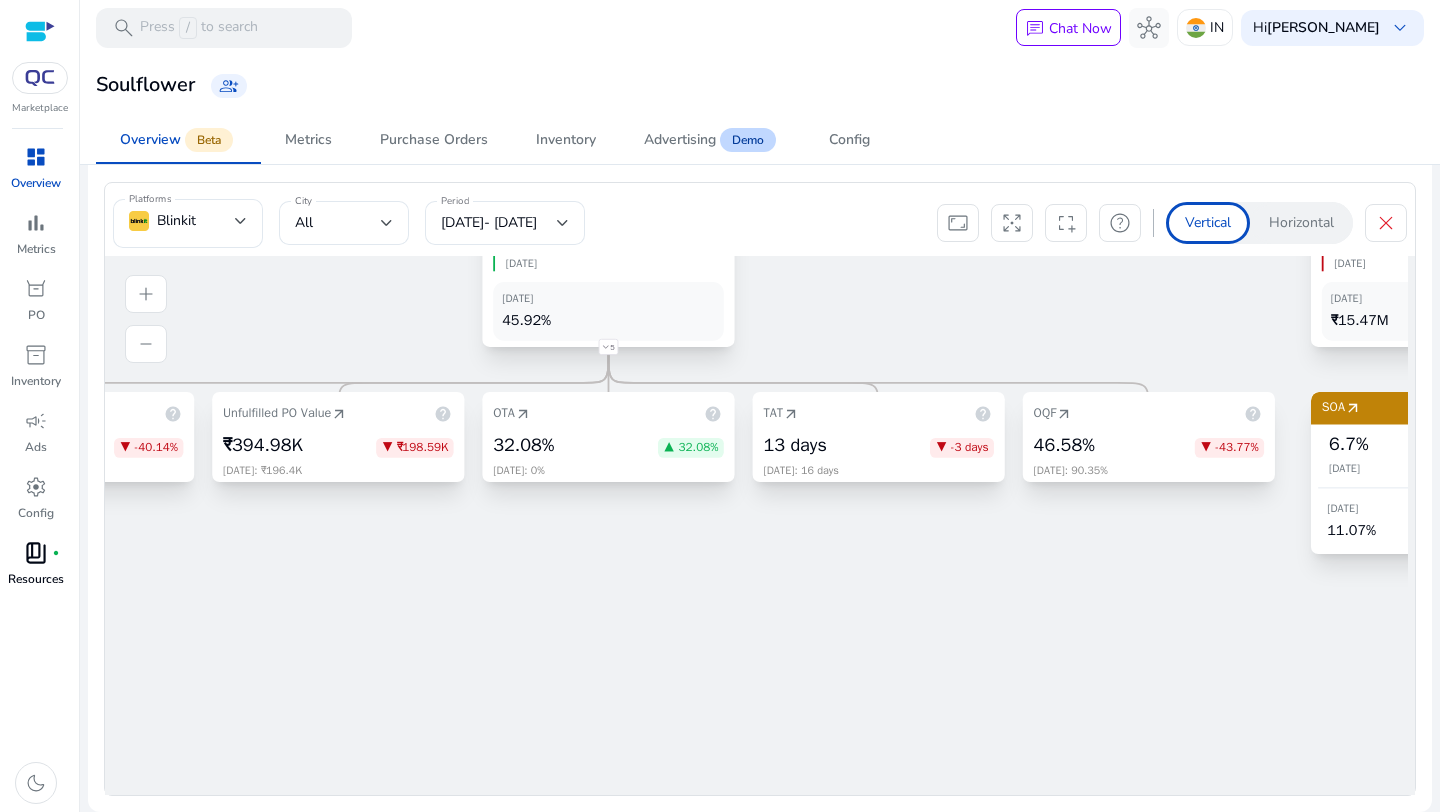 drag, startPoint x: 804, startPoint y: 761, endPoint x: 0, endPoint y: 573, distance: 825.6876 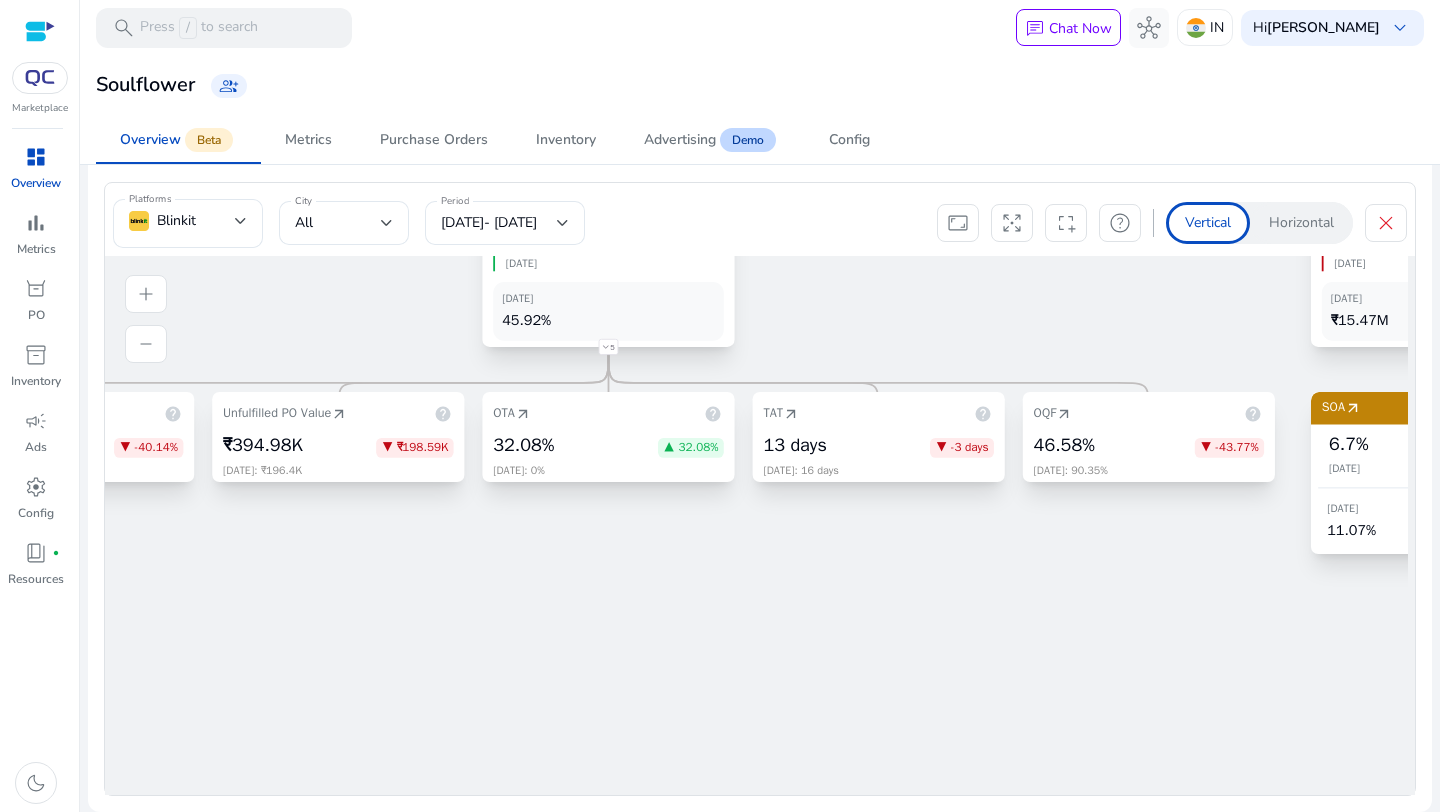 drag, startPoint x: 1014, startPoint y: 568, endPoint x: 168, endPoint y: 568, distance: 846 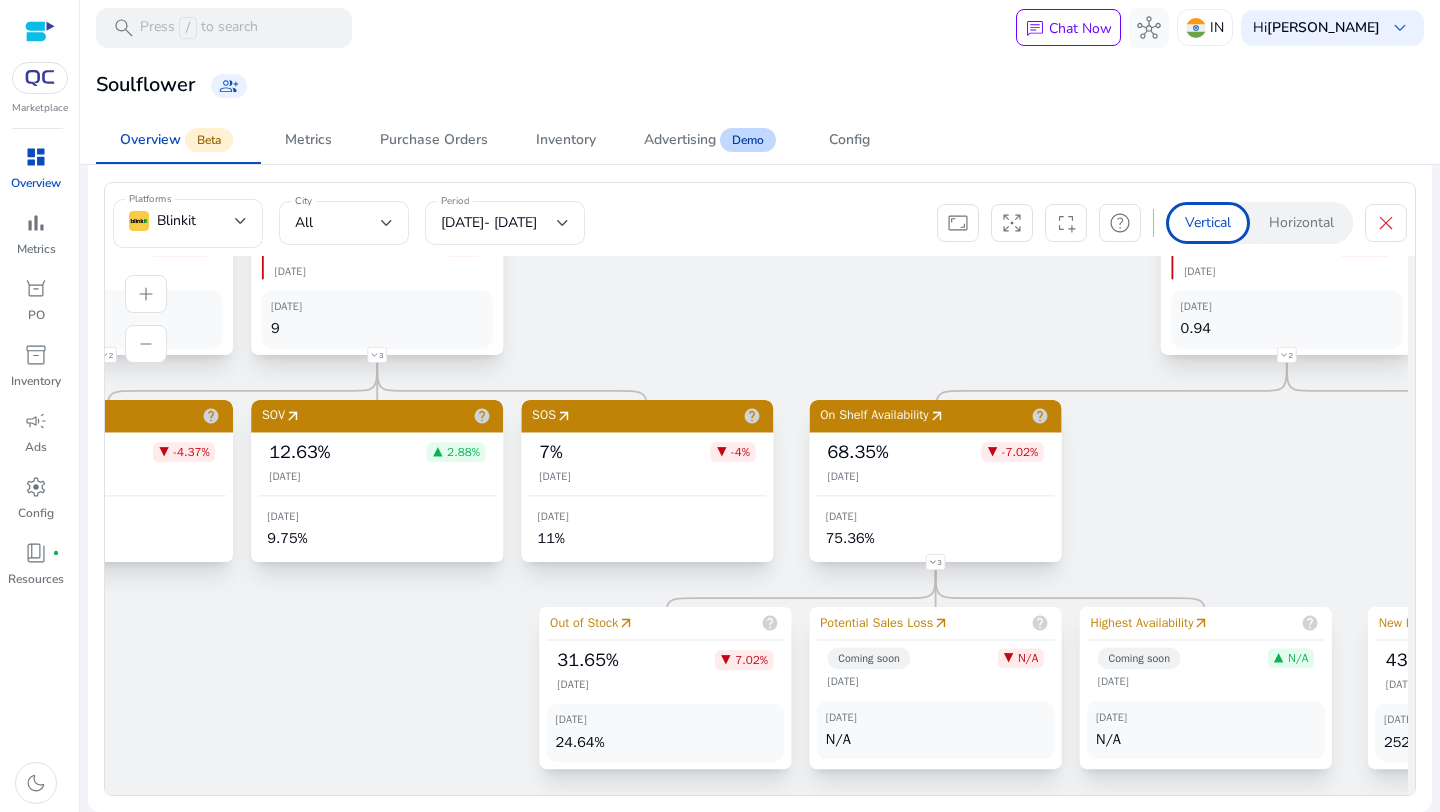 drag, startPoint x: 706, startPoint y: 674, endPoint x: 213, endPoint y: 682, distance: 493.0649 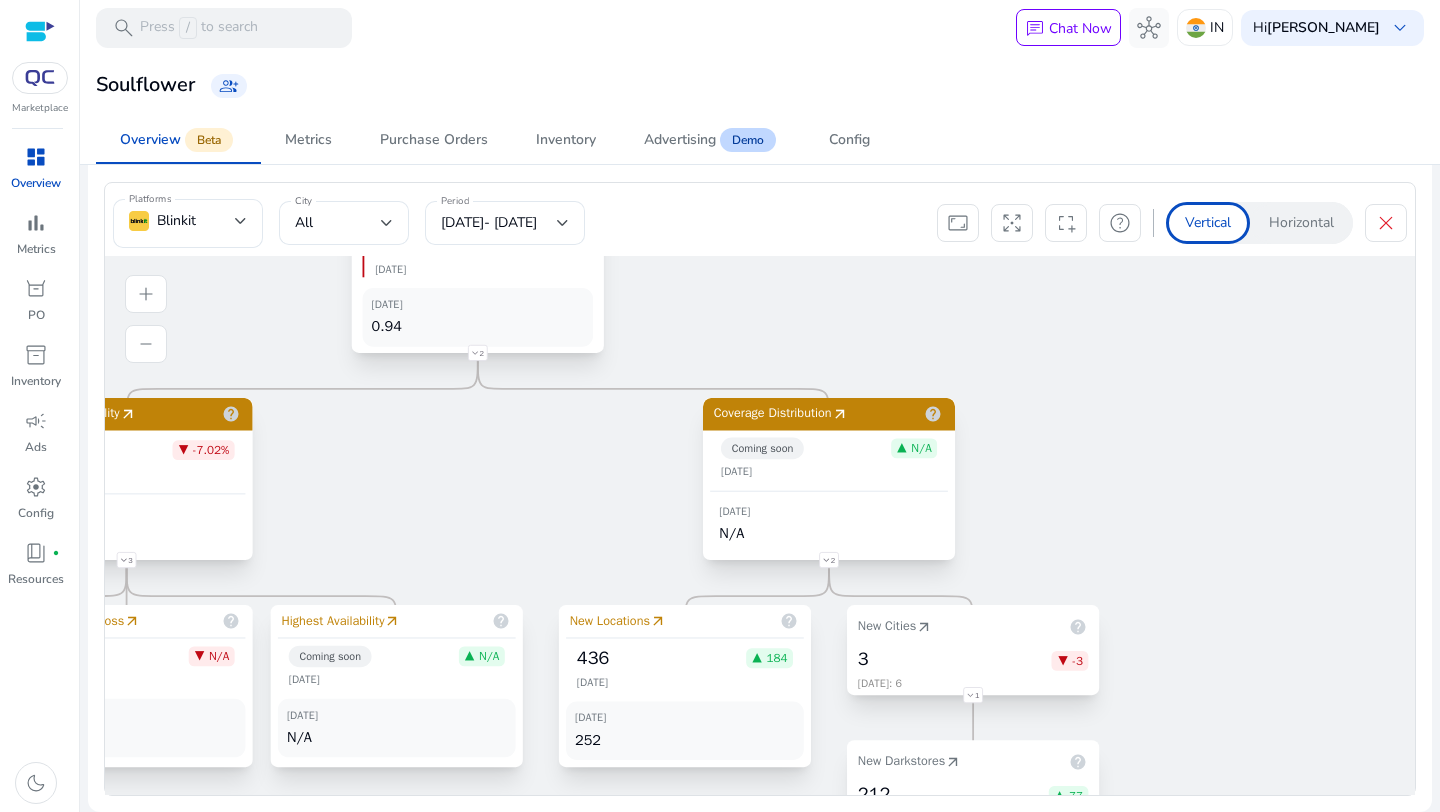 drag, startPoint x: 1115, startPoint y: 484, endPoint x: 306, endPoint y: 480, distance: 809.0099 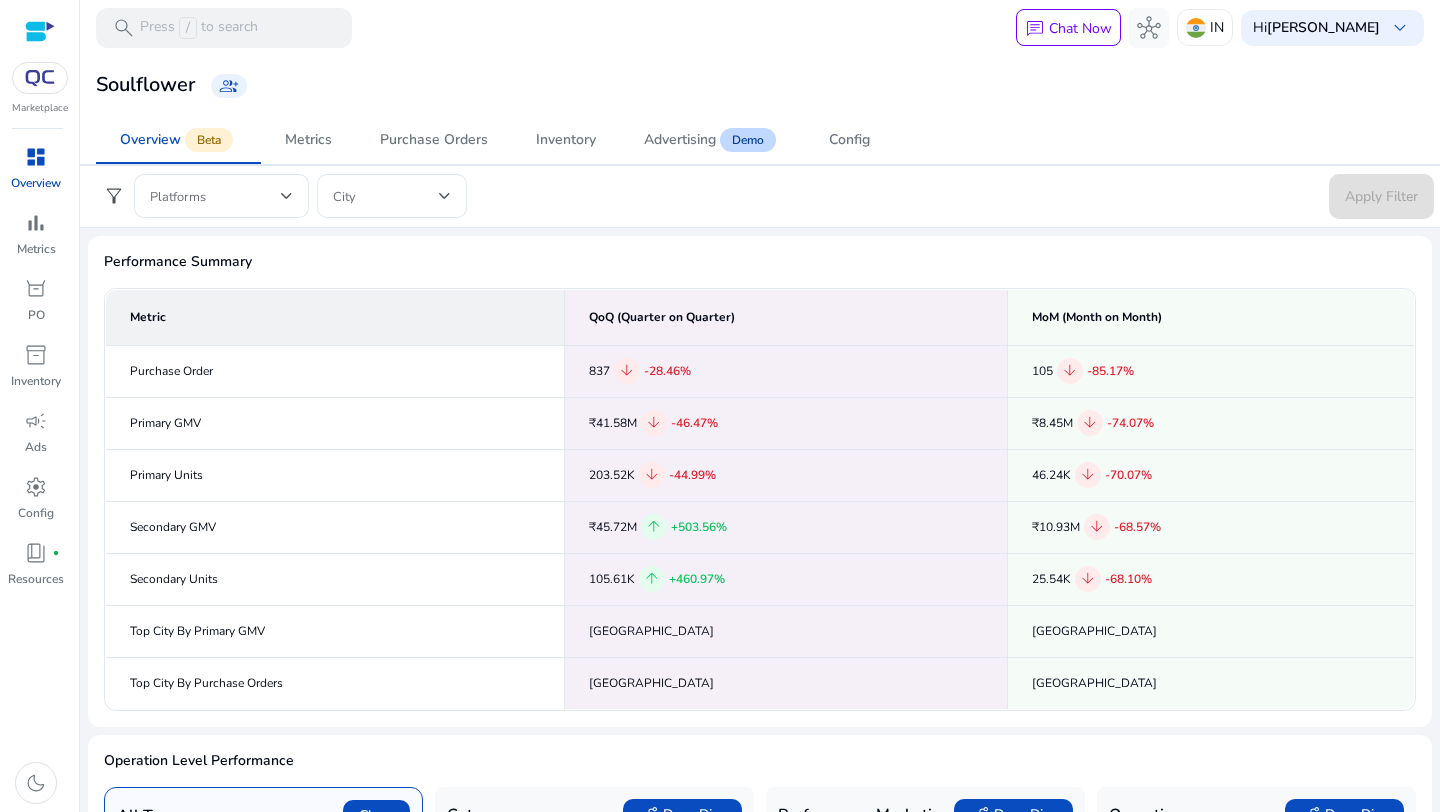 scroll, scrollTop: 0, scrollLeft: 0, axis: both 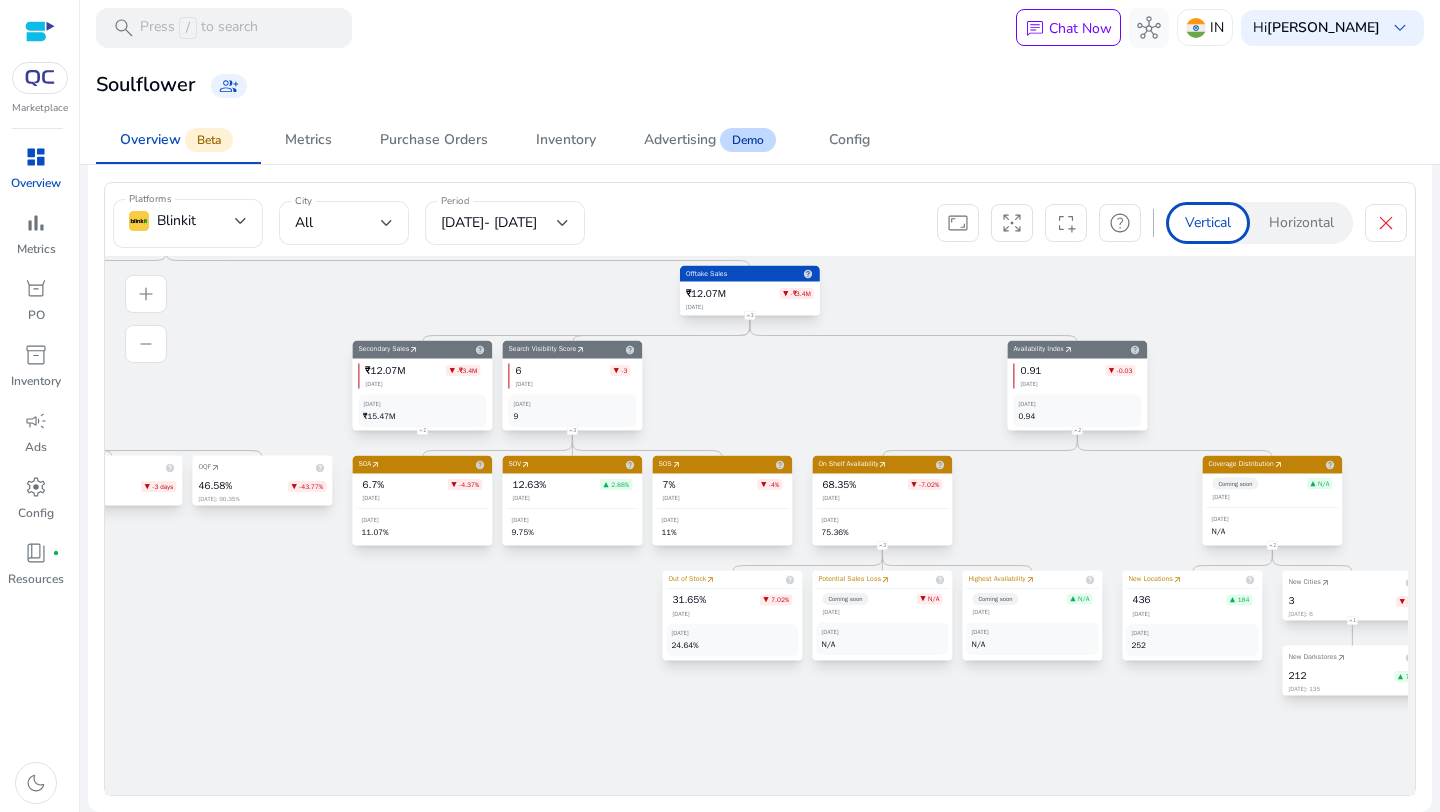 drag, startPoint x: 732, startPoint y: 504, endPoint x: 1437, endPoint y: 517, distance: 705.1199 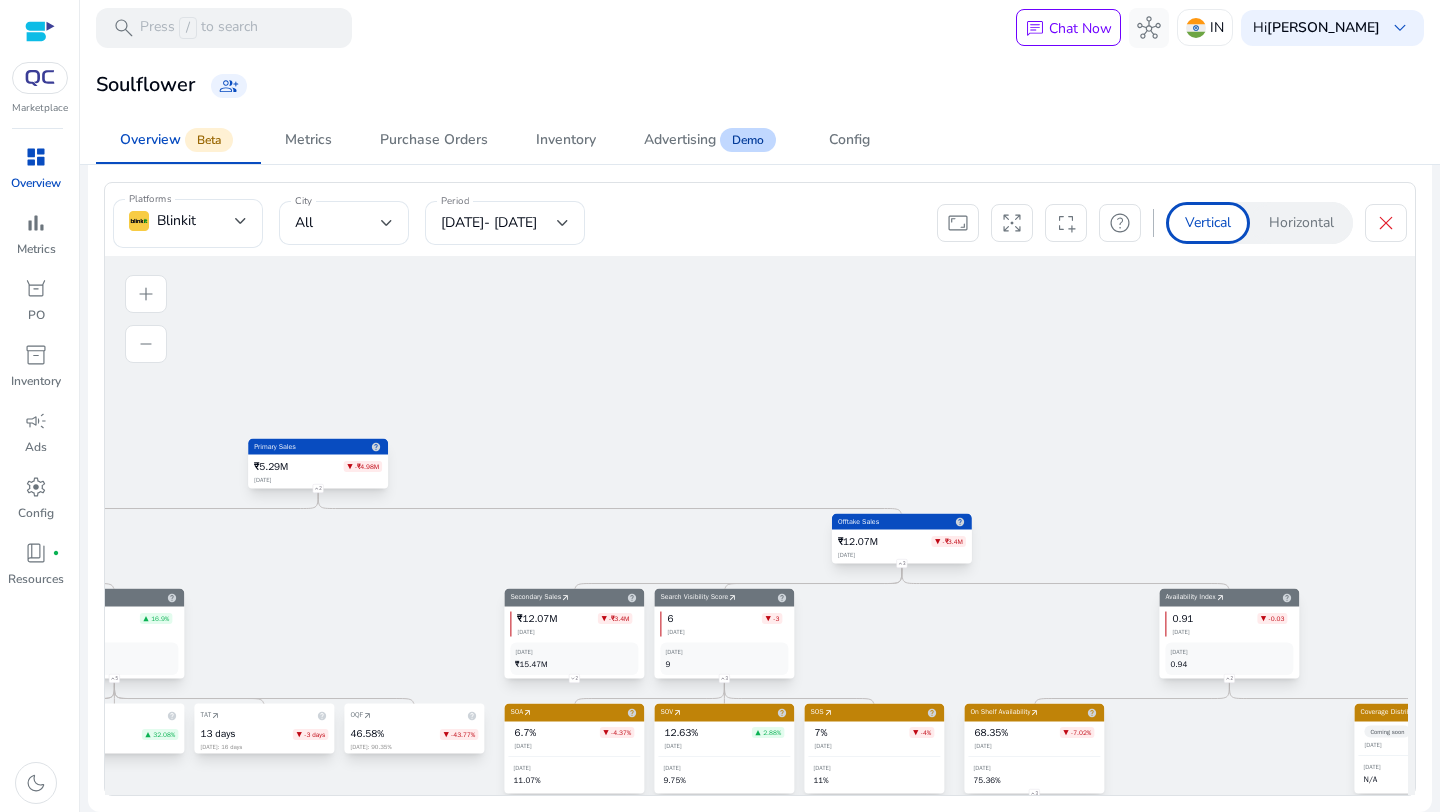 drag, startPoint x: 290, startPoint y: 553, endPoint x: 261, endPoint y: 811, distance: 259.62473 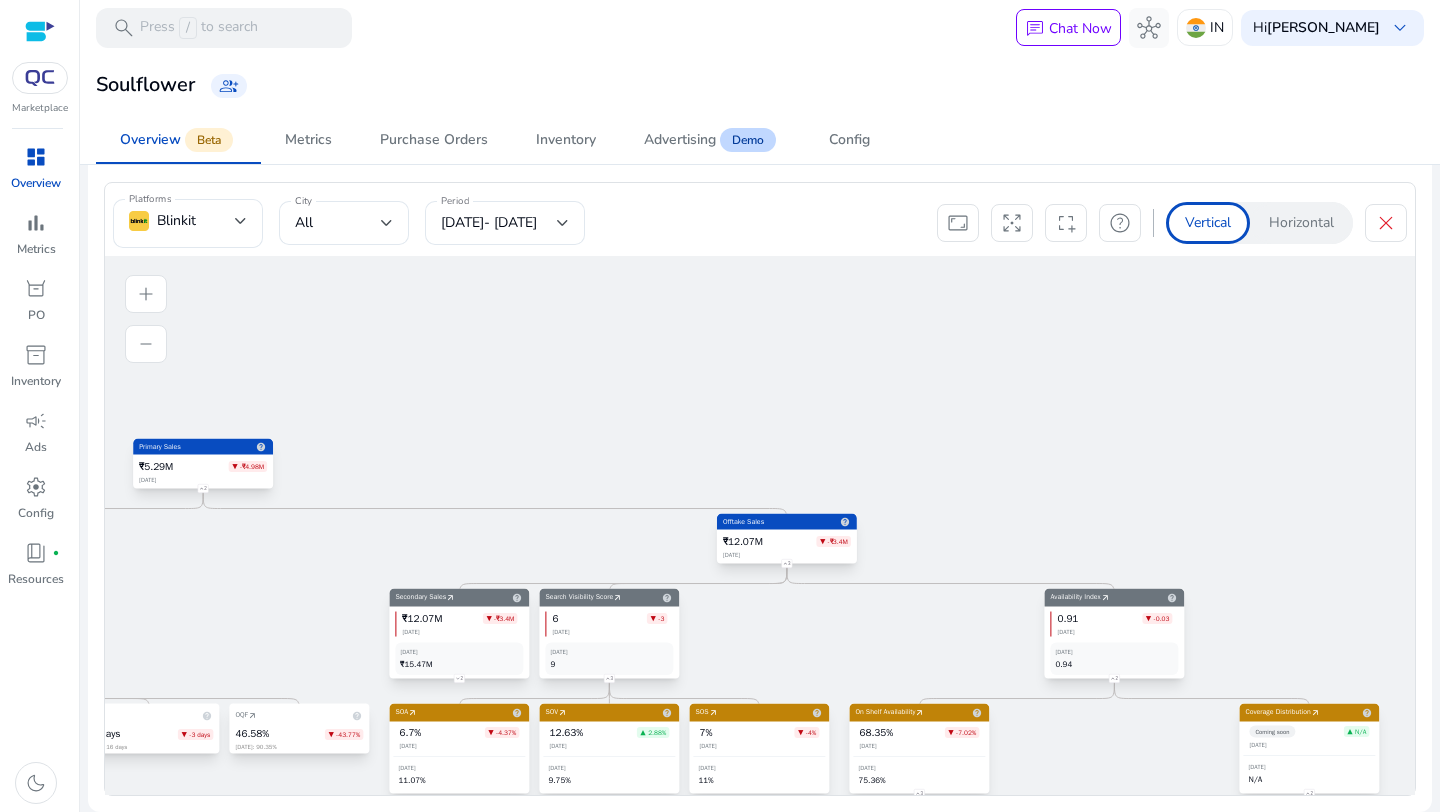 drag, startPoint x: 261, startPoint y: 811, endPoint x: 1190, endPoint y: 321, distance: 1050.3052 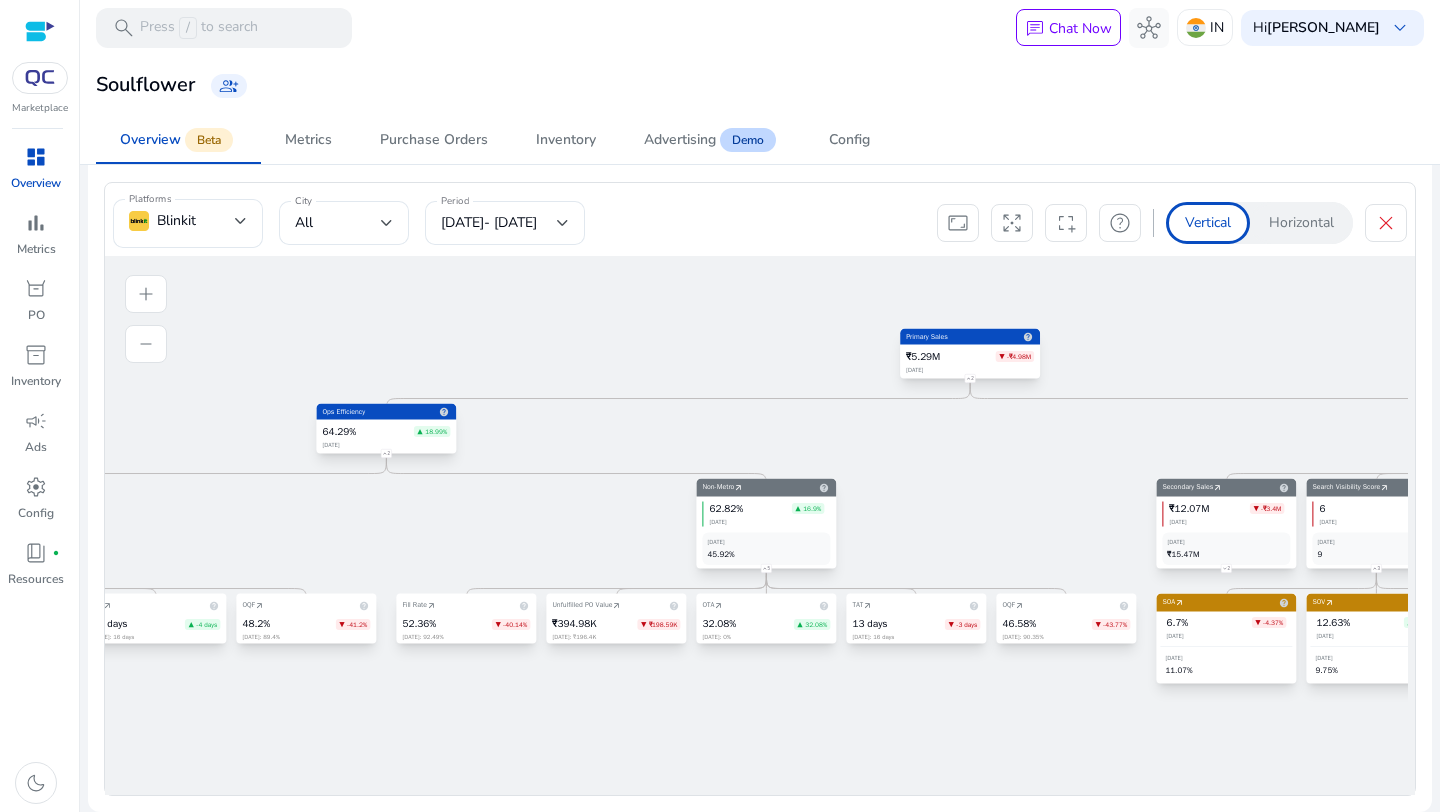 drag, startPoint x: 669, startPoint y: 346, endPoint x: 1433, endPoint y: 236, distance: 771.87823 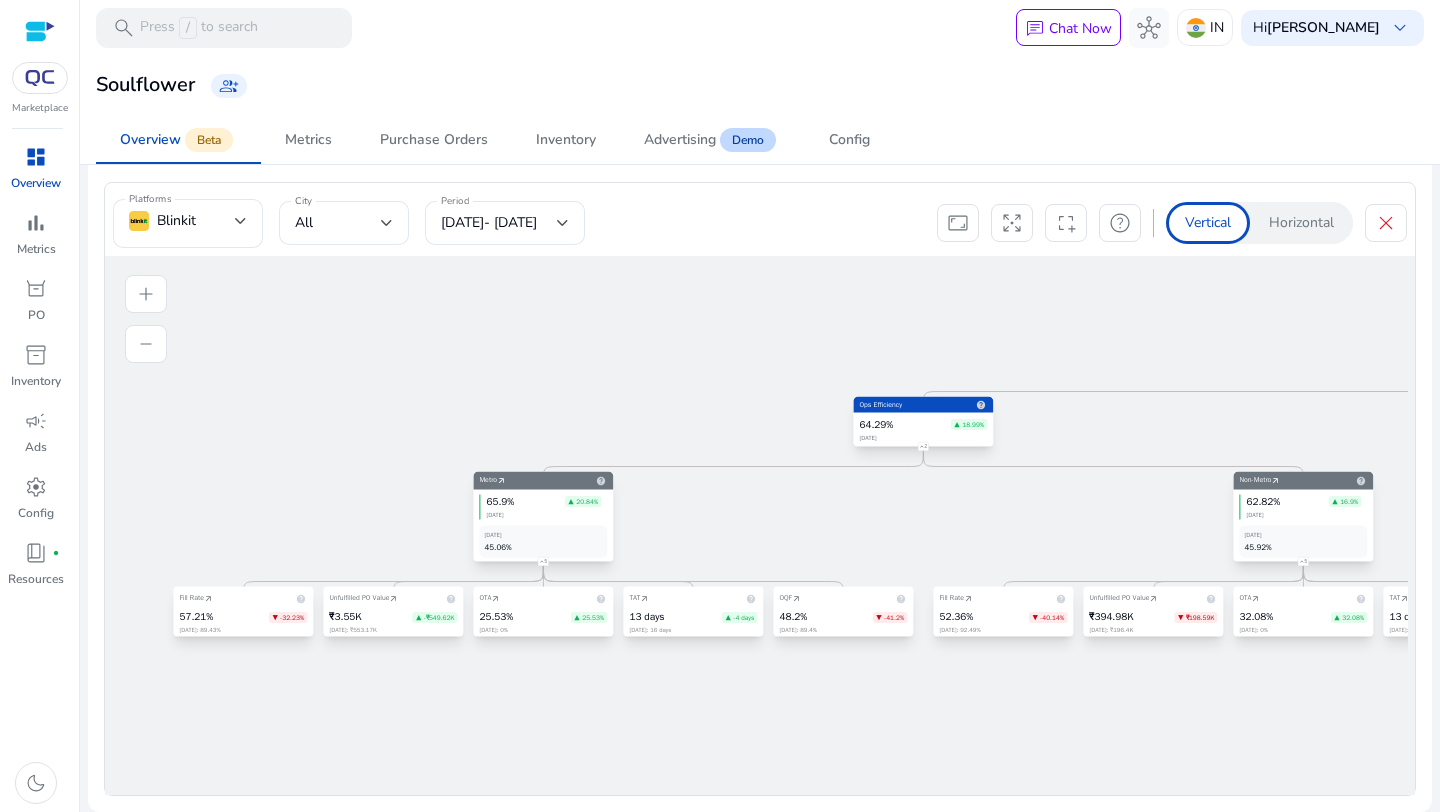drag, startPoint x: 788, startPoint y: 404, endPoint x: 1327, endPoint y: 397, distance: 539.0455 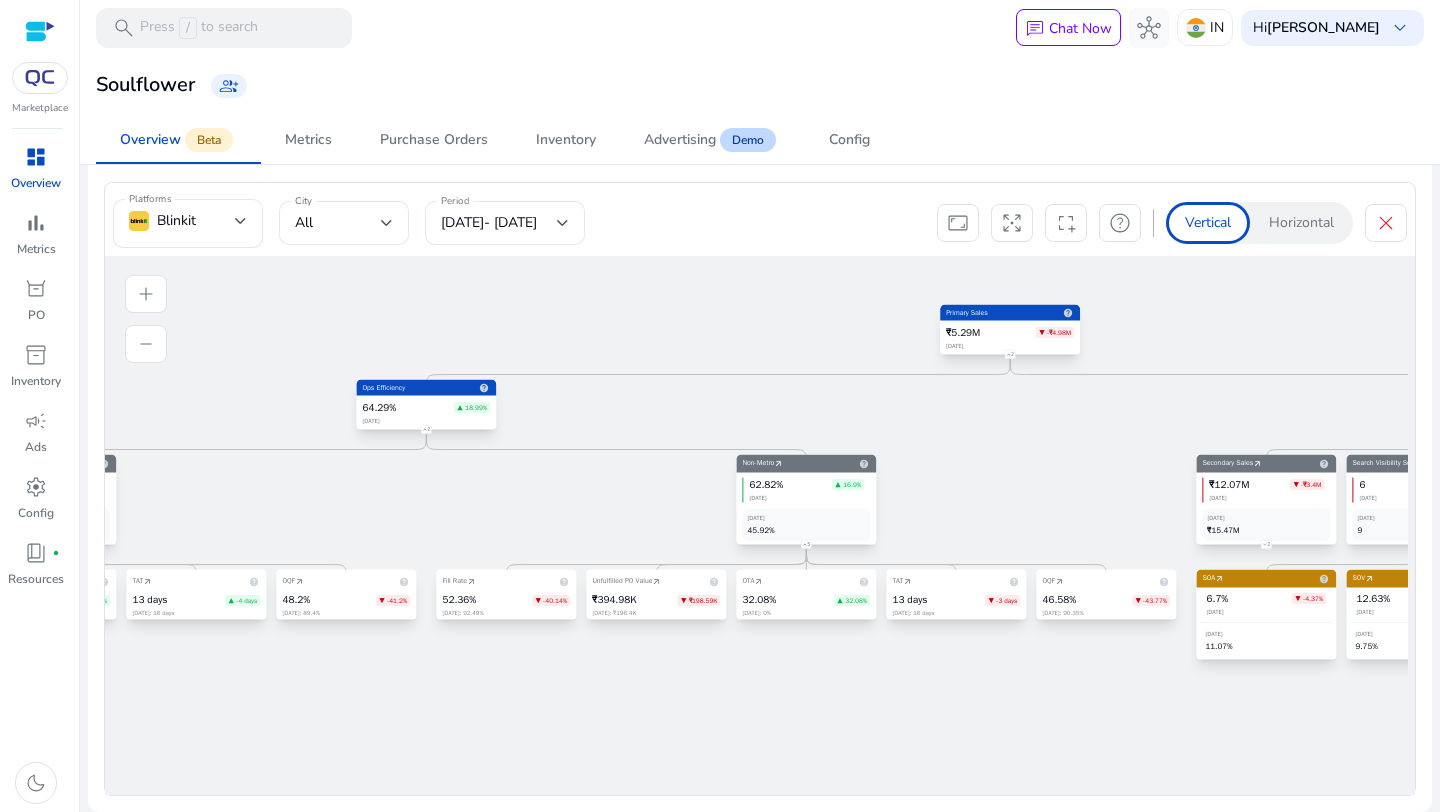 drag, startPoint x: 1327, startPoint y: 397, endPoint x: 778, endPoint y: 380, distance: 549.2631 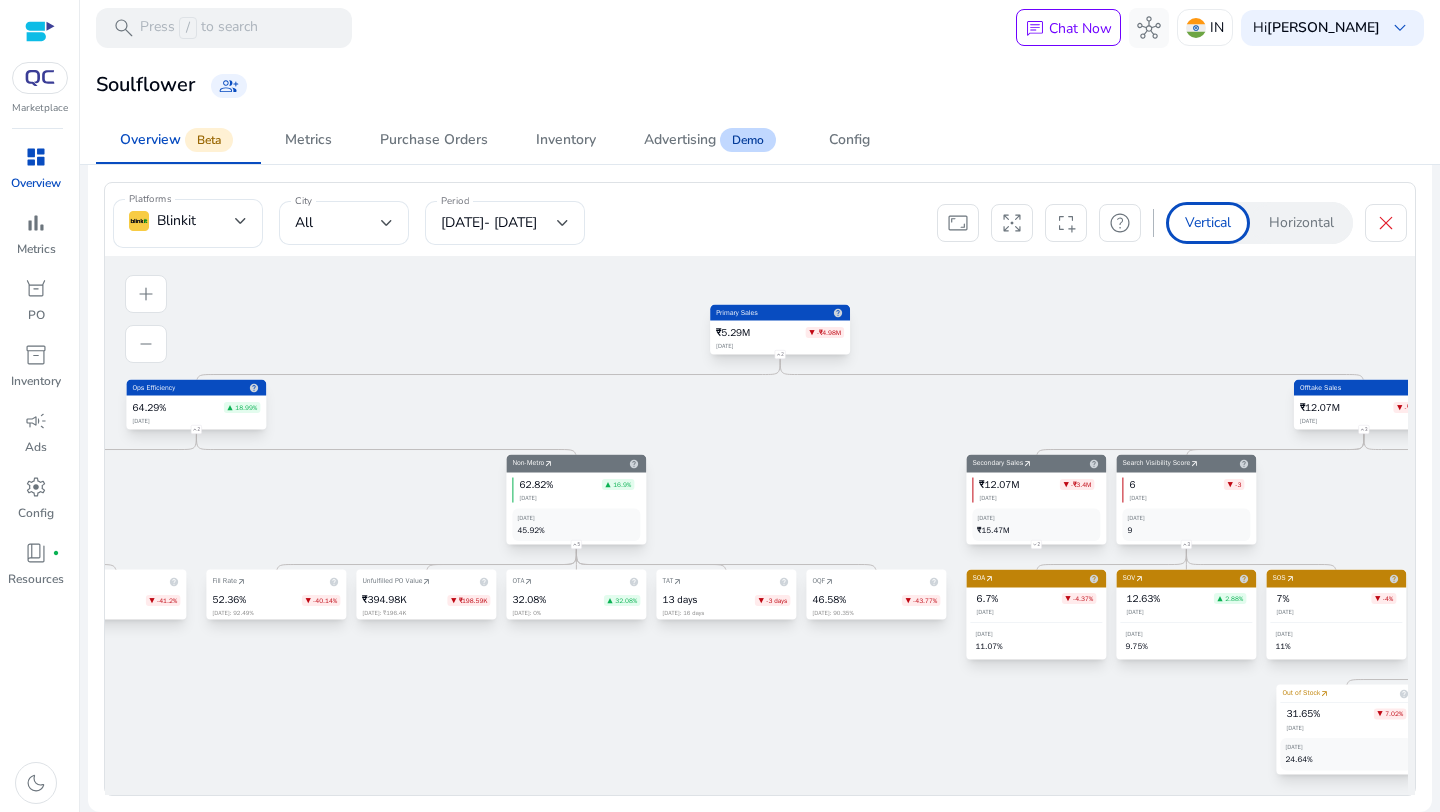 drag, startPoint x: 1084, startPoint y: 415, endPoint x: 444, endPoint y: 415, distance: 640 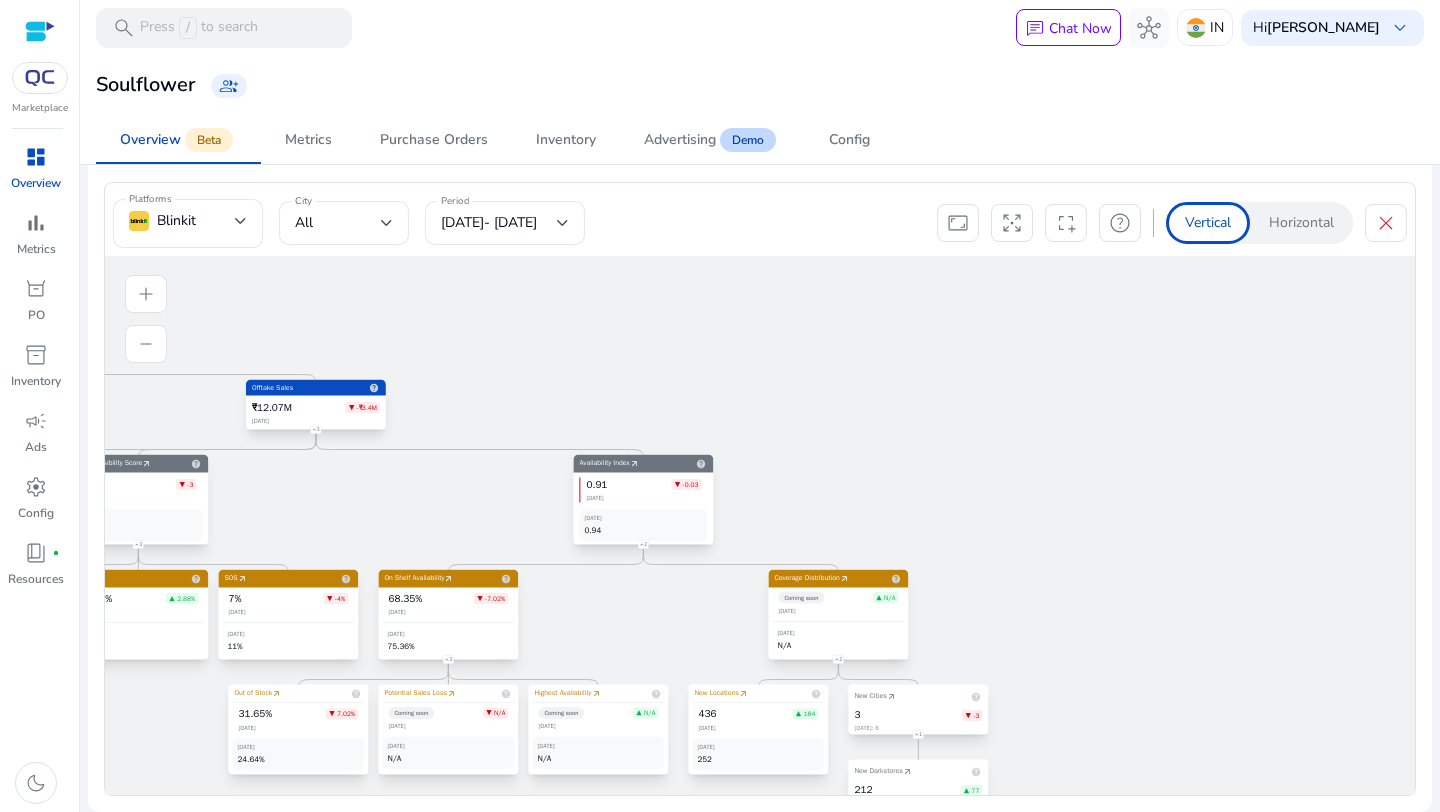 drag, startPoint x: 1277, startPoint y: 433, endPoint x: 391, endPoint y: 424, distance: 886.0457 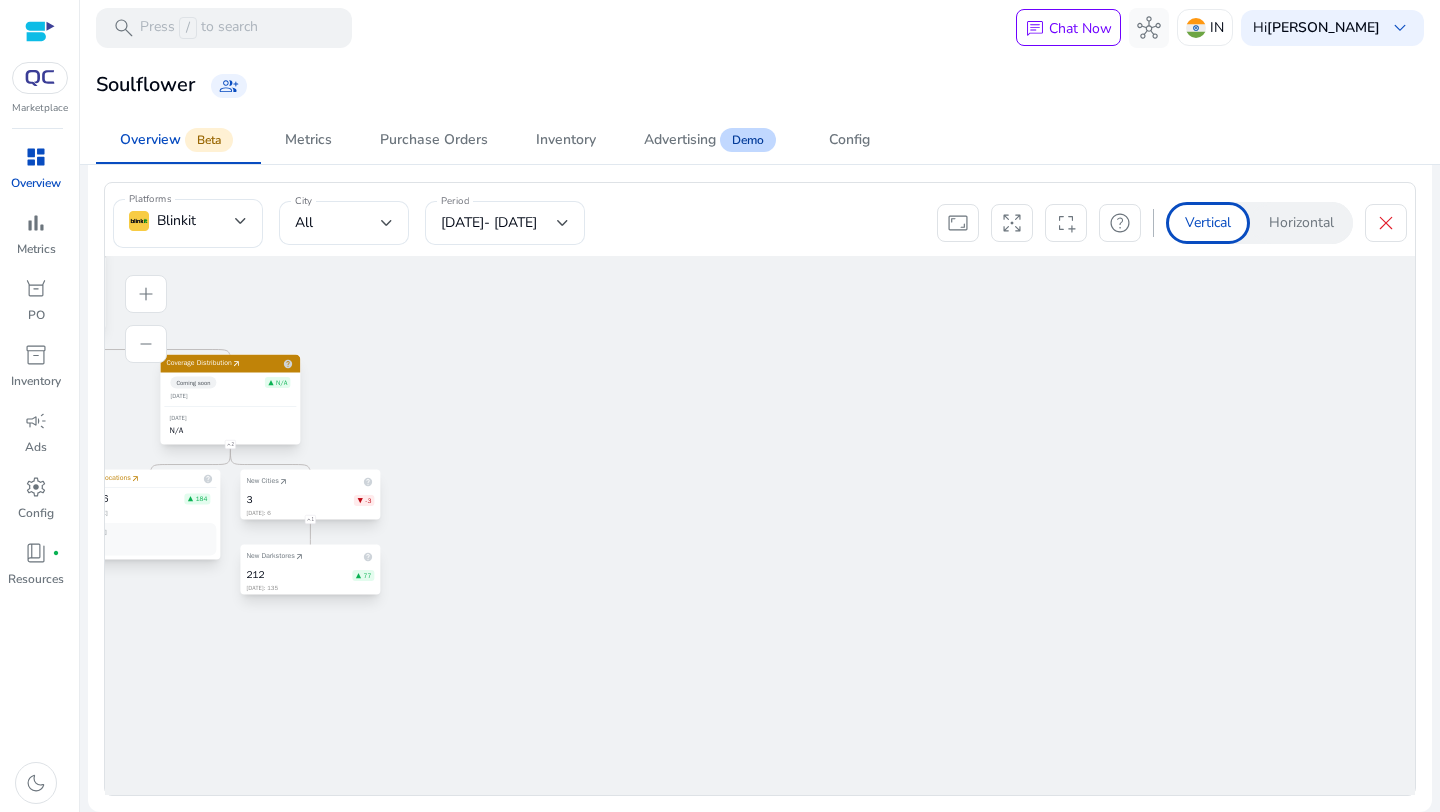 drag, startPoint x: 1195, startPoint y: 420, endPoint x: 1439, endPoint y: 225, distance: 312.34756 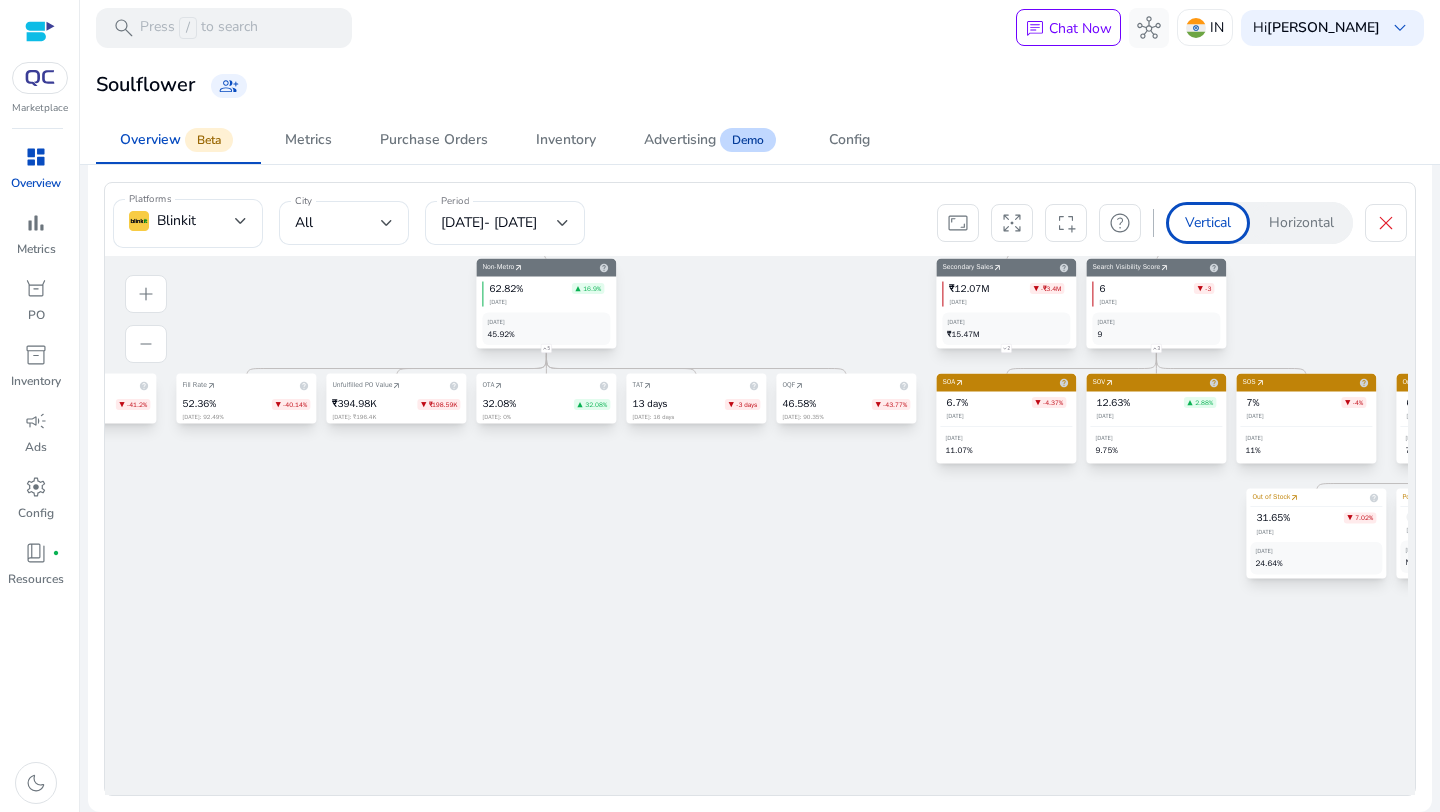 drag, startPoint x: 263, startPoint y: 579, endPoint x: 1331, endPoint y: 587, distance: 1068.0299 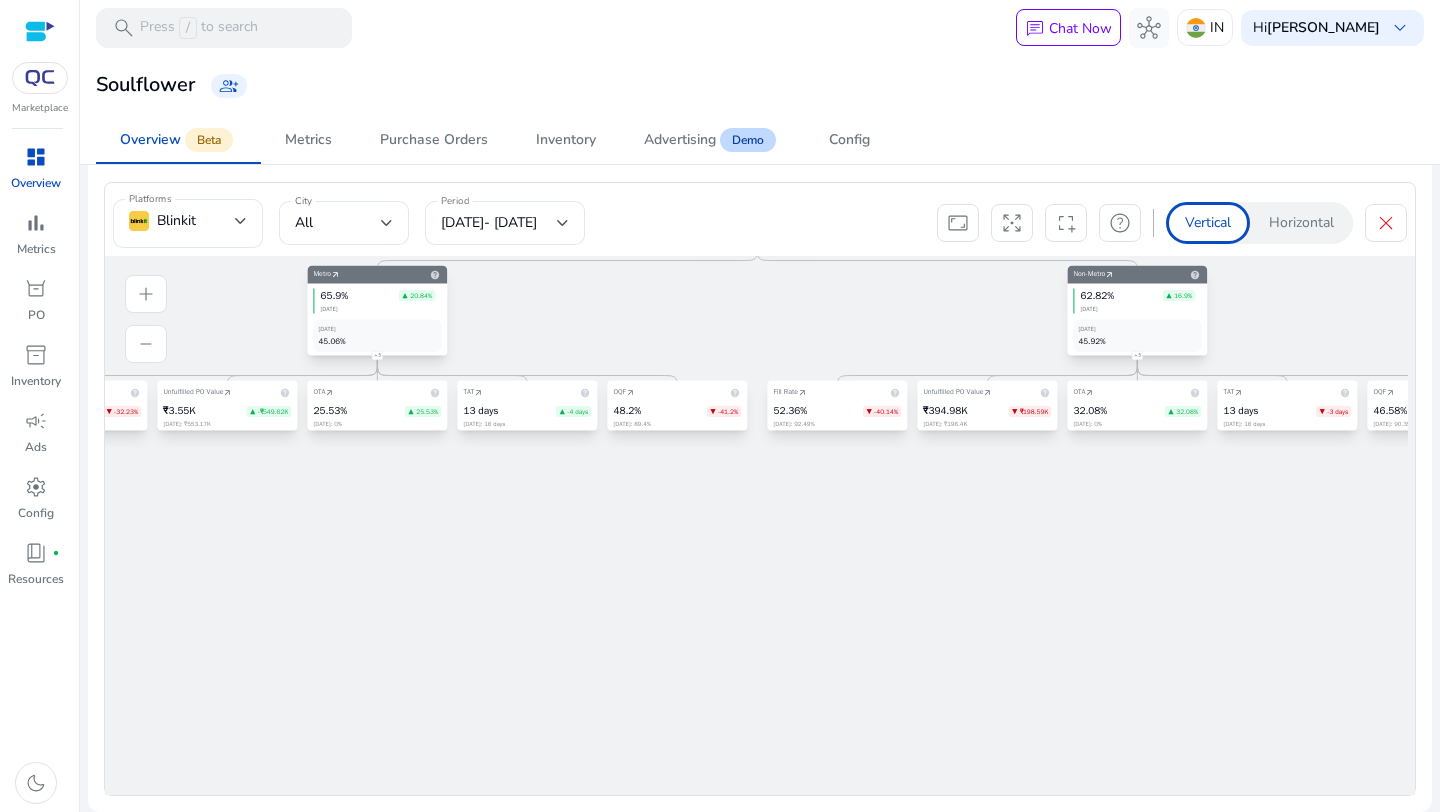 drag, startPoint x: 846, startPoint y: 602, endPoint x: 1439, endPoint y: 610, distance: 593.05396 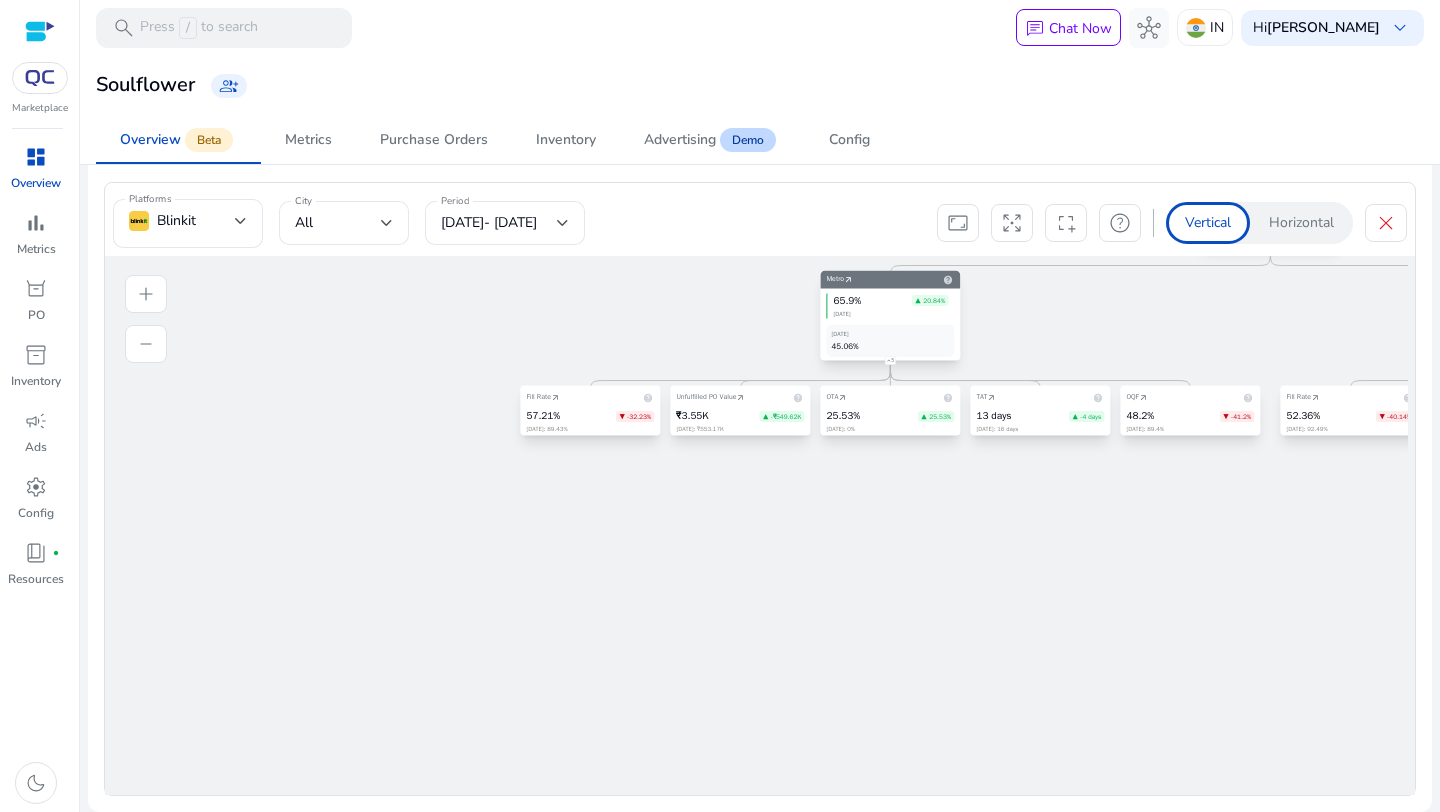drag, startPoint x: 654, startPoint y: 496, endPoint x: 1167, endPoint y: 500, distance: 513.01556 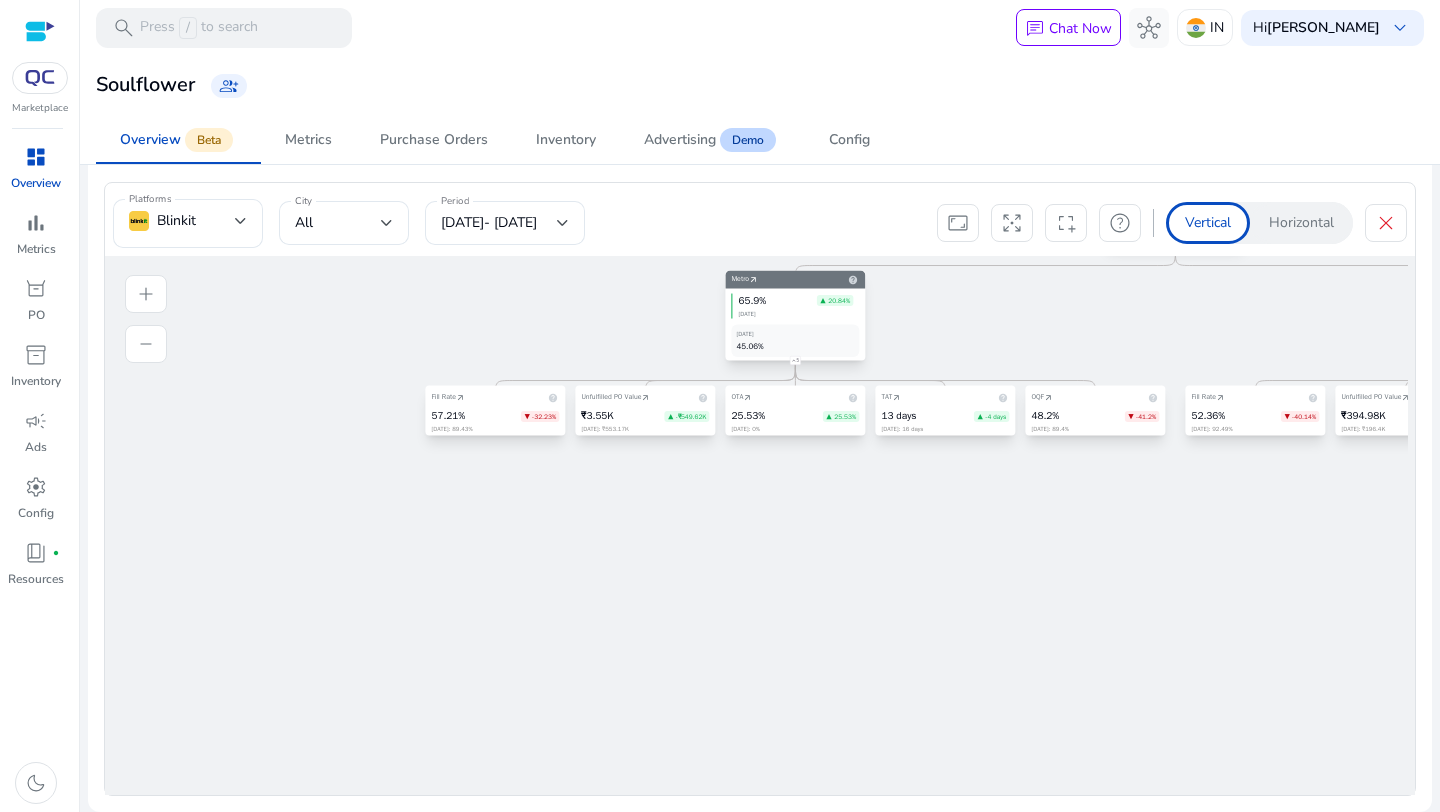 drag, startPoint x: 790, startPoint y: 528, endPoint x: 540, endPoint y: 514, distance: 250.3917 